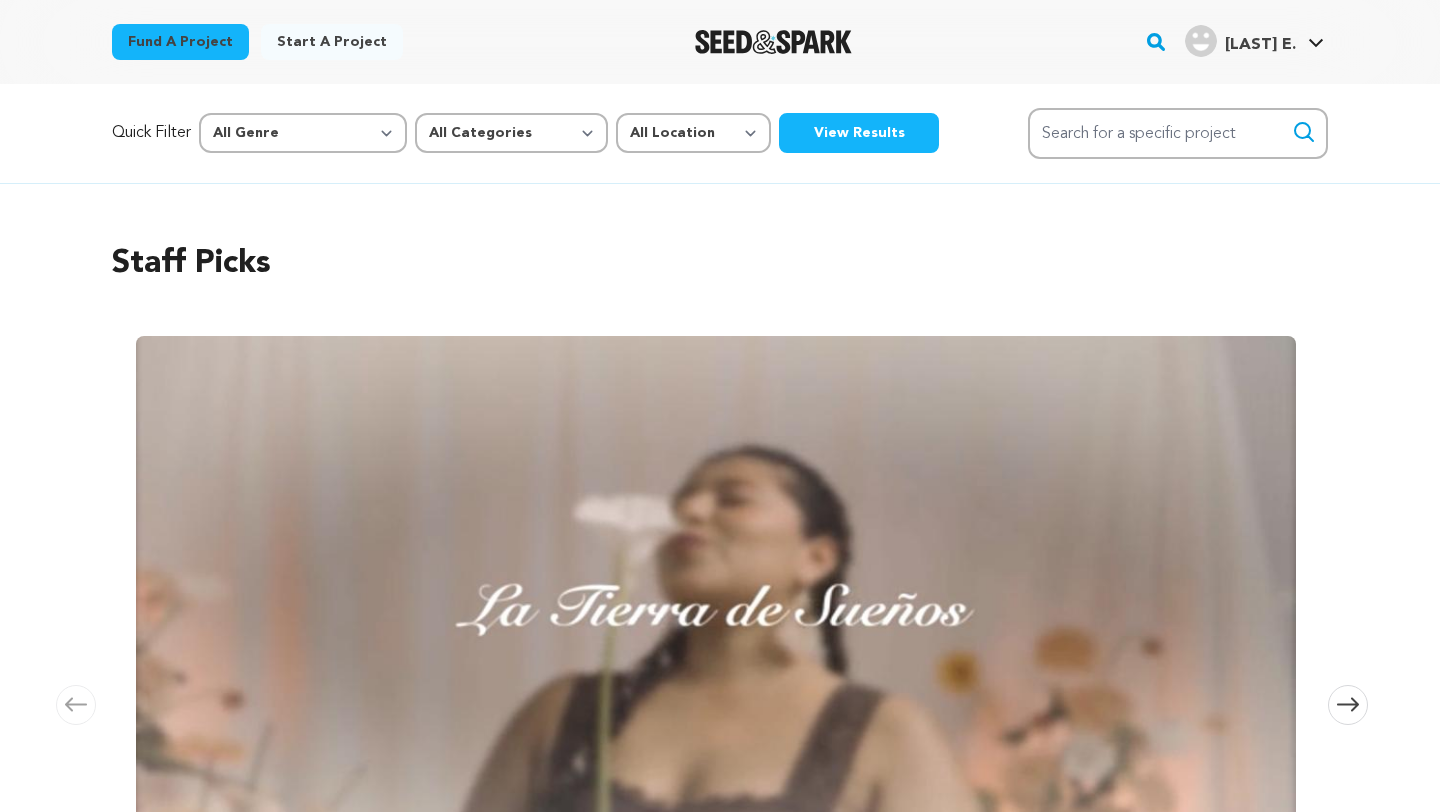 scroll, scrollTop: 0, scrollLeft: 0, axis: both 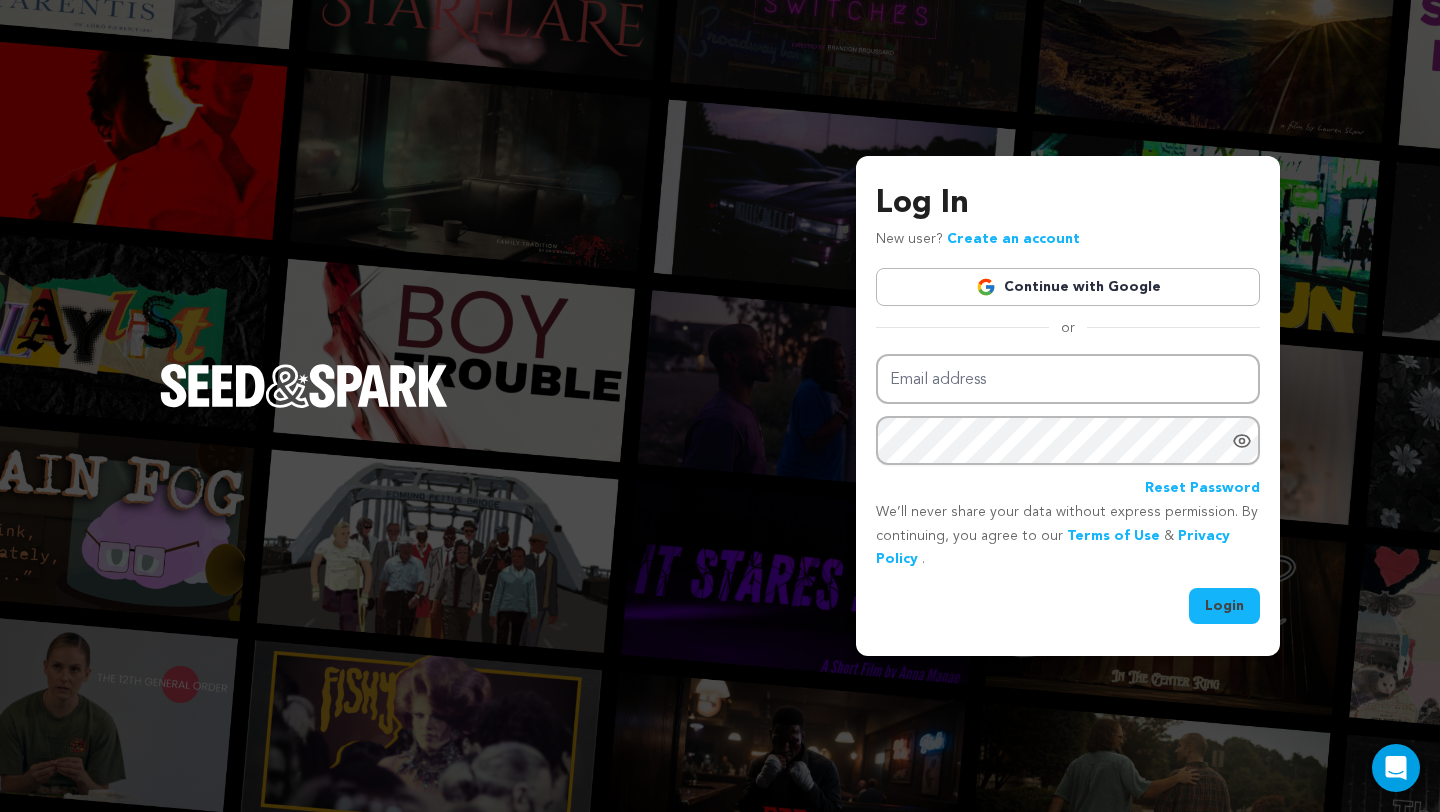 click on "Continue with Google" at bounding box center (1068, 287) 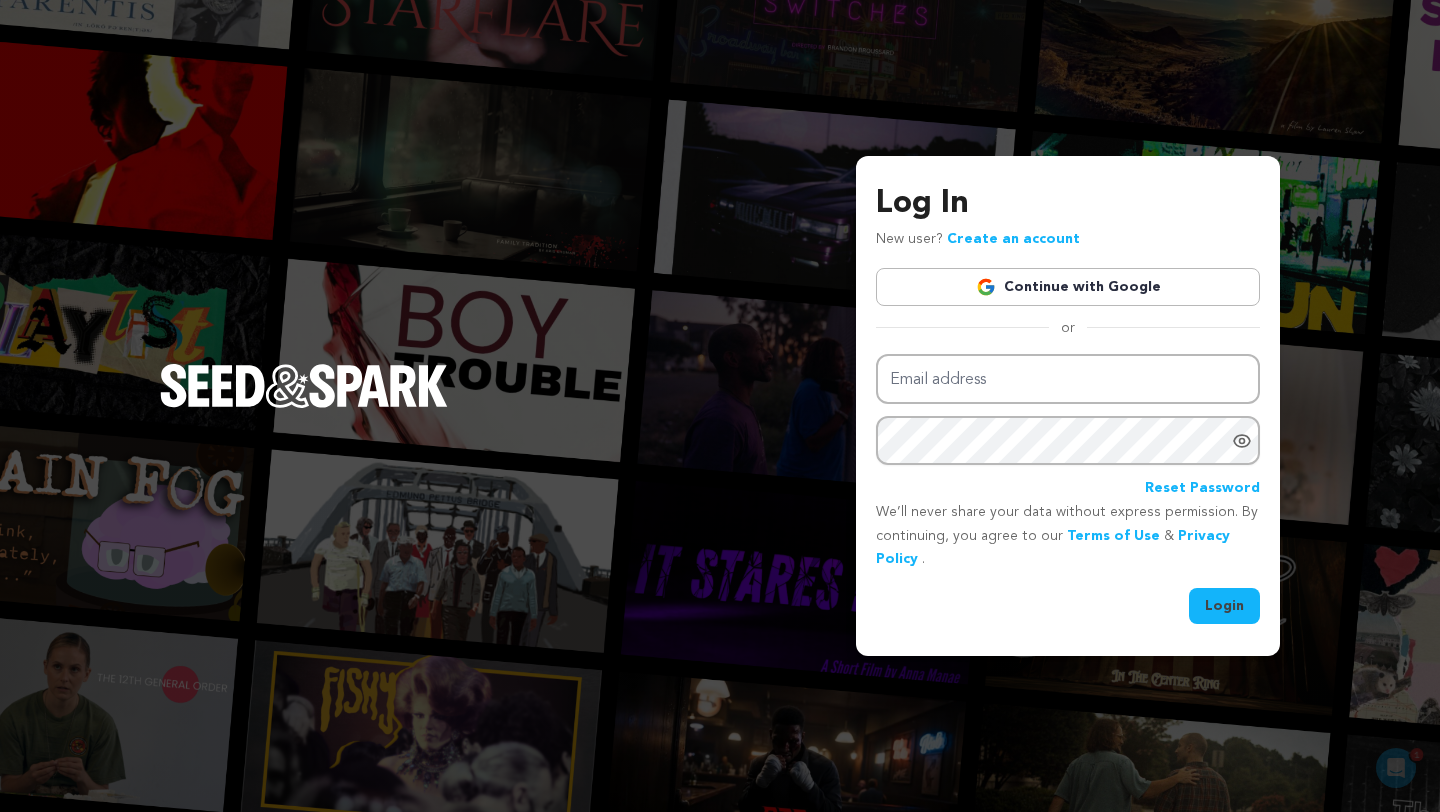 scroll, scrollTop: 0, scrollLeft: 0, axis: both 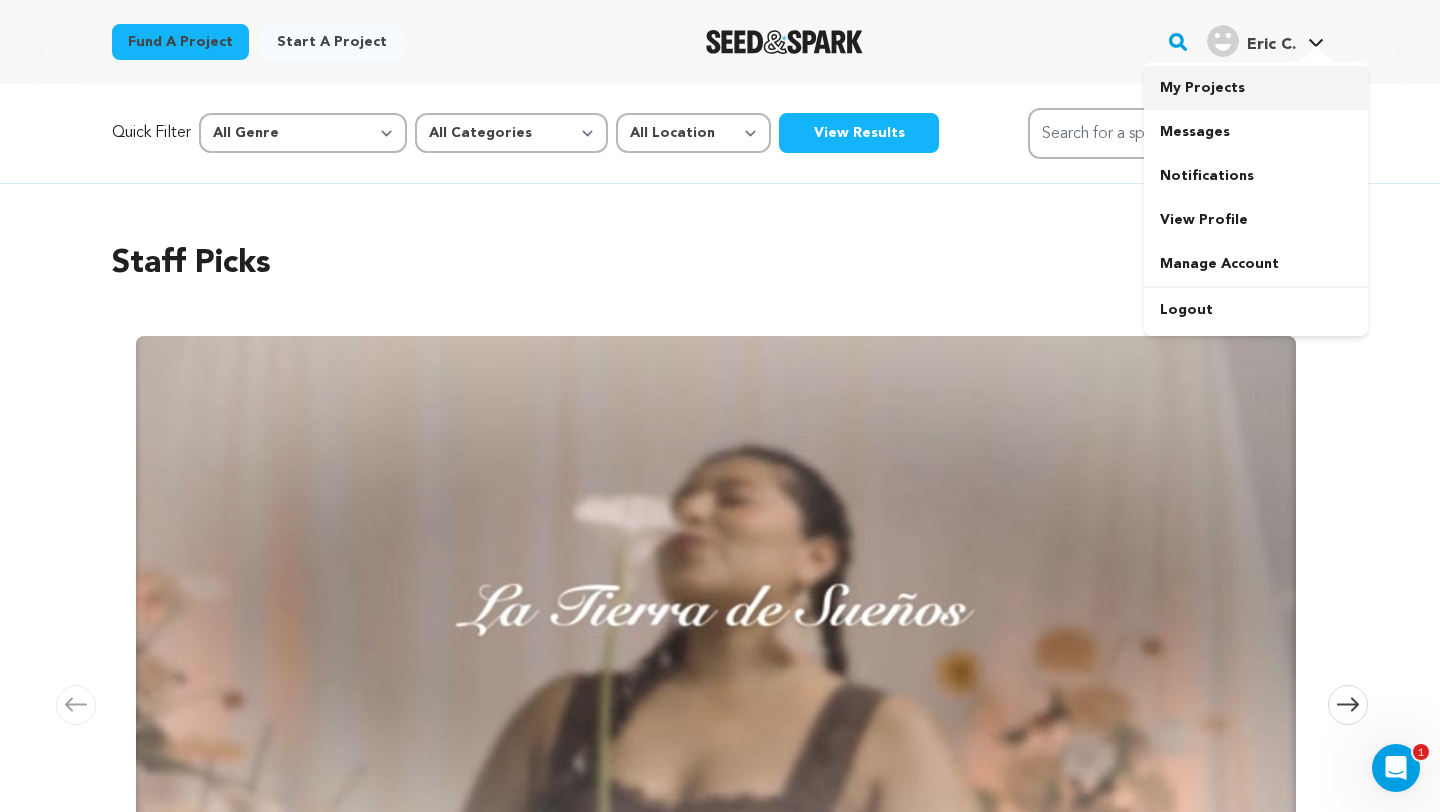 click on "My Projects" at bounding box center (1256, 88) 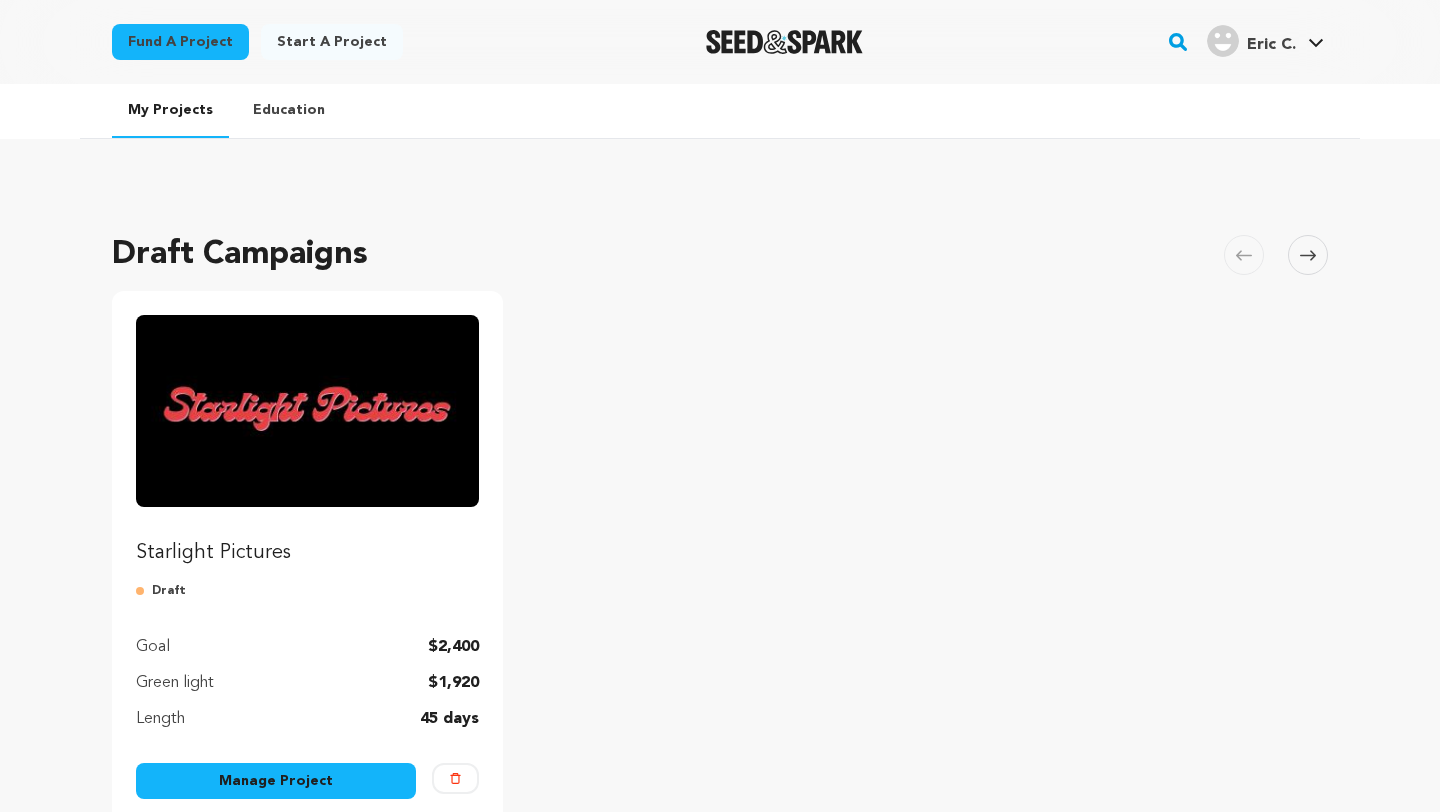 scroll, scrollTop: 0, scrollLeft: 0, axis: both 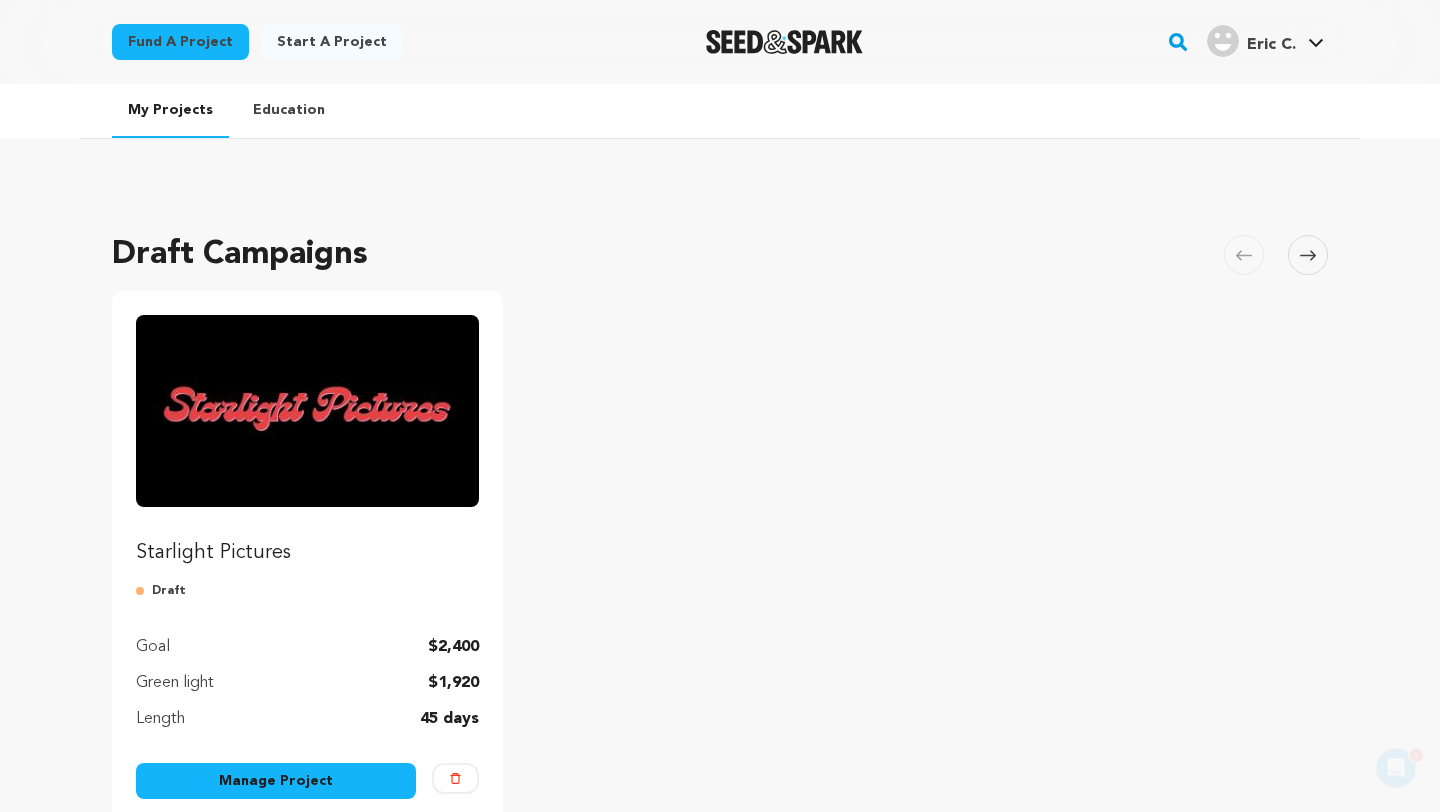 click at bounding box center (307, 411) 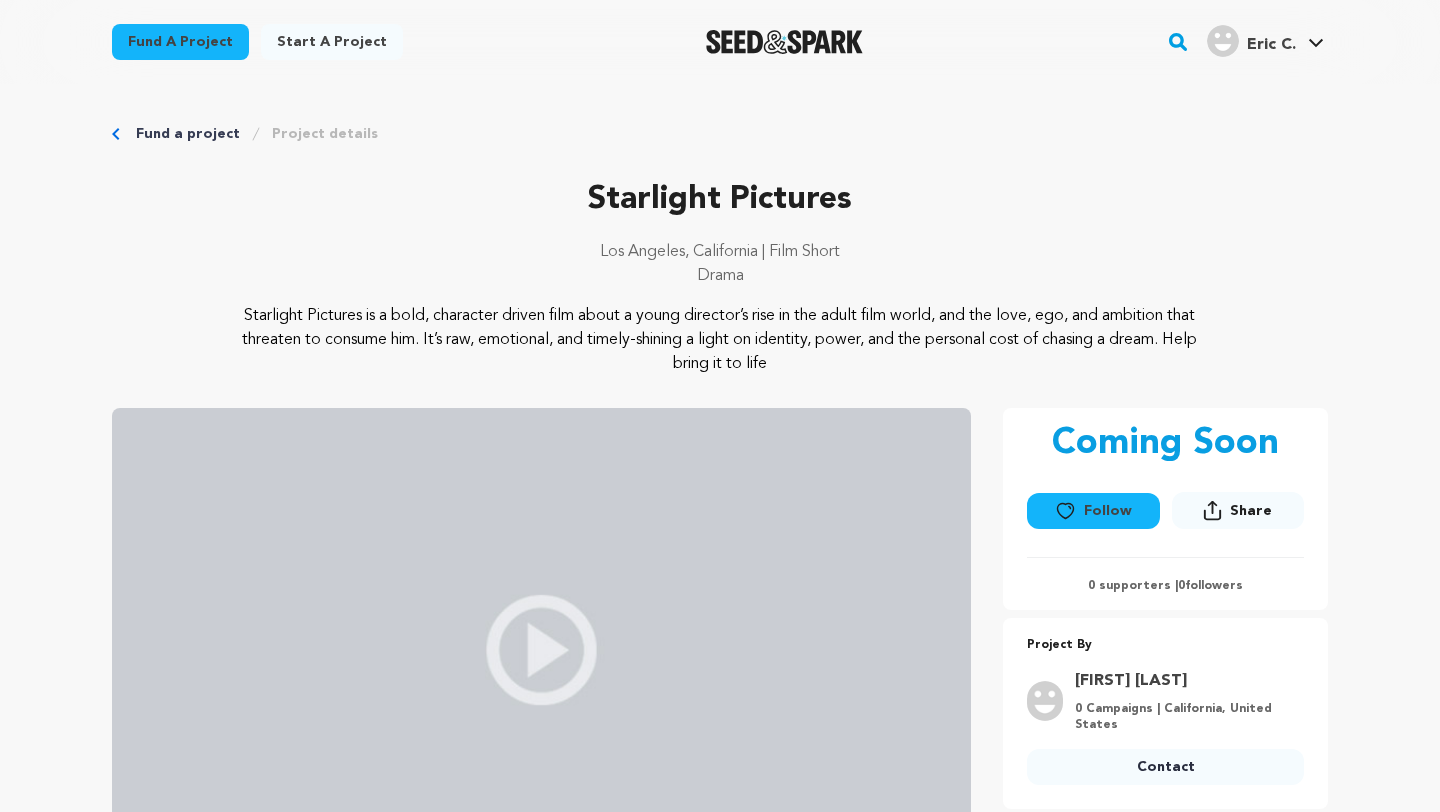 scroll, scrollTop: 0, scrollLeft: 0, axis: both 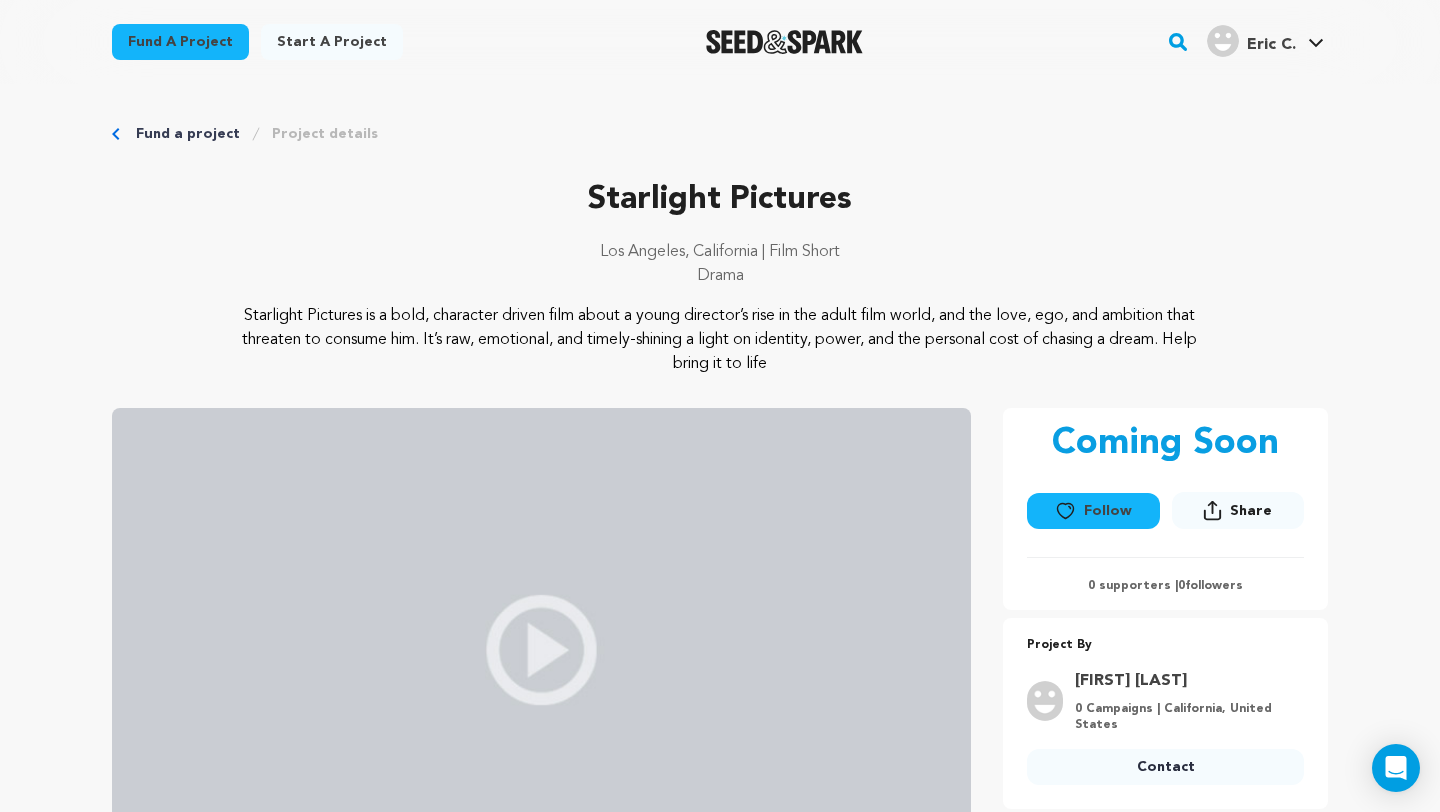 click on "Drama" at bounding box center (720, 276) 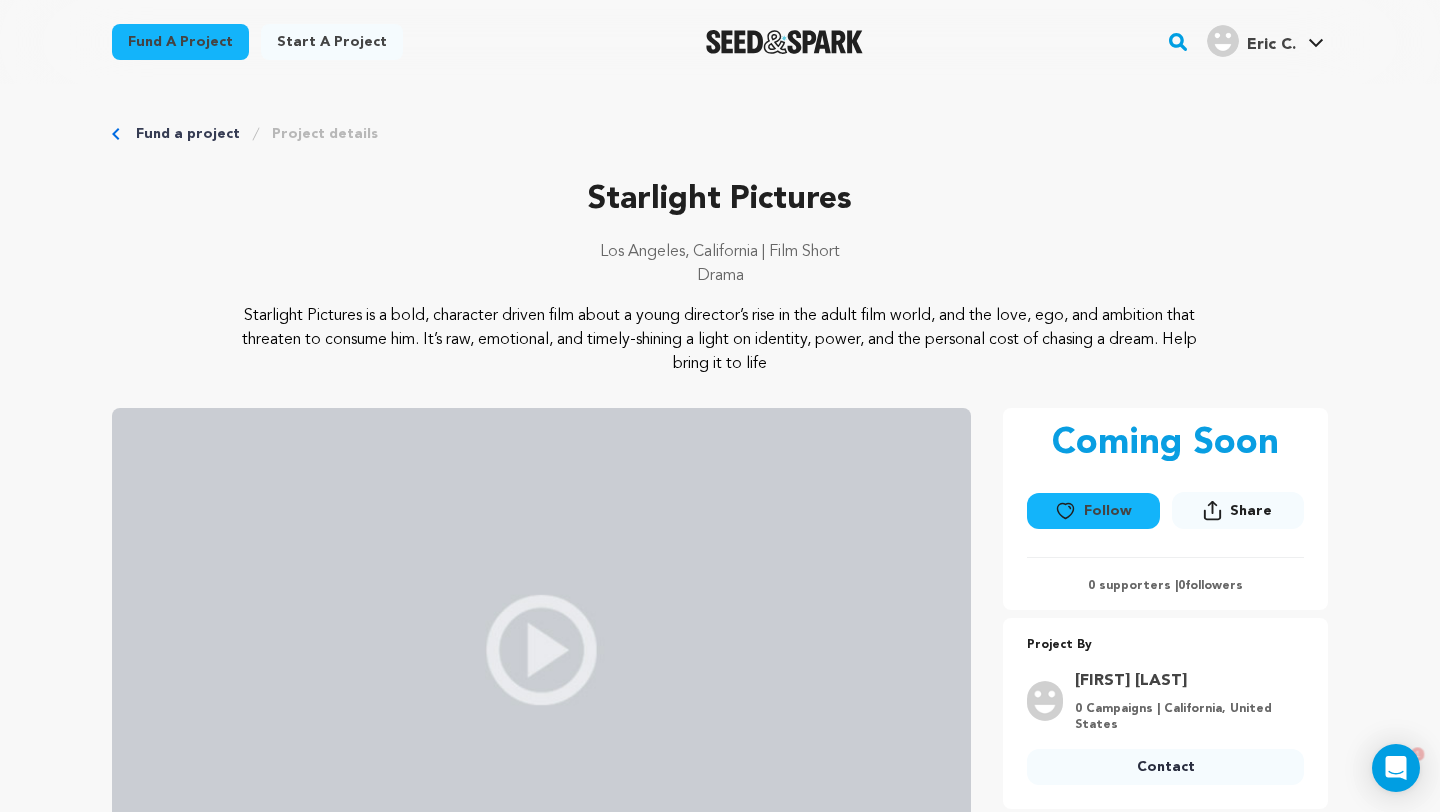 scroll, scrollTop: 0, scrollLeft: 0, axis: both 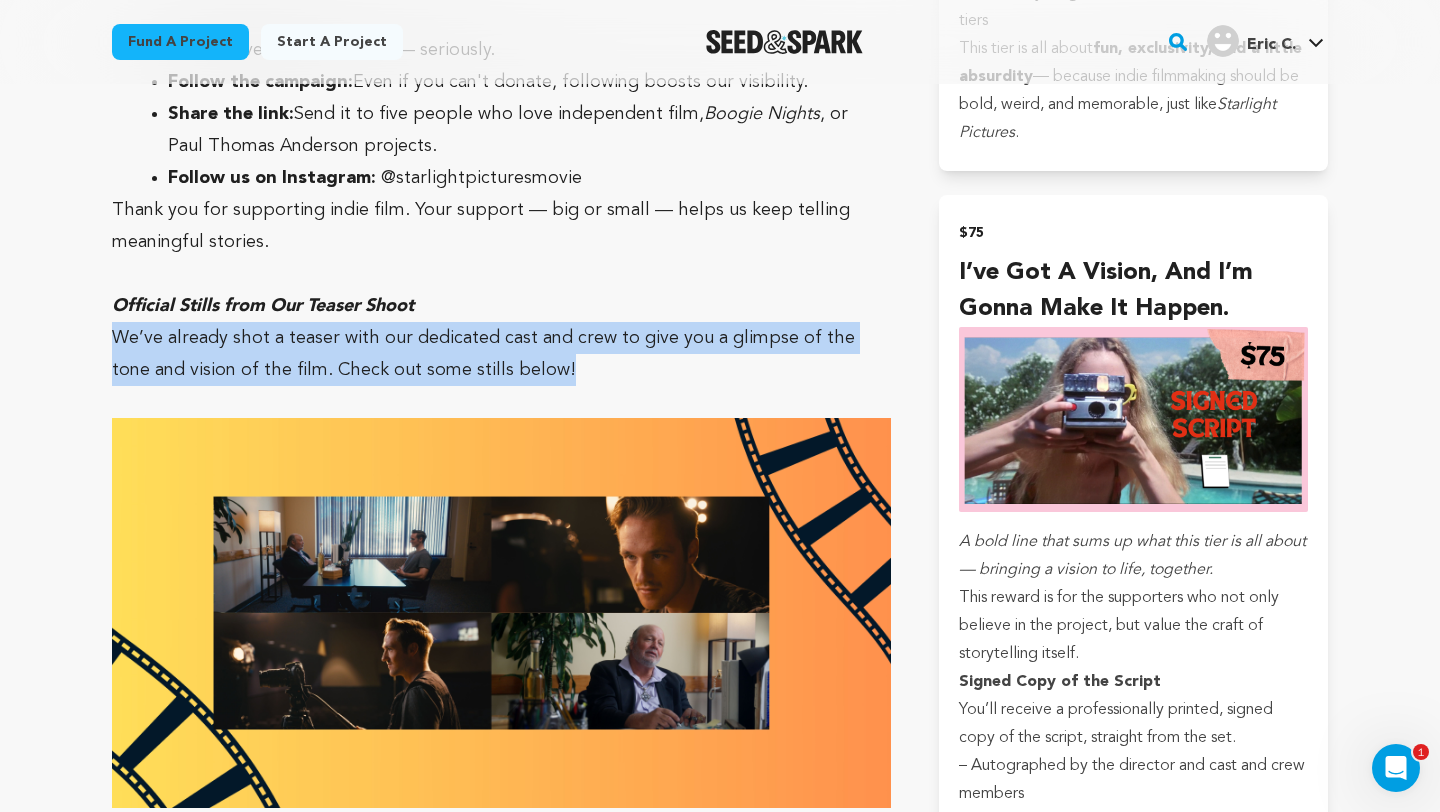 drag, startPoint x: 533, startPoint y: 345, endPoint x: 75, endPoint y: 294, distance: 460.83078 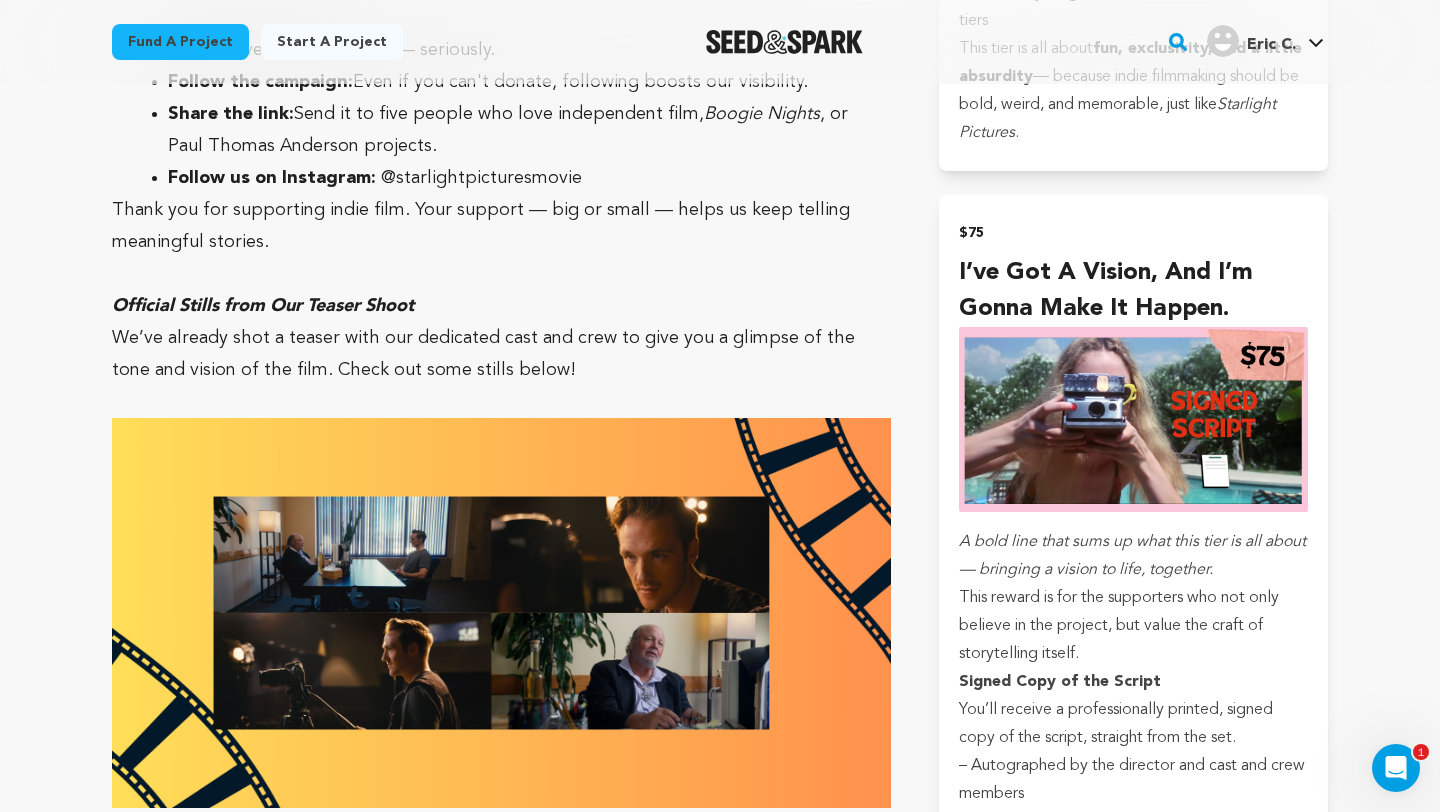 click on "Thank you for supporting indie film. Your support — big or small — helps us keep telling meaningful stories." at bounding box center [501, 226] 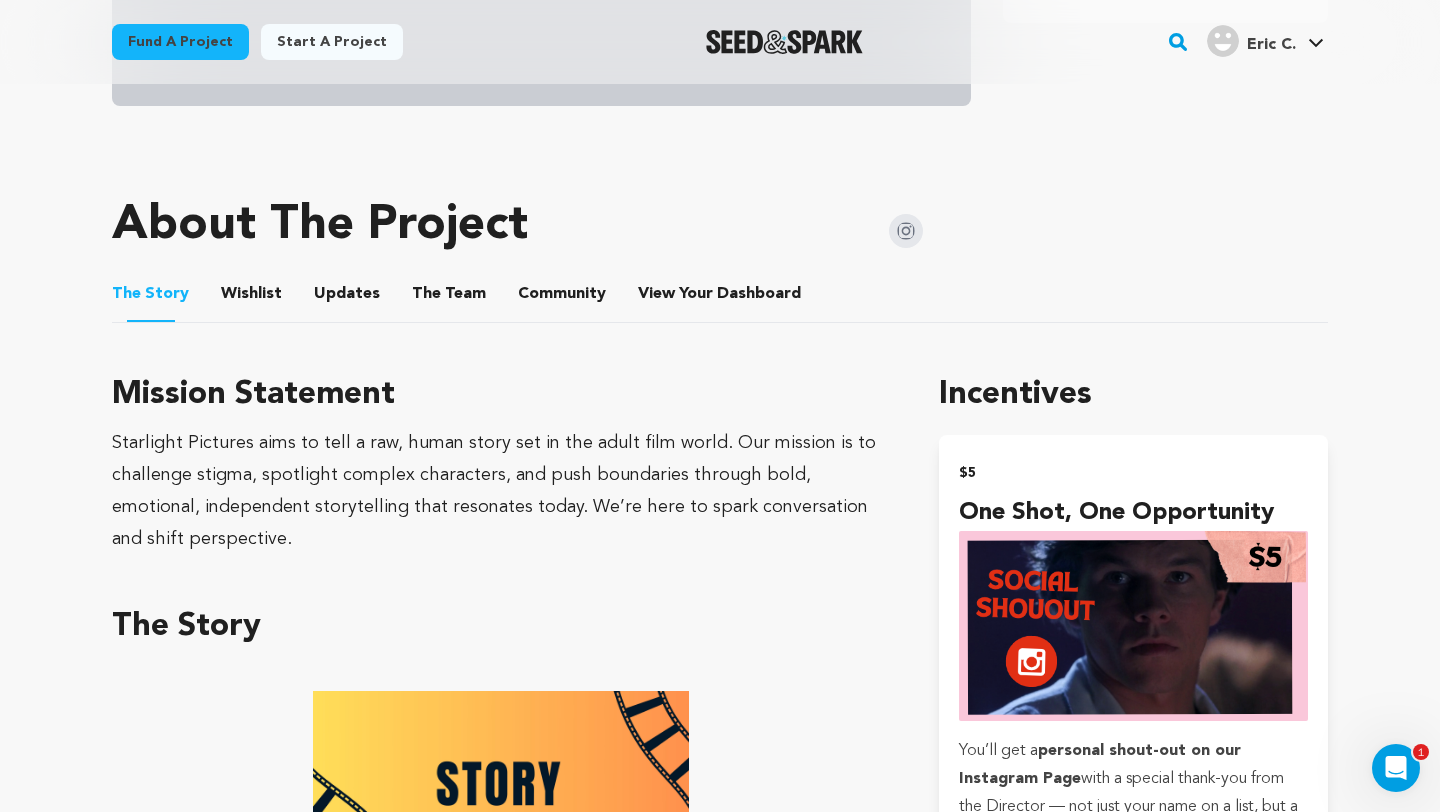 scroll, scrollTop: 760, scrollLeft: 0, axis: vertical 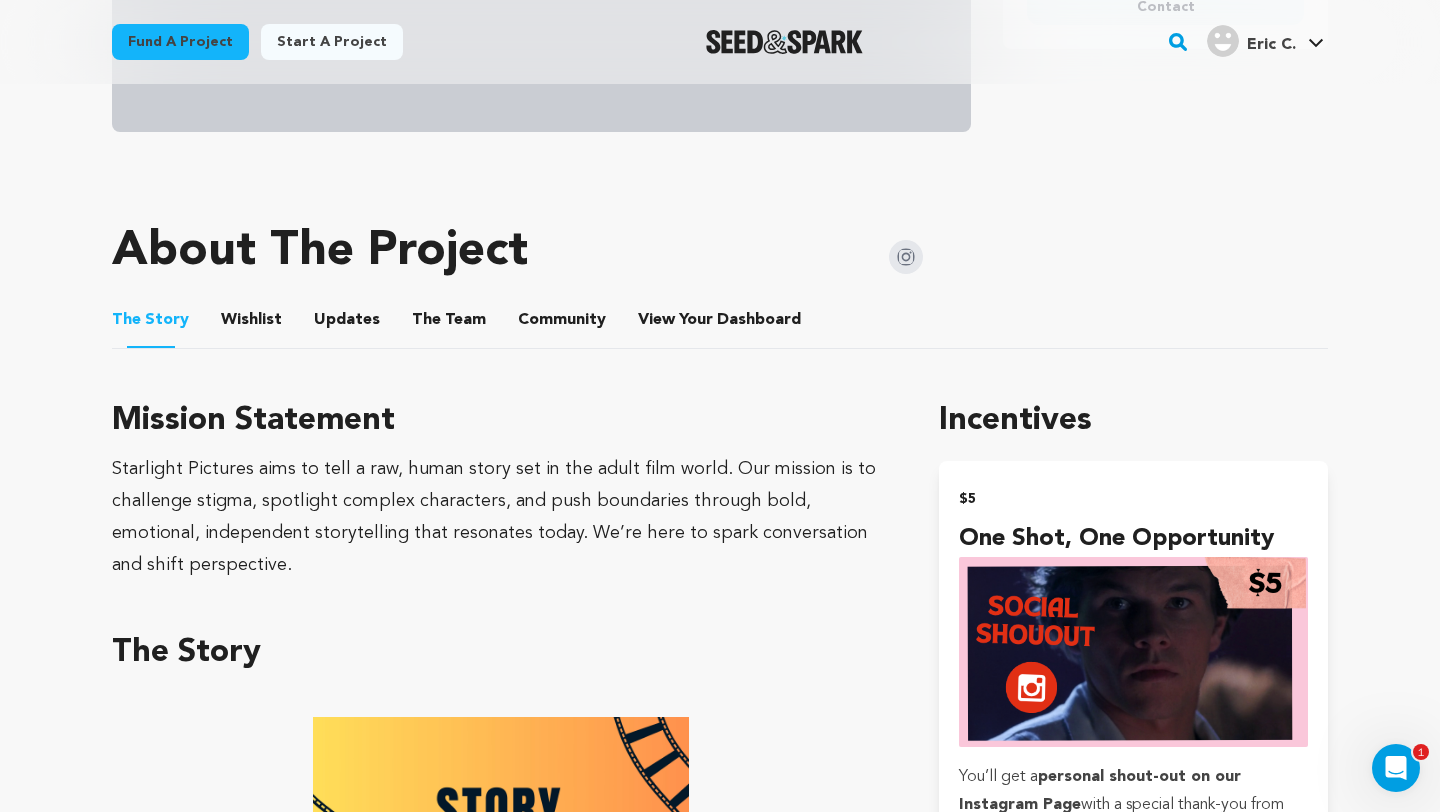 drag, startPoint x: 1439, startPoint y: 345, endPoint x: 1399, endPoint y: 75, distance: 272.94687 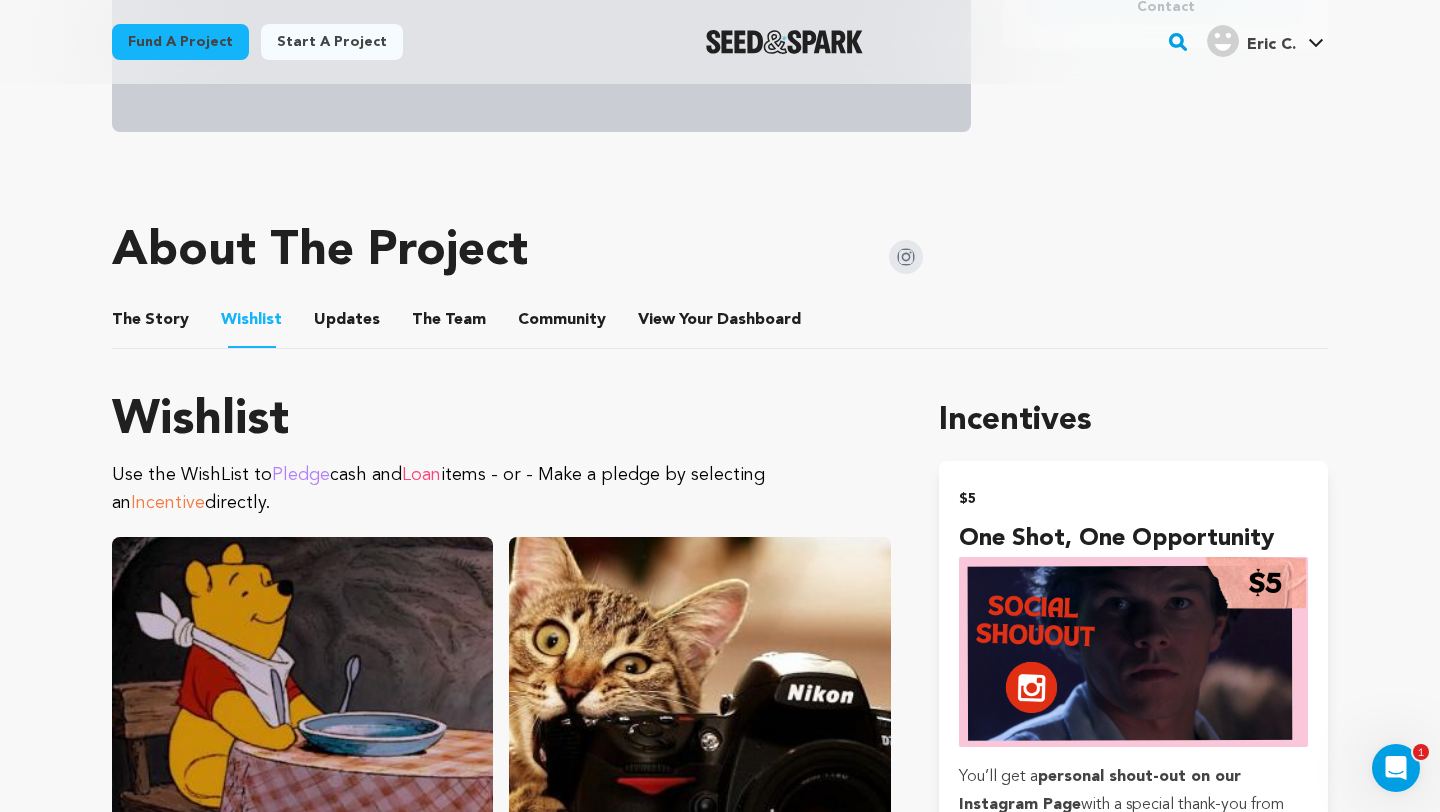 click on "Updates" at bounding box center (347, 324) 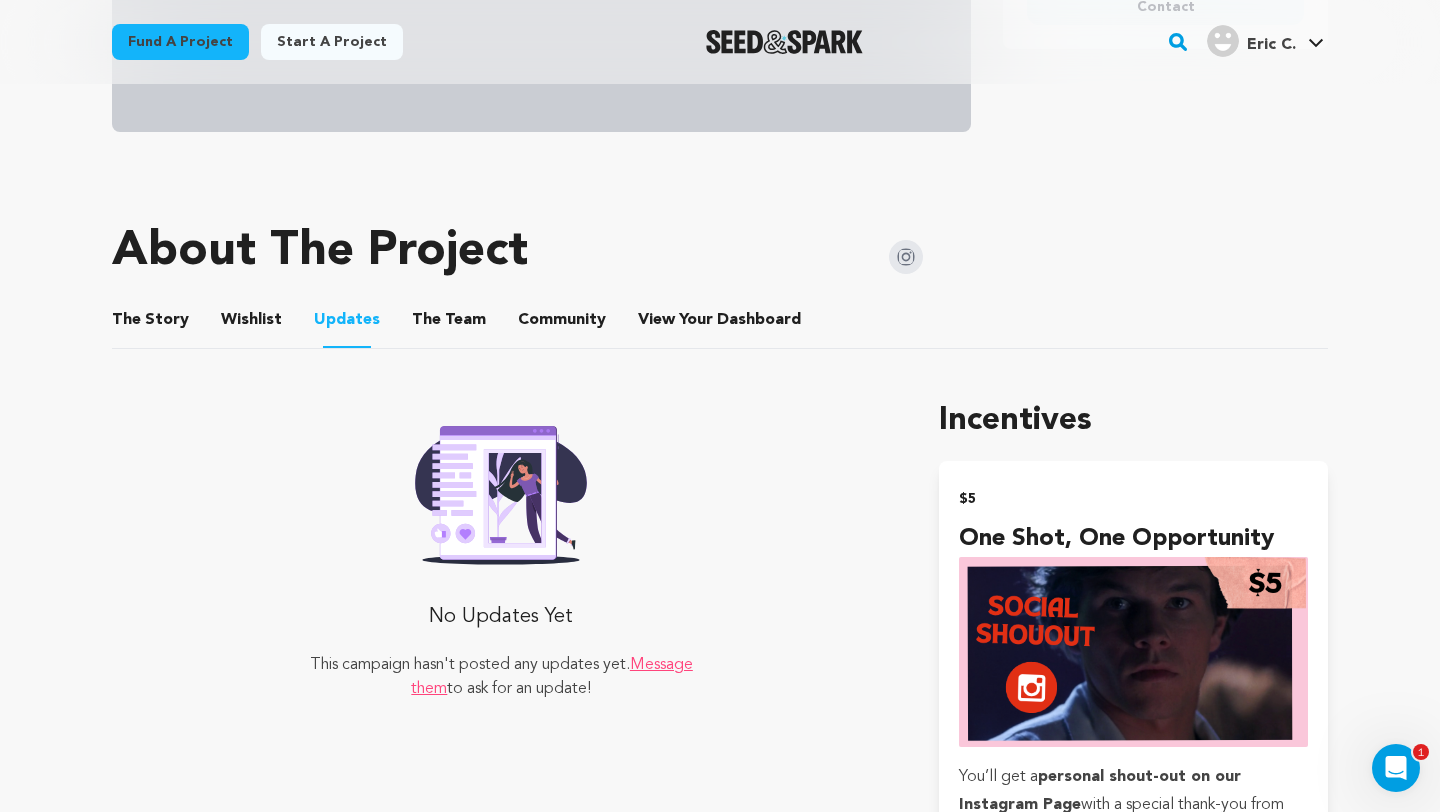 click on "The Team" at bounding box center [449, 324] 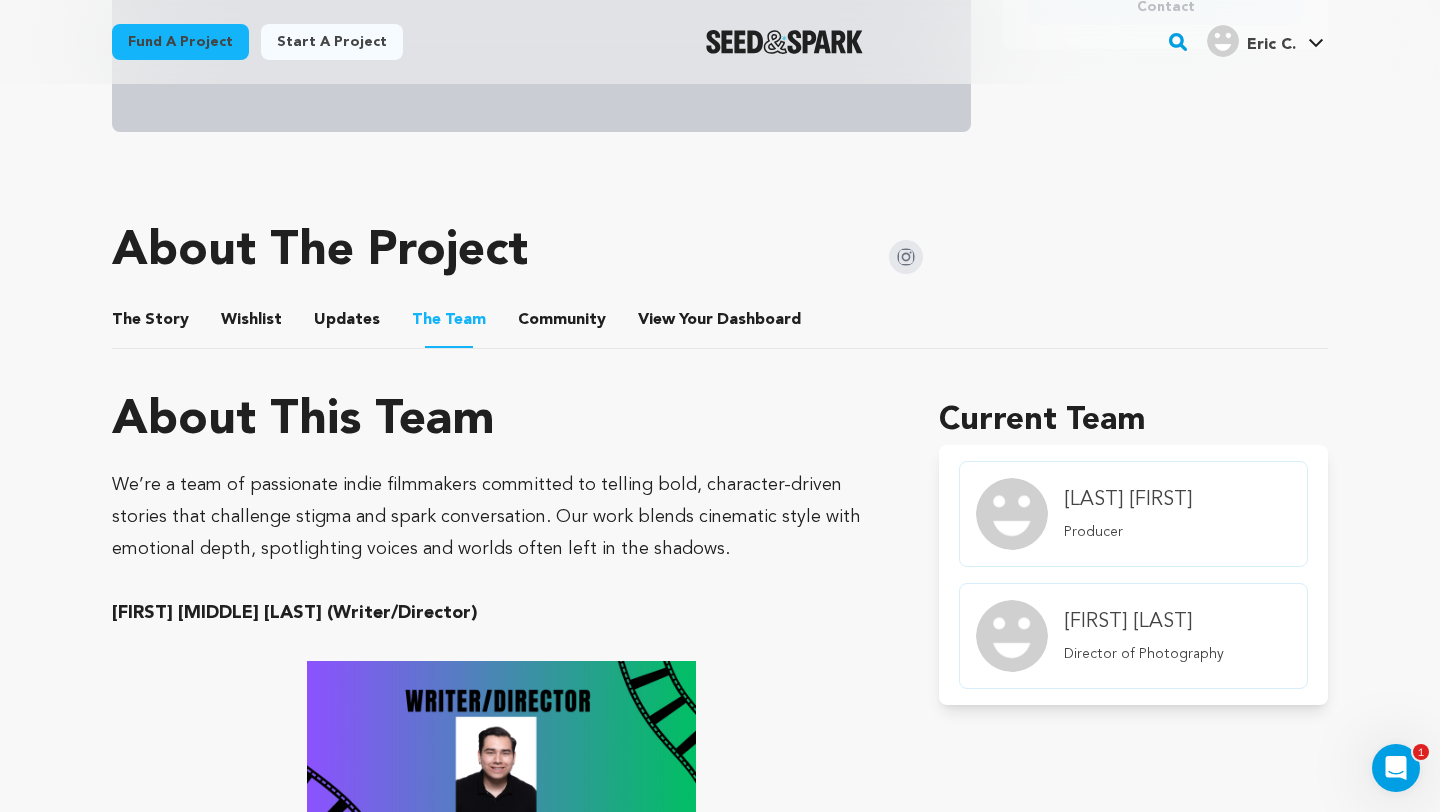 click on "Community" at bounding box center [562, 324] 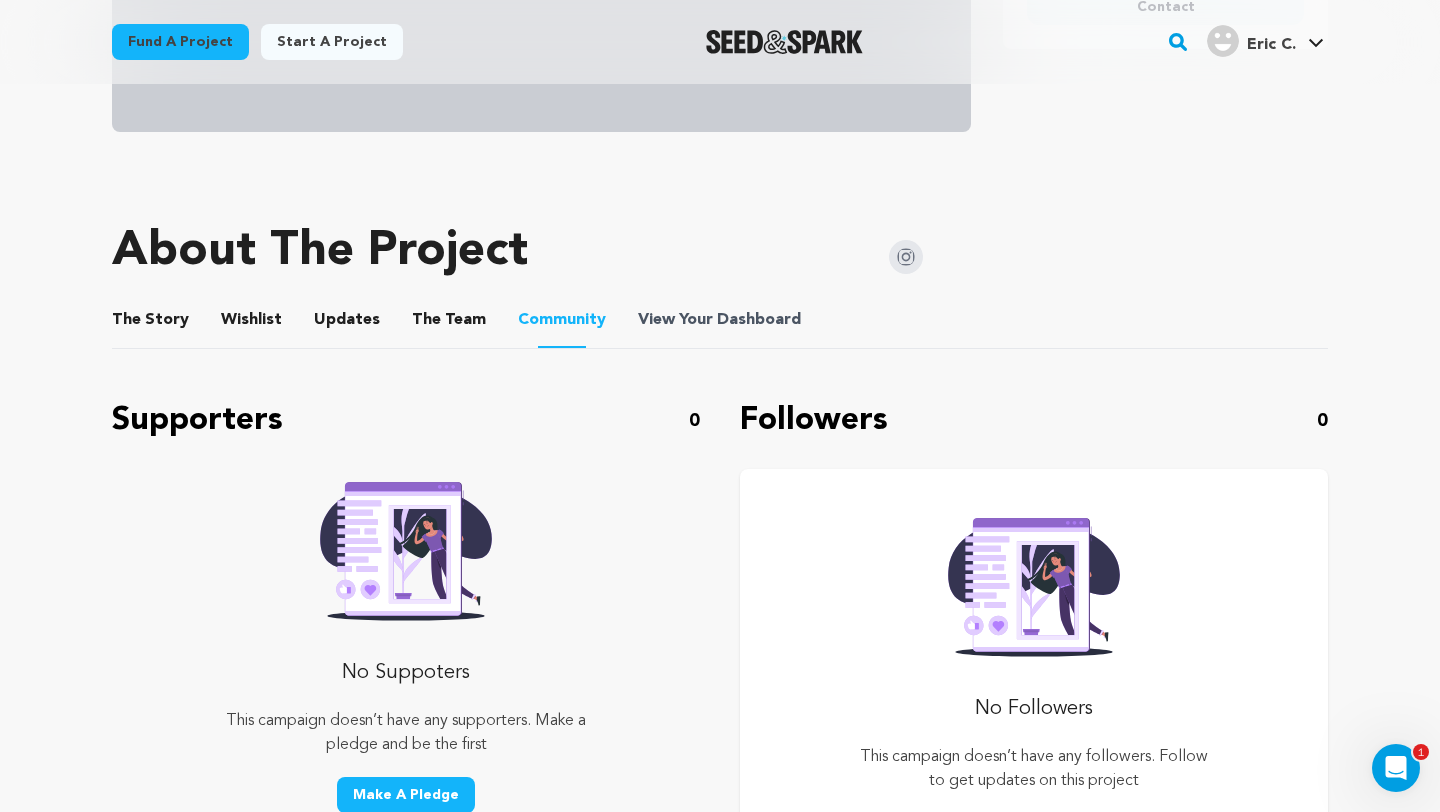 click on "View   Your   Dashboard" at bounding box center (721, 320) 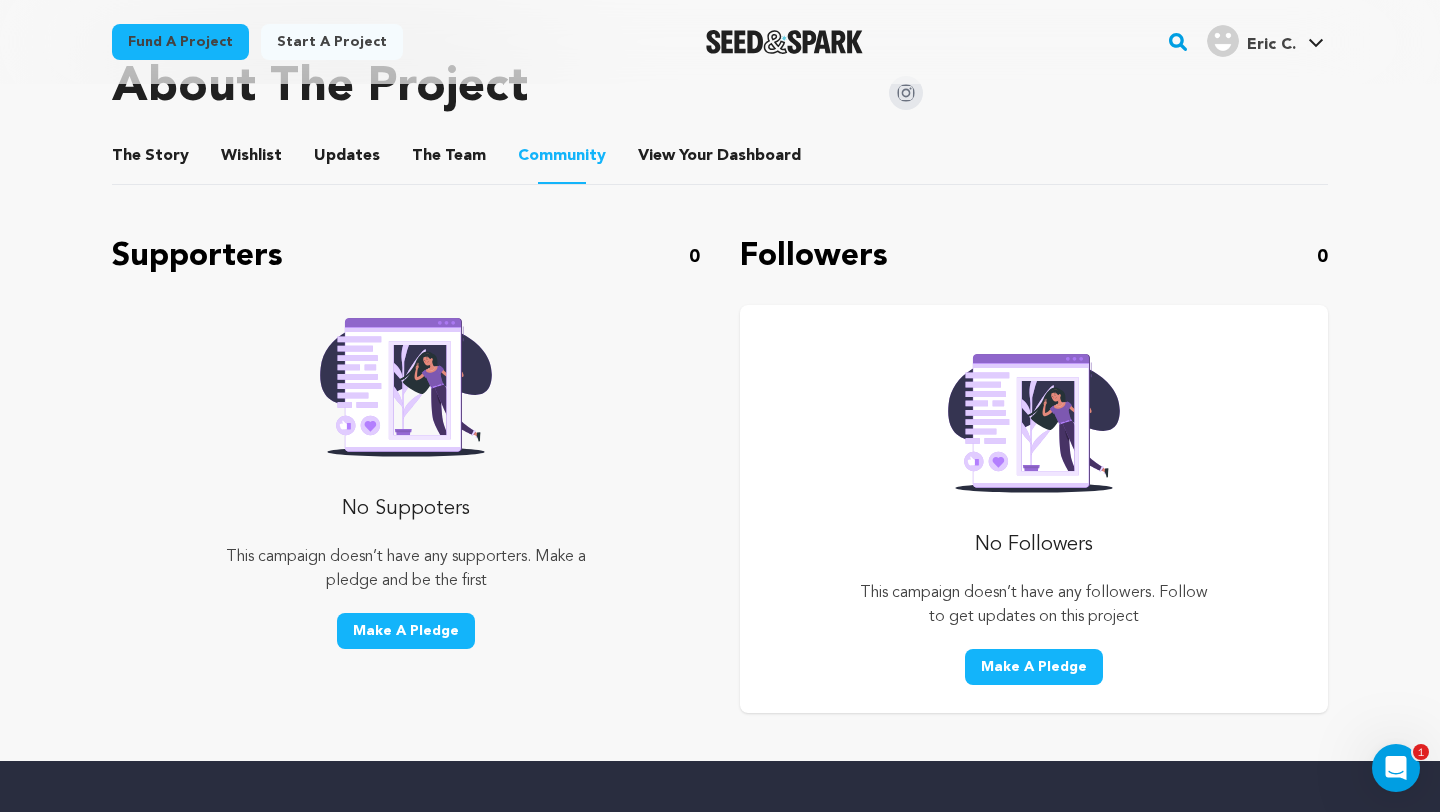 scroll, scrollTop: 920, scrollLeft: 0, axis: vertical 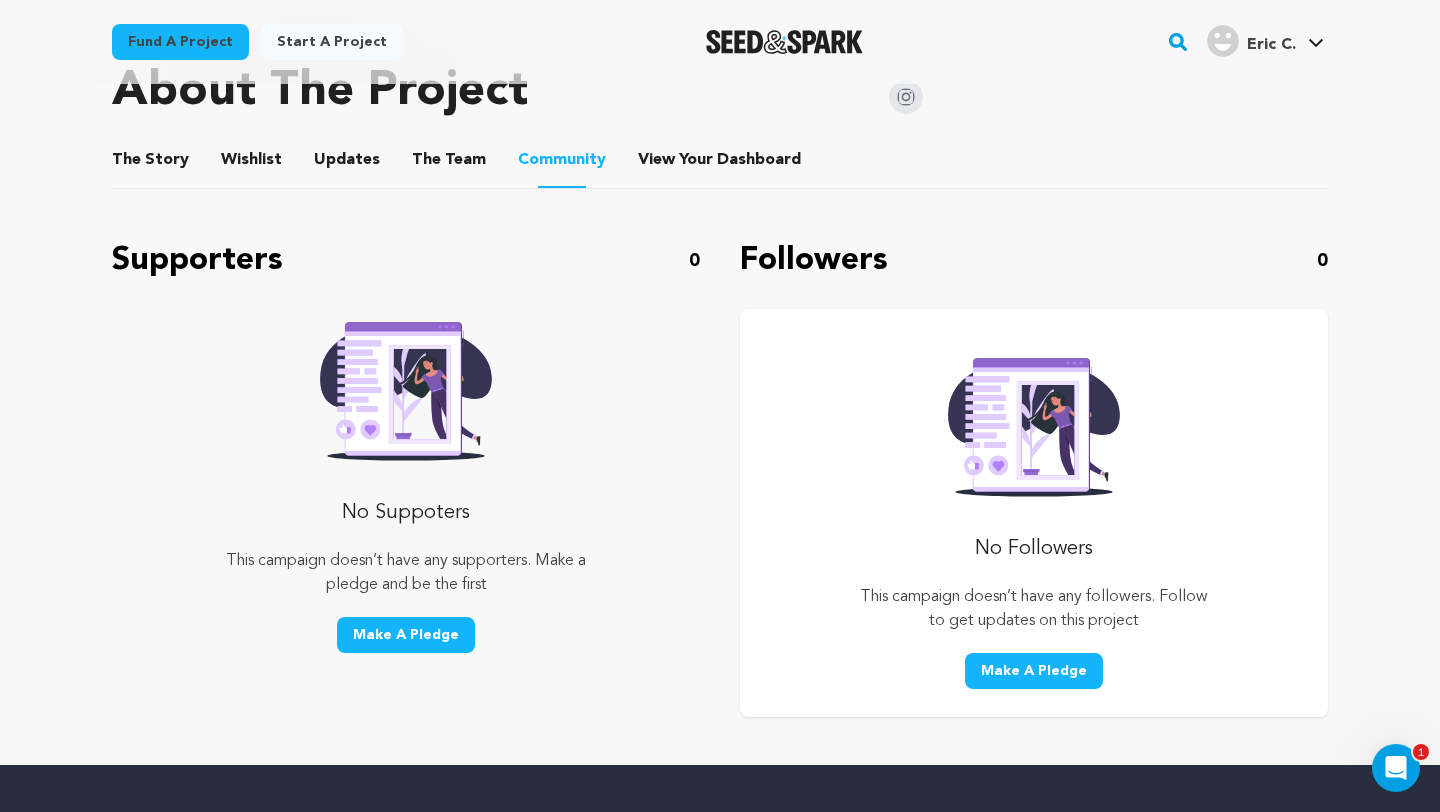 click on "Eric C.
Eric C." at bounding box center [1265, 39] 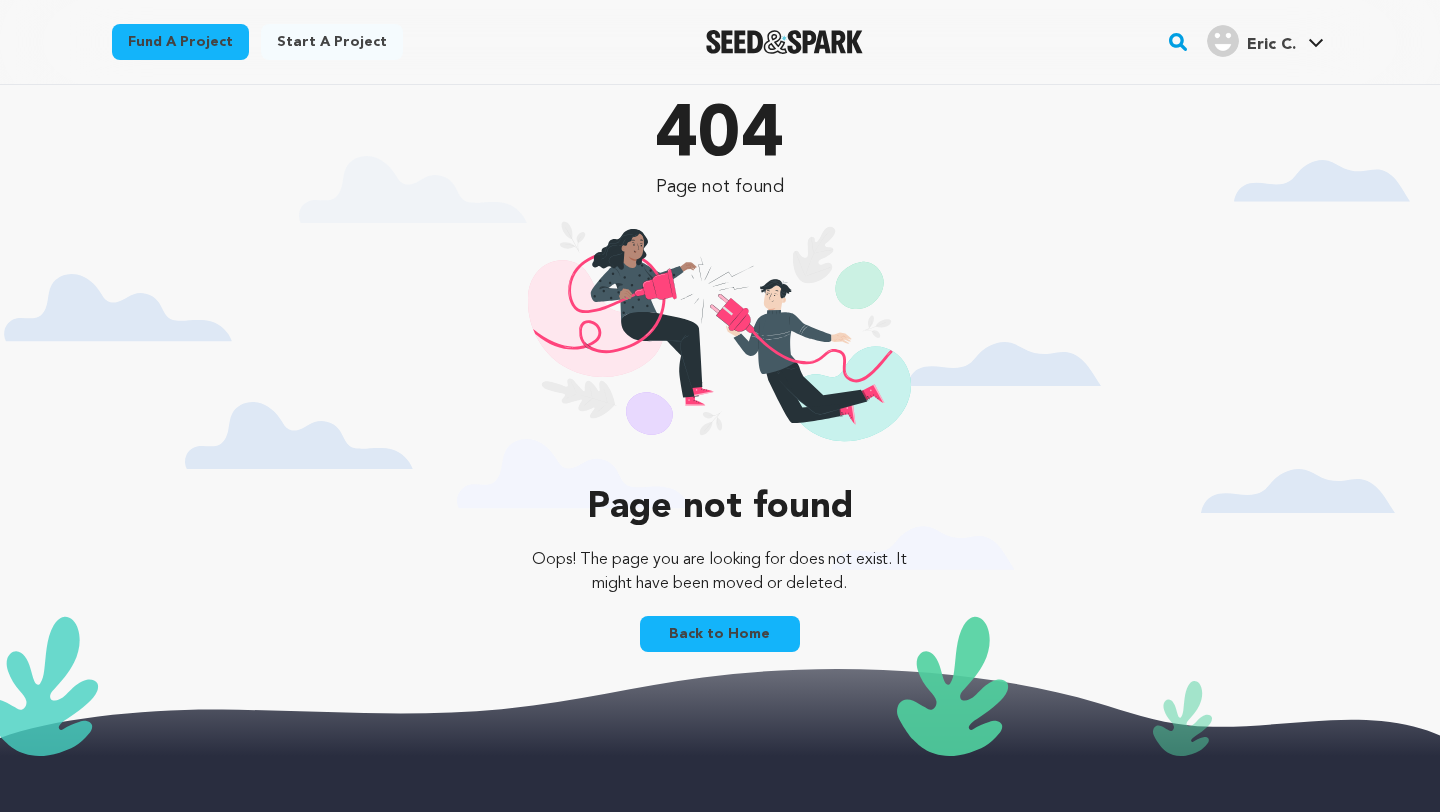 scroll, scrollTop: 0, scrollLeft: 0, axis: both 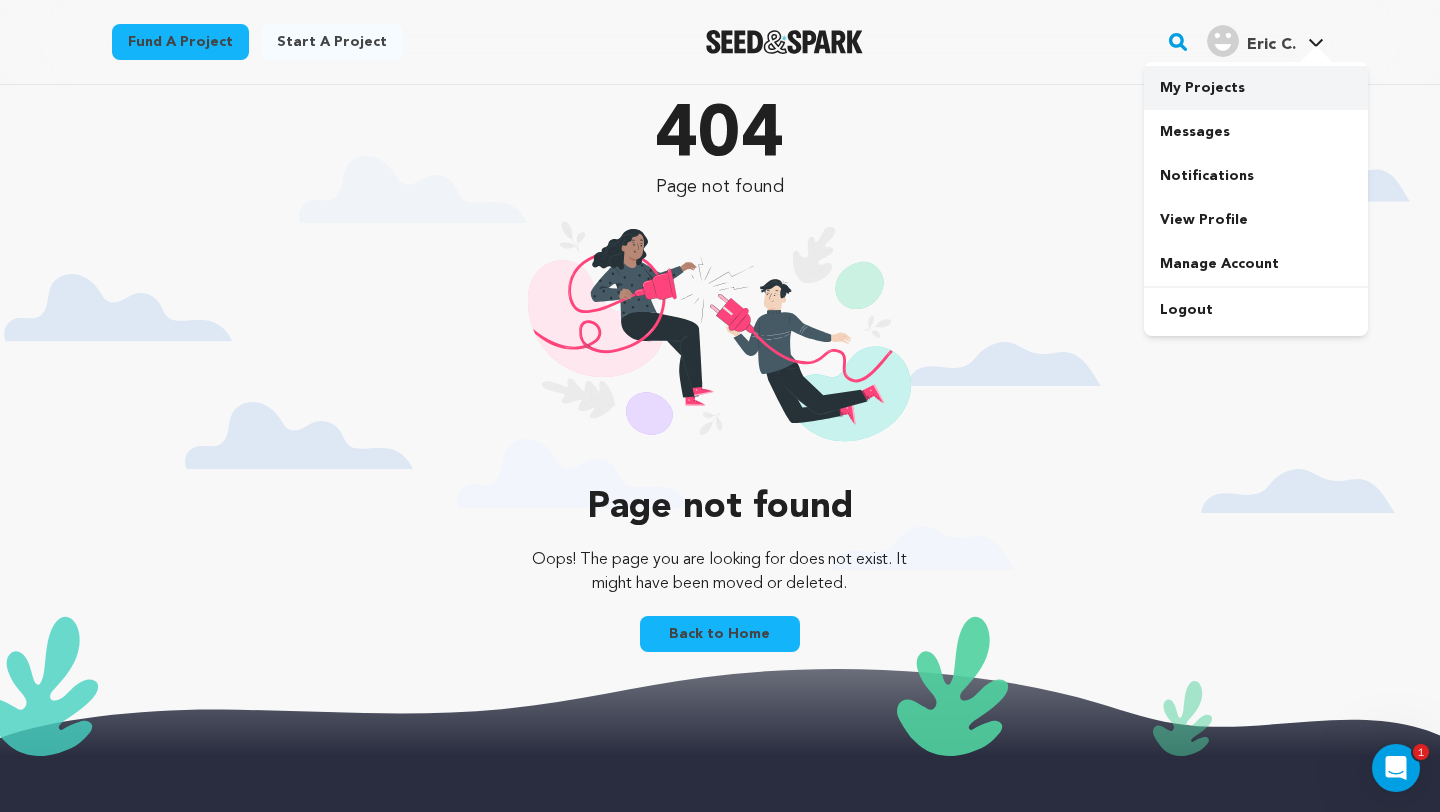 click on "My Projects" at bounding box center [1256, 88] 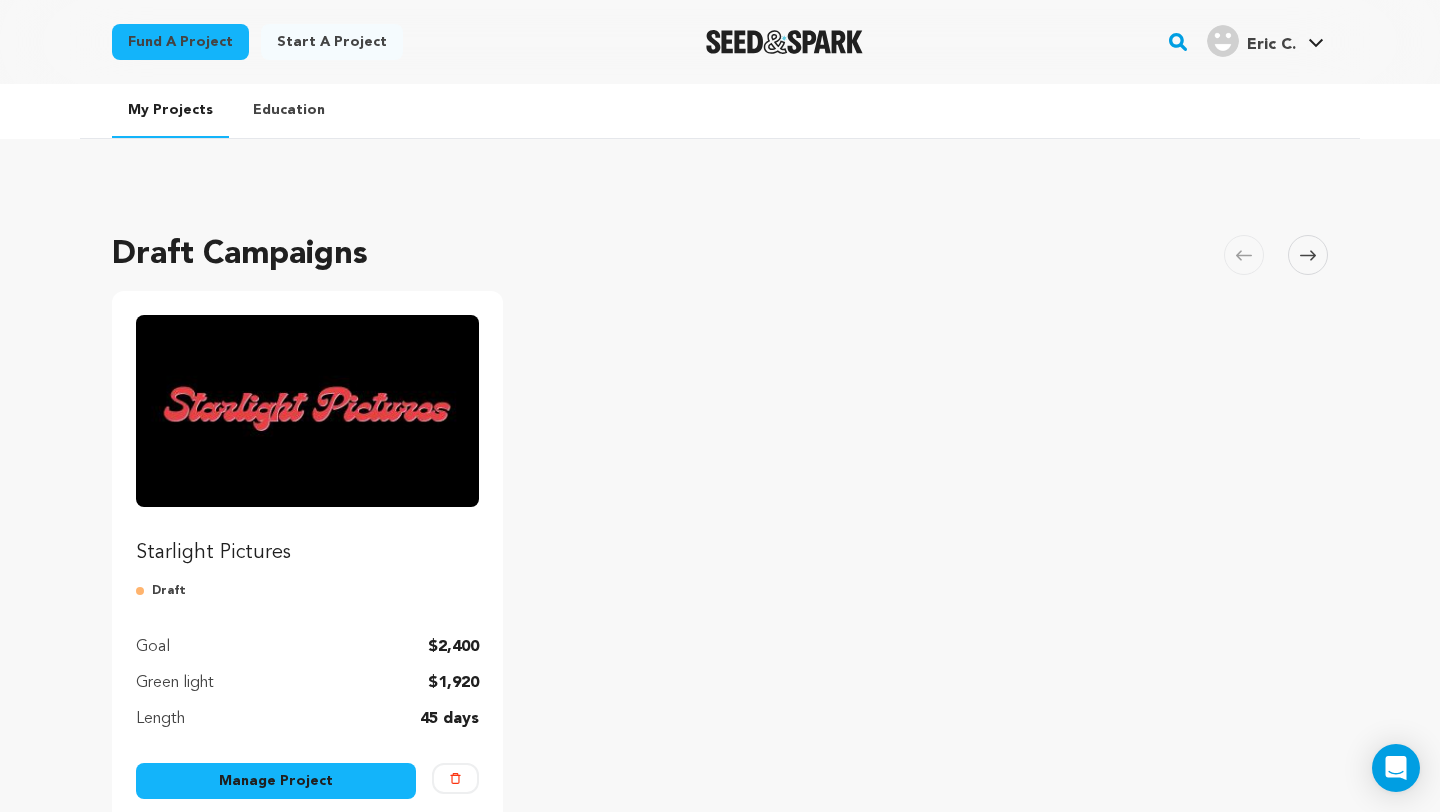 scroll, scrollTop: 0, scrollLeft: 0, axis: both 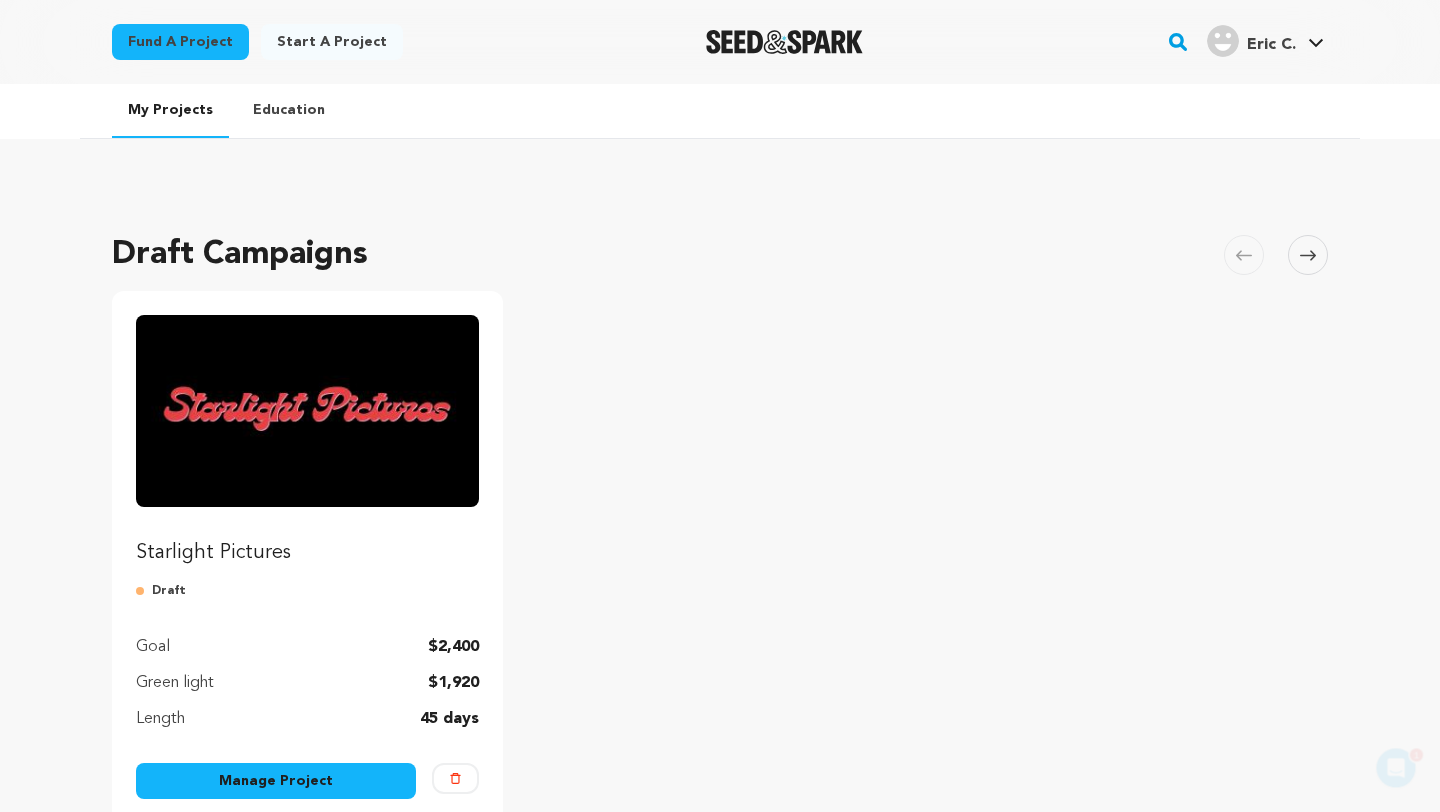 click on "Manage Project" at bounding box center (276, 781) 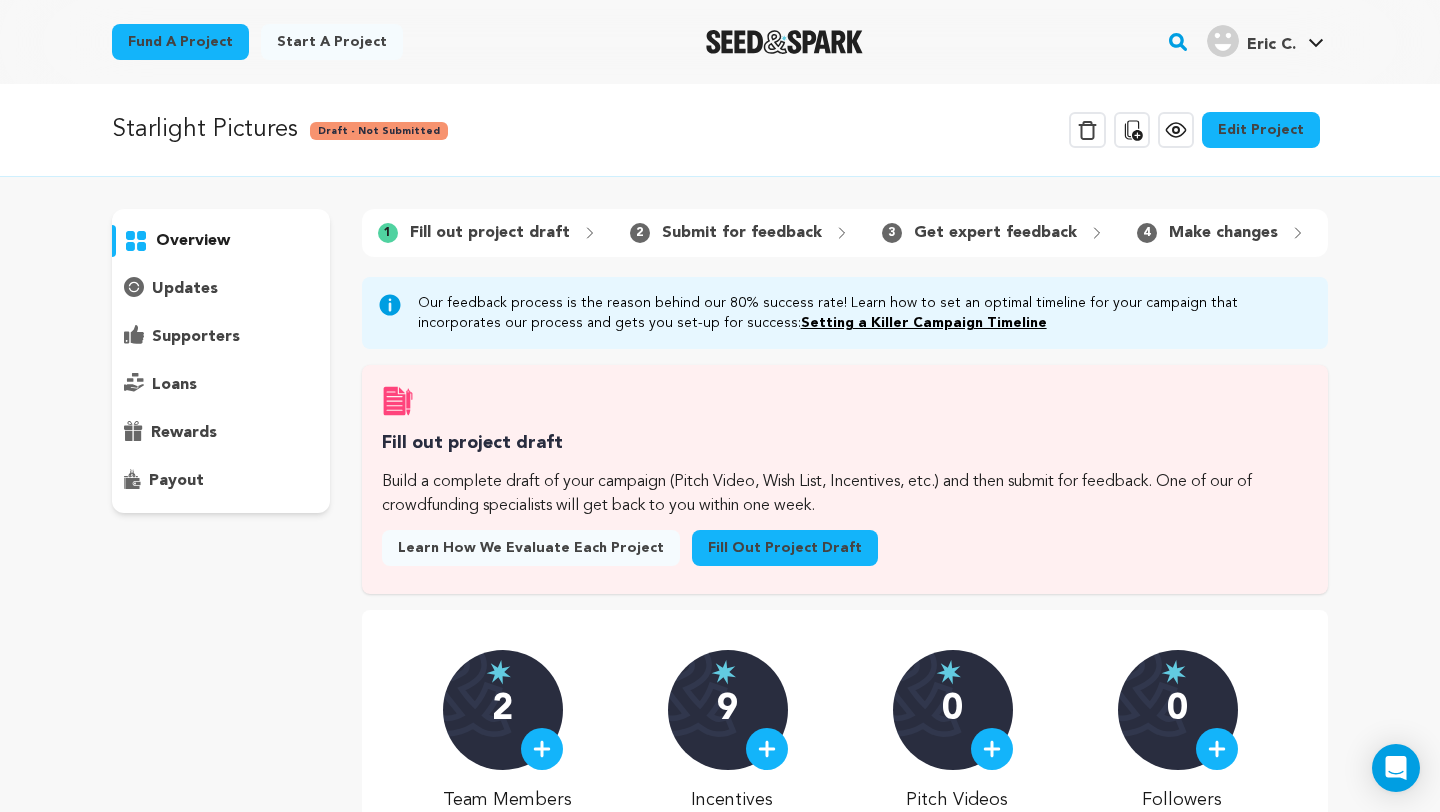 scroll, scrollTop: 0, scrollLeft: 0, axis: both 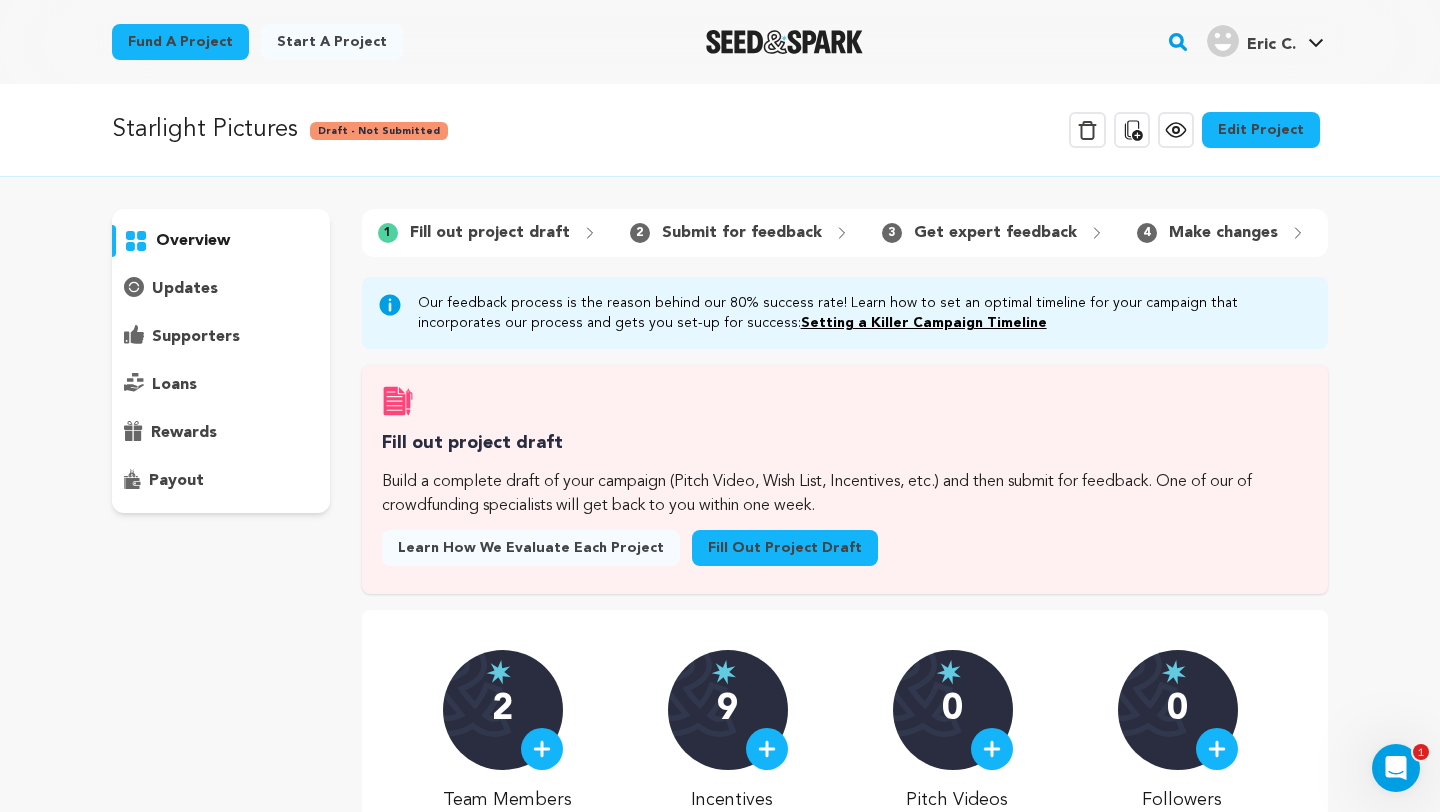 click on "Fill out project draft" at bounding box center (785, 548) 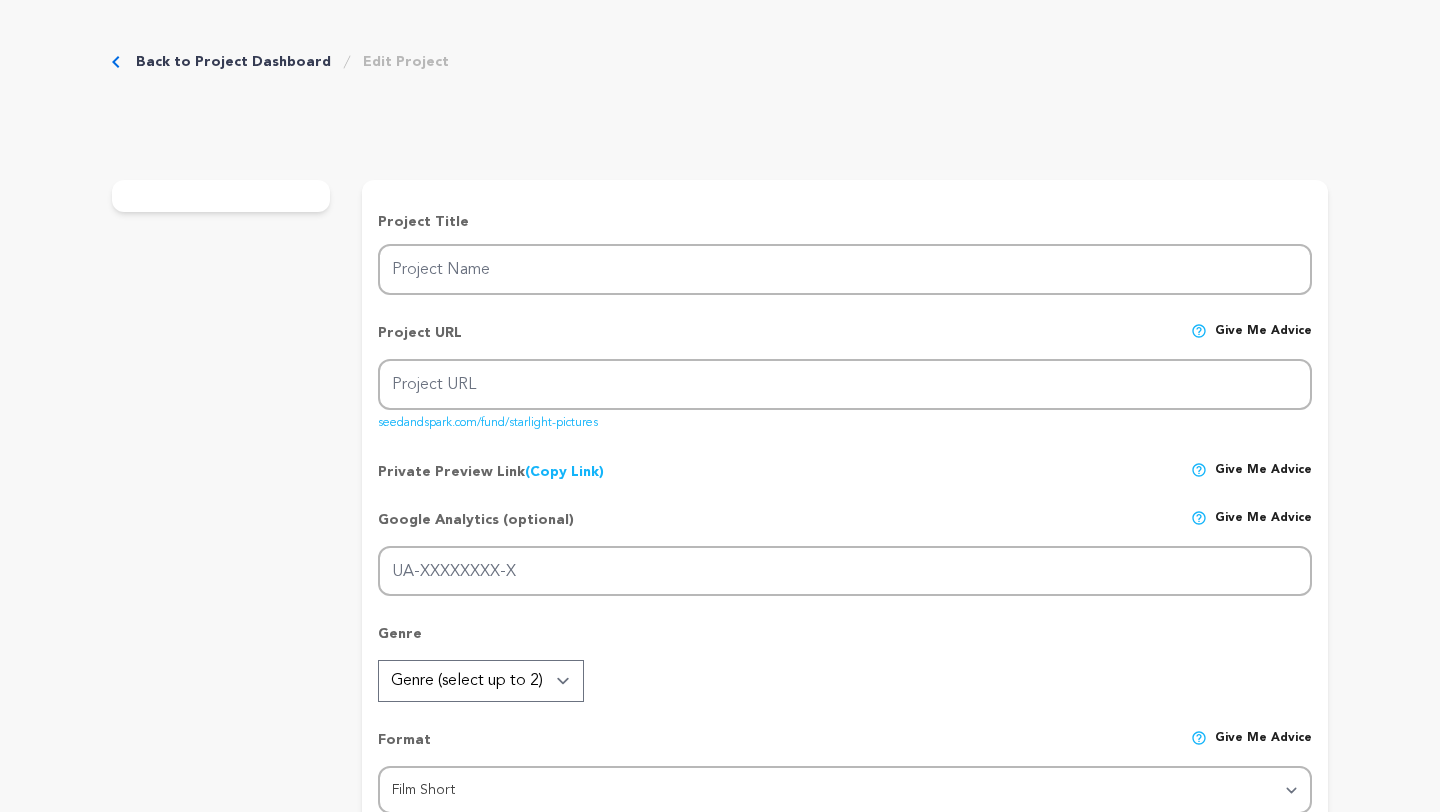 scroll, scrollTop: 0, scrollLeft: 0, axis: both 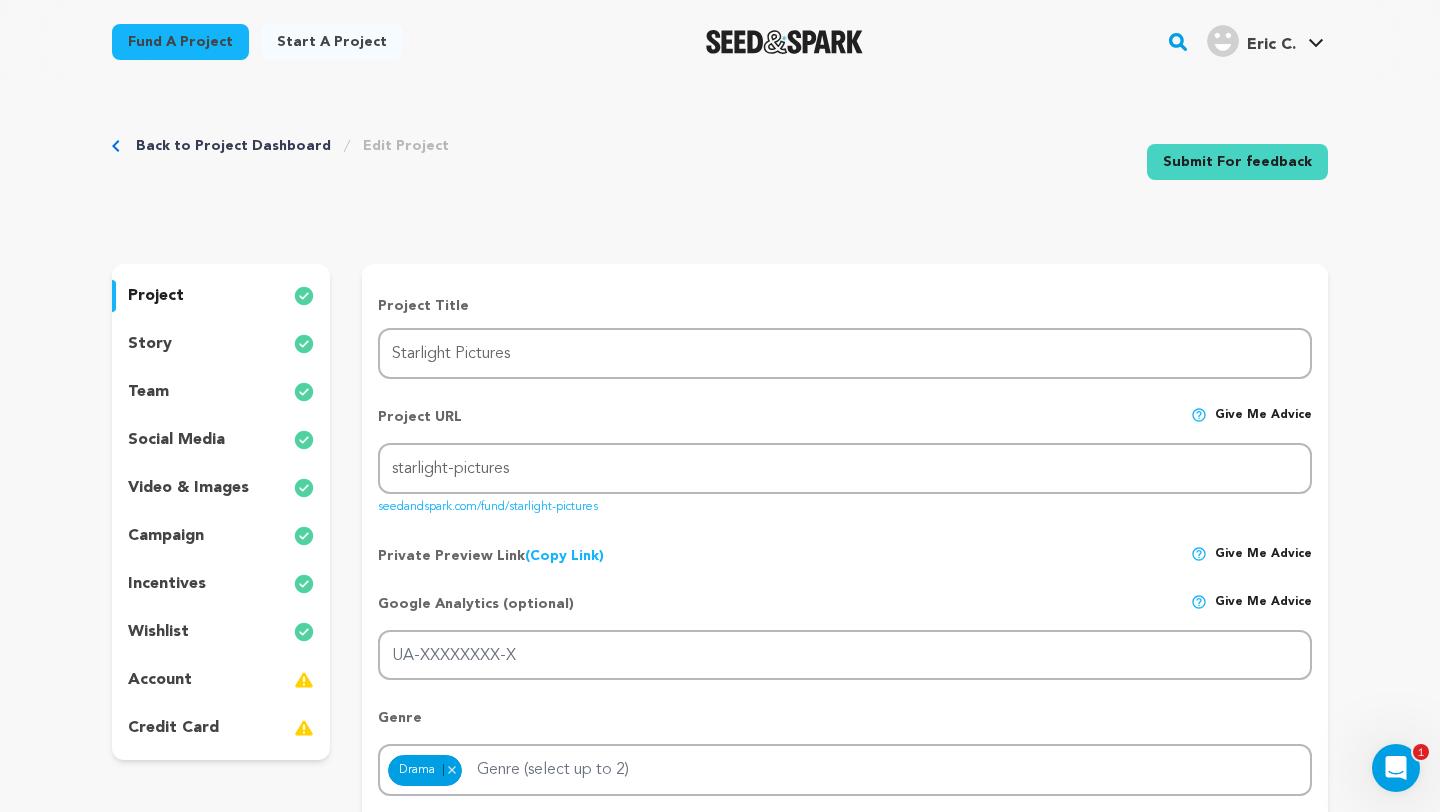 click on "story" at bounding box center (150, 344) 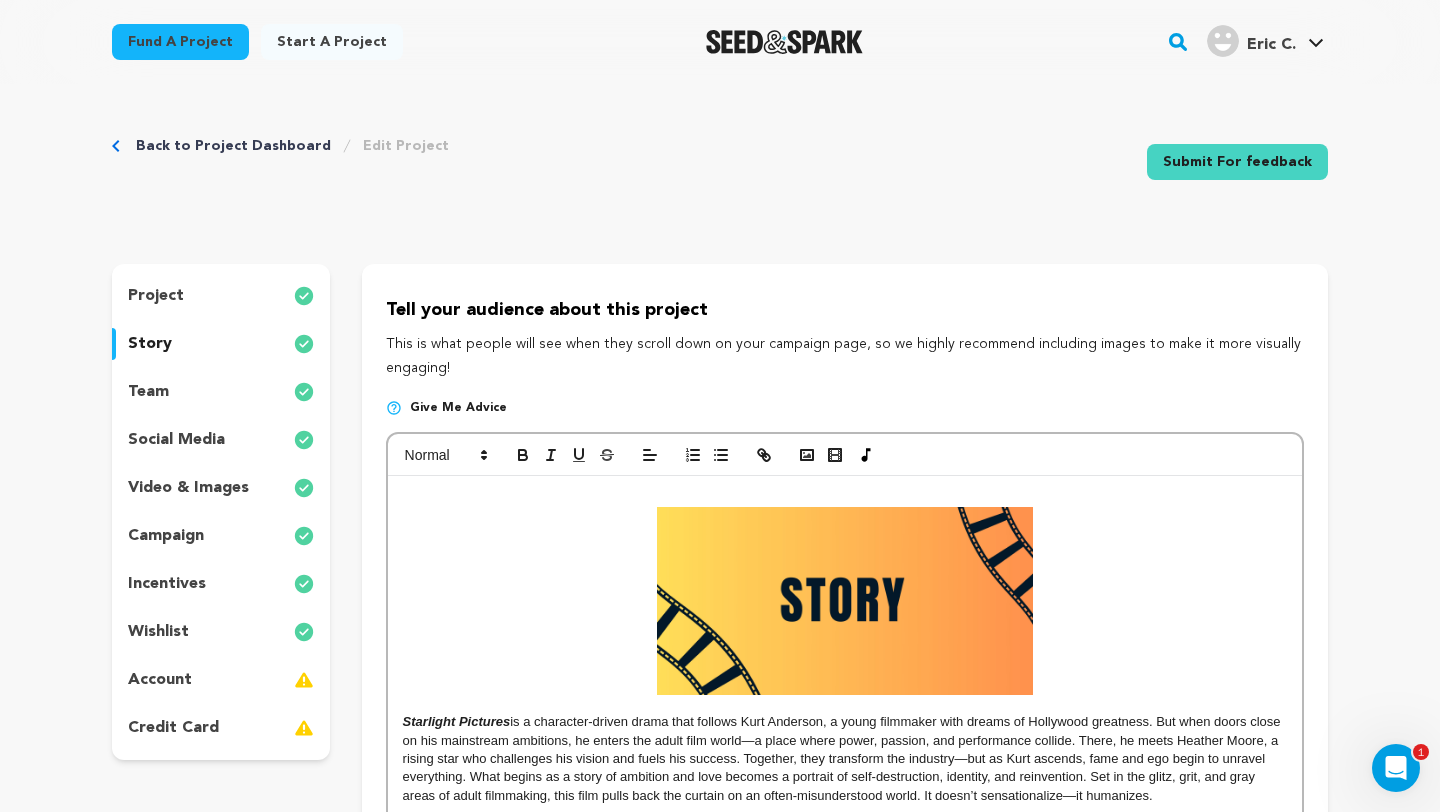 click at bounding box center (845, 601) 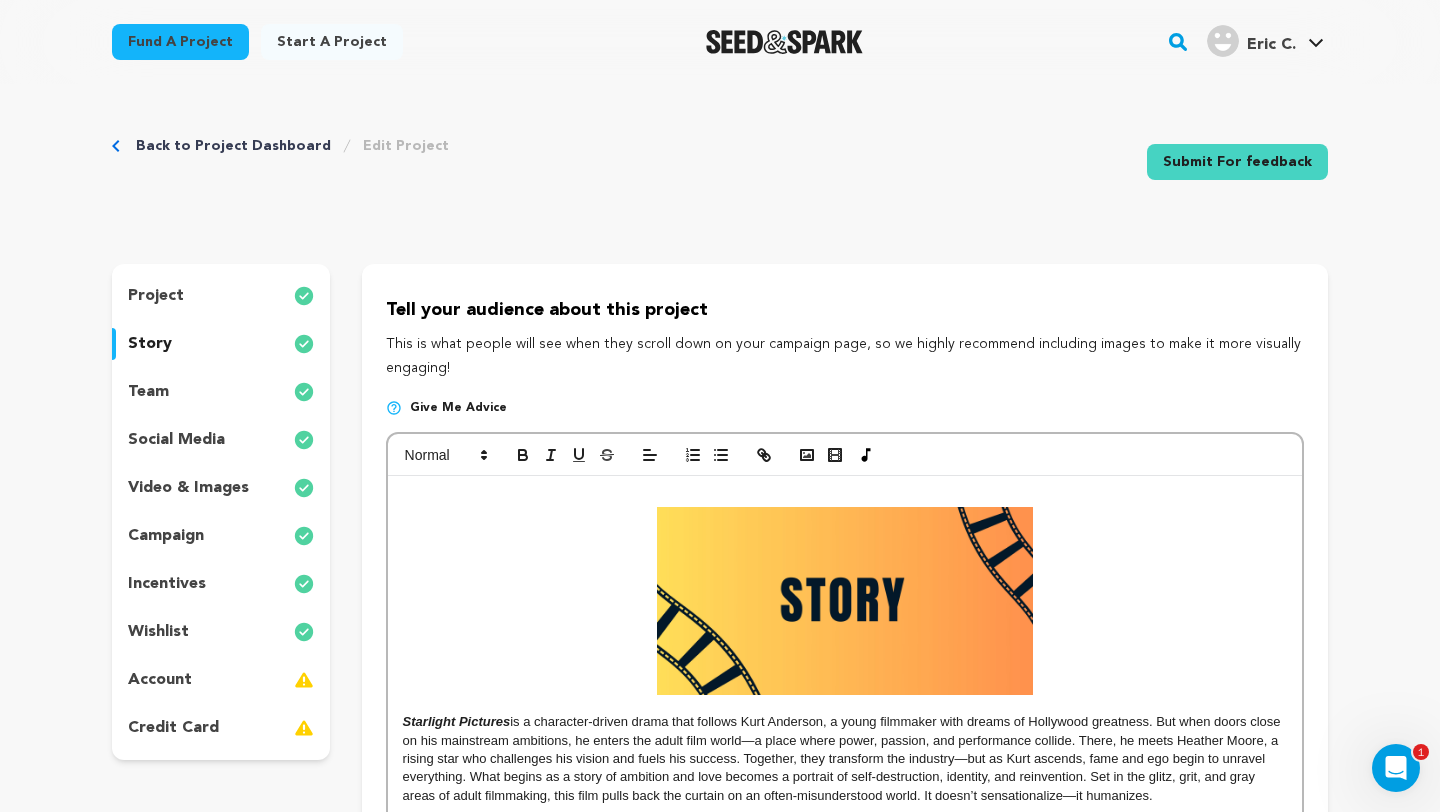 scroll, scrollTop: 427, scrollLeft: 0, axis: vertical 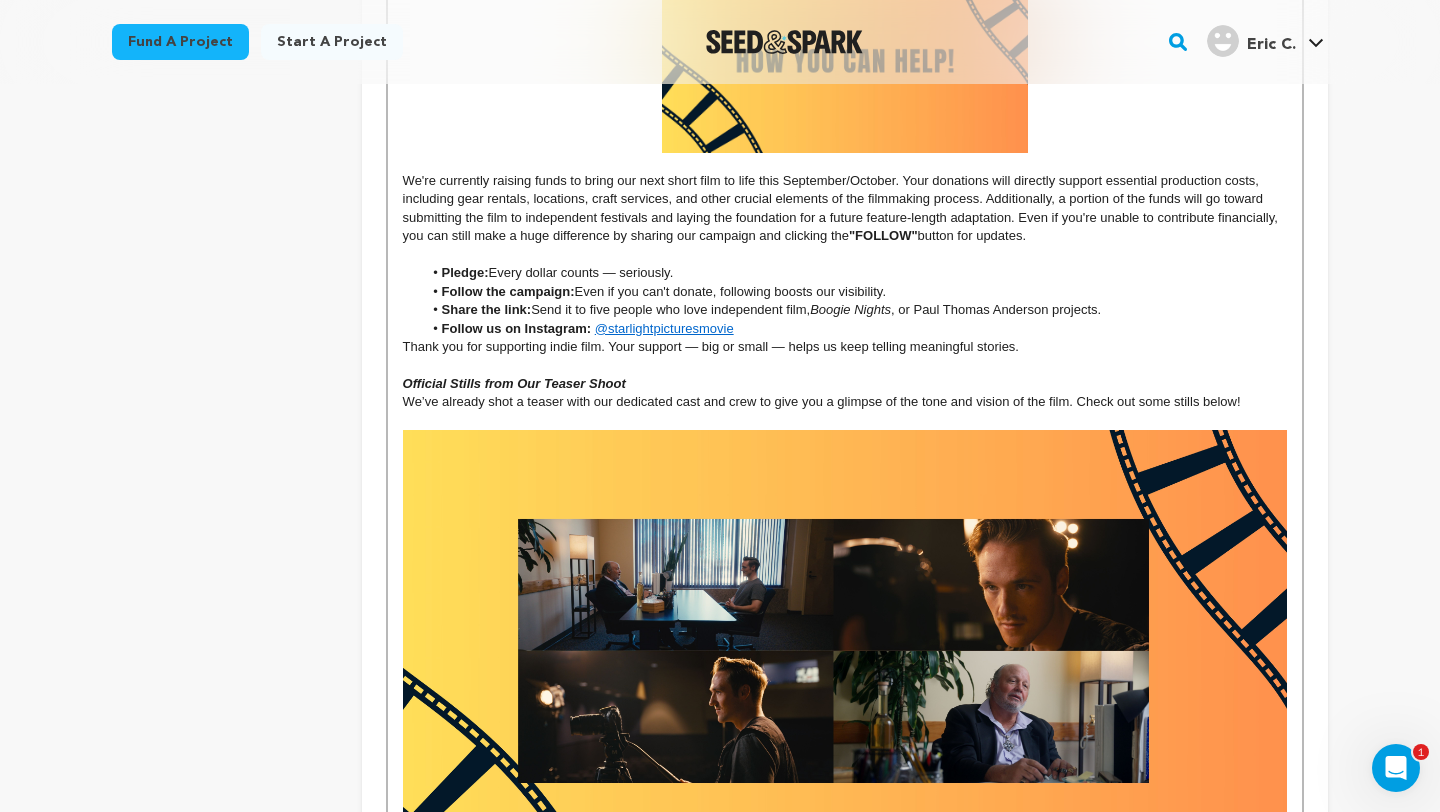drag, startPoint x: 1439, startPoint y: 171, endPoint x: 1433, endPoint y: 554, distance: 383.047 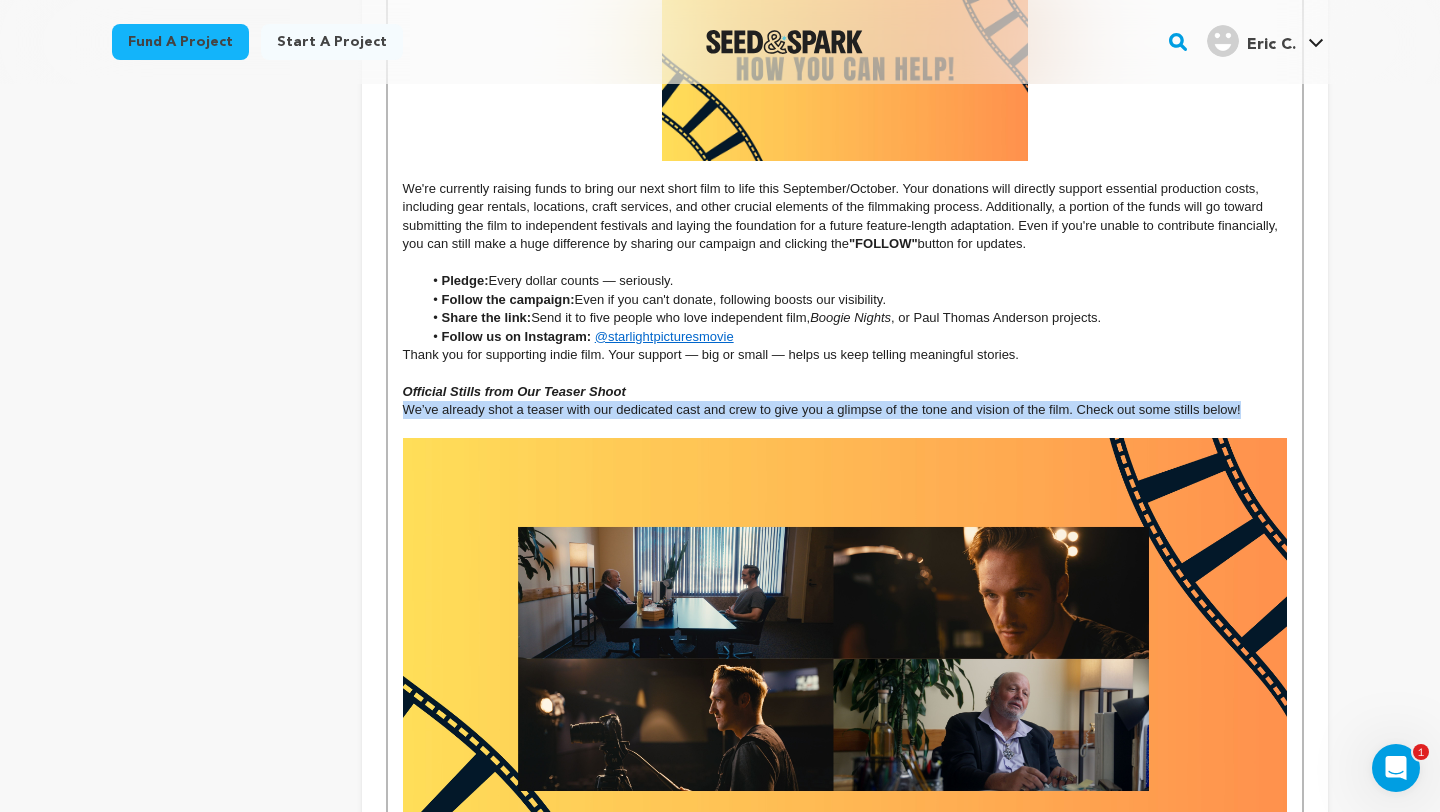 drag, startPoint x: 1260, startPoint y: 411, endPoint x: 403, endPoint y: 408, distance: 857.00525 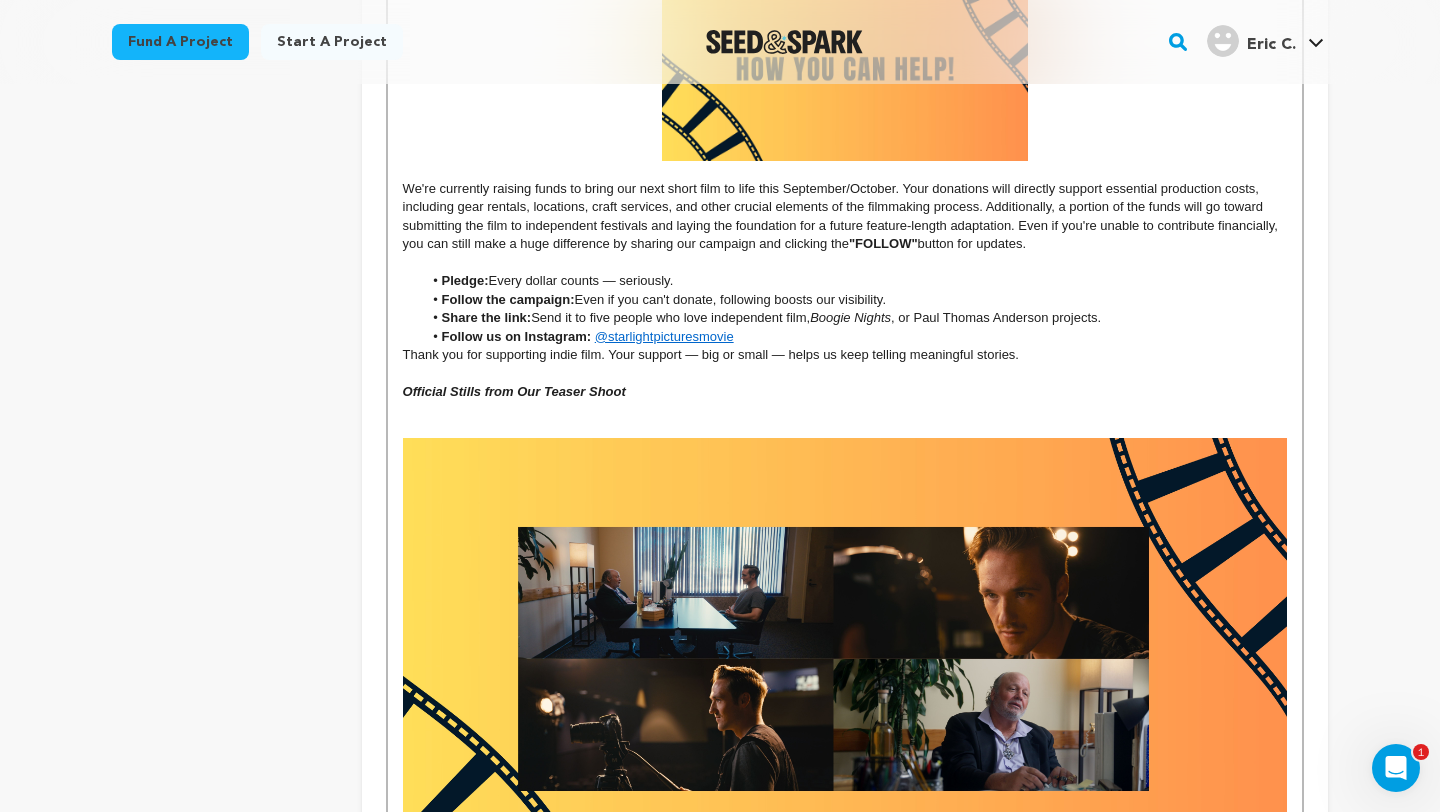 scroll, scrollTop: 92, scrollLeft: 0, axis: vertical 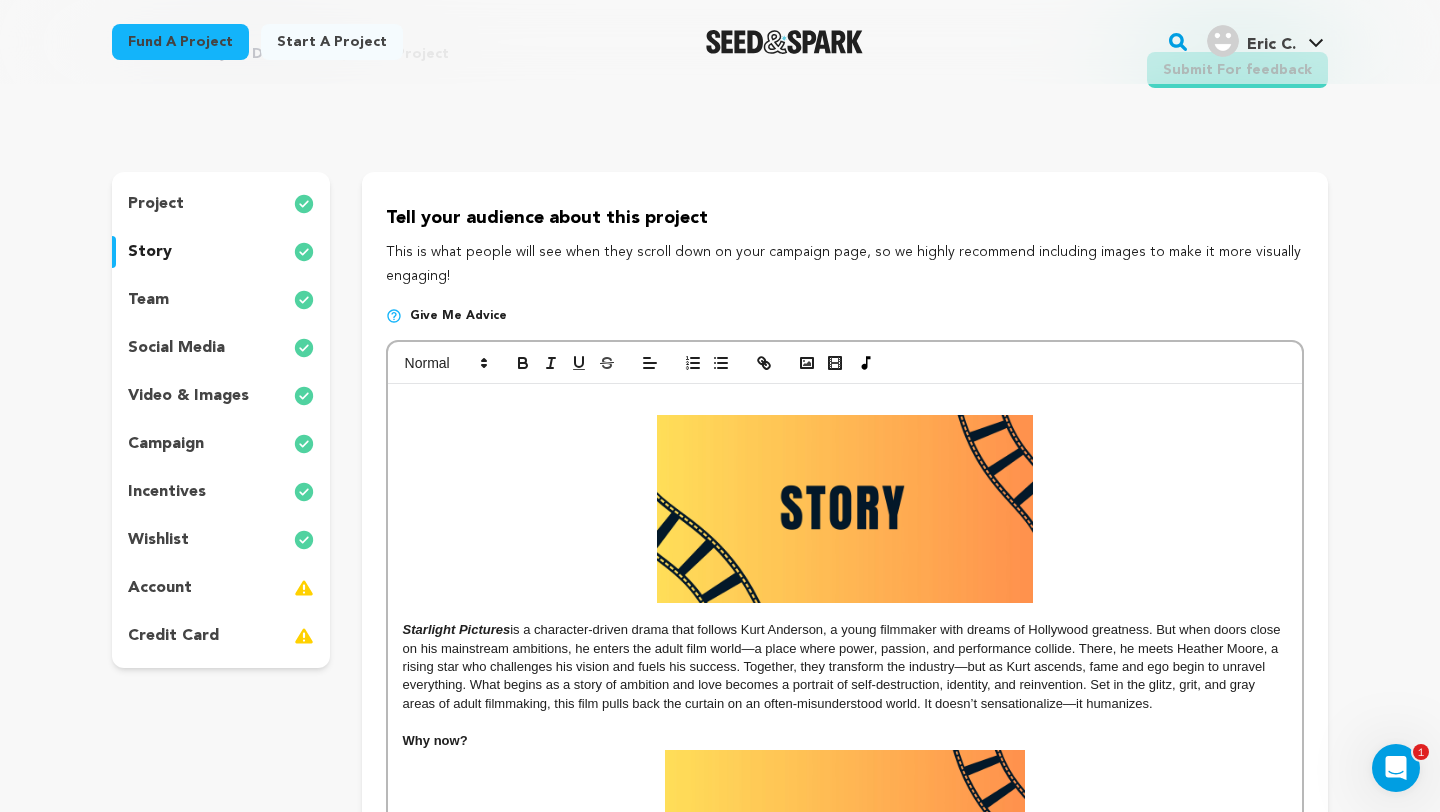 click at bounding box center [845, 509] 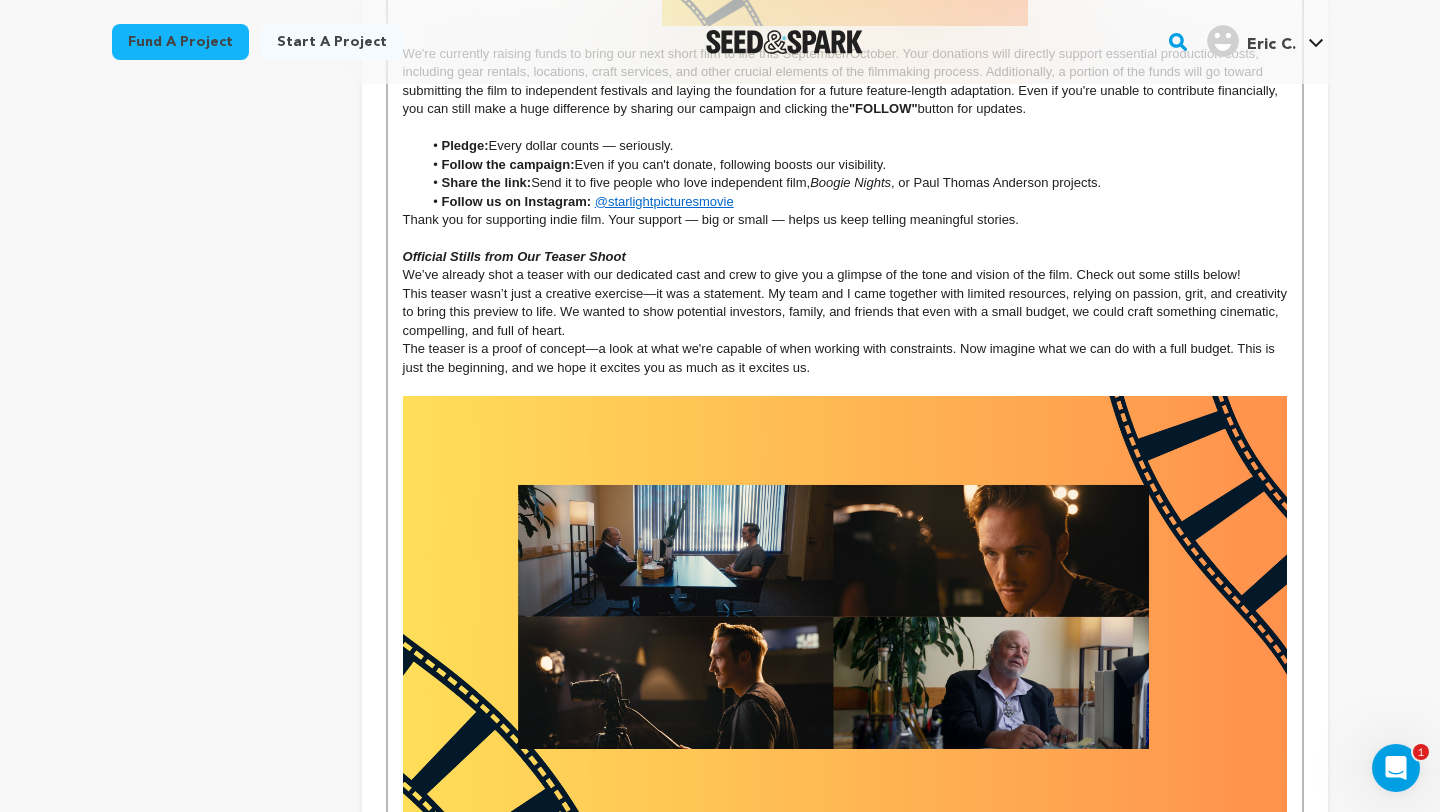 scroll, scrollTop: 2602, scrollLeft: 0, axis: vertical 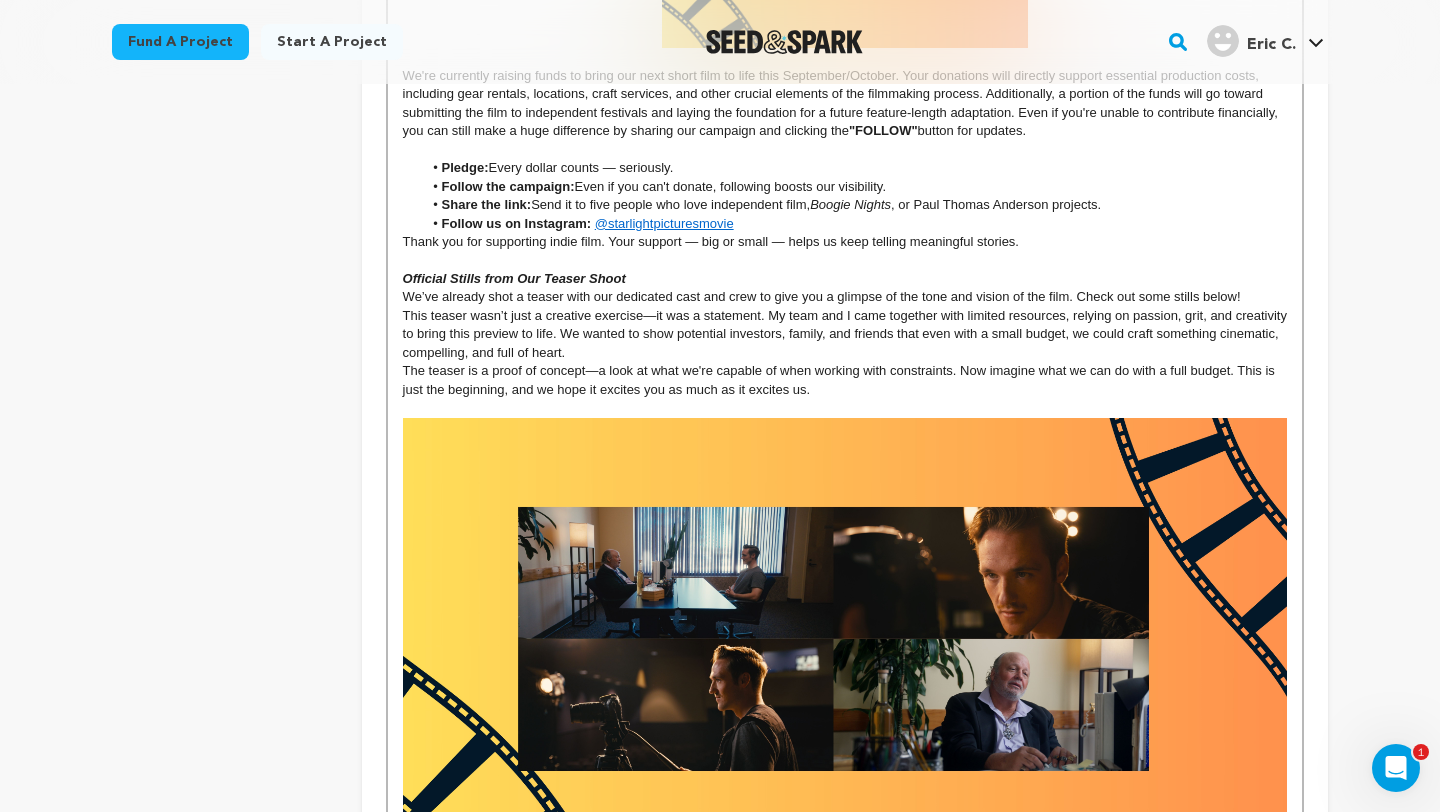 drag, startPoint x: 1439, startPoint y: 161, endPoint x: 1401, endPoint y: 521, distance: 362 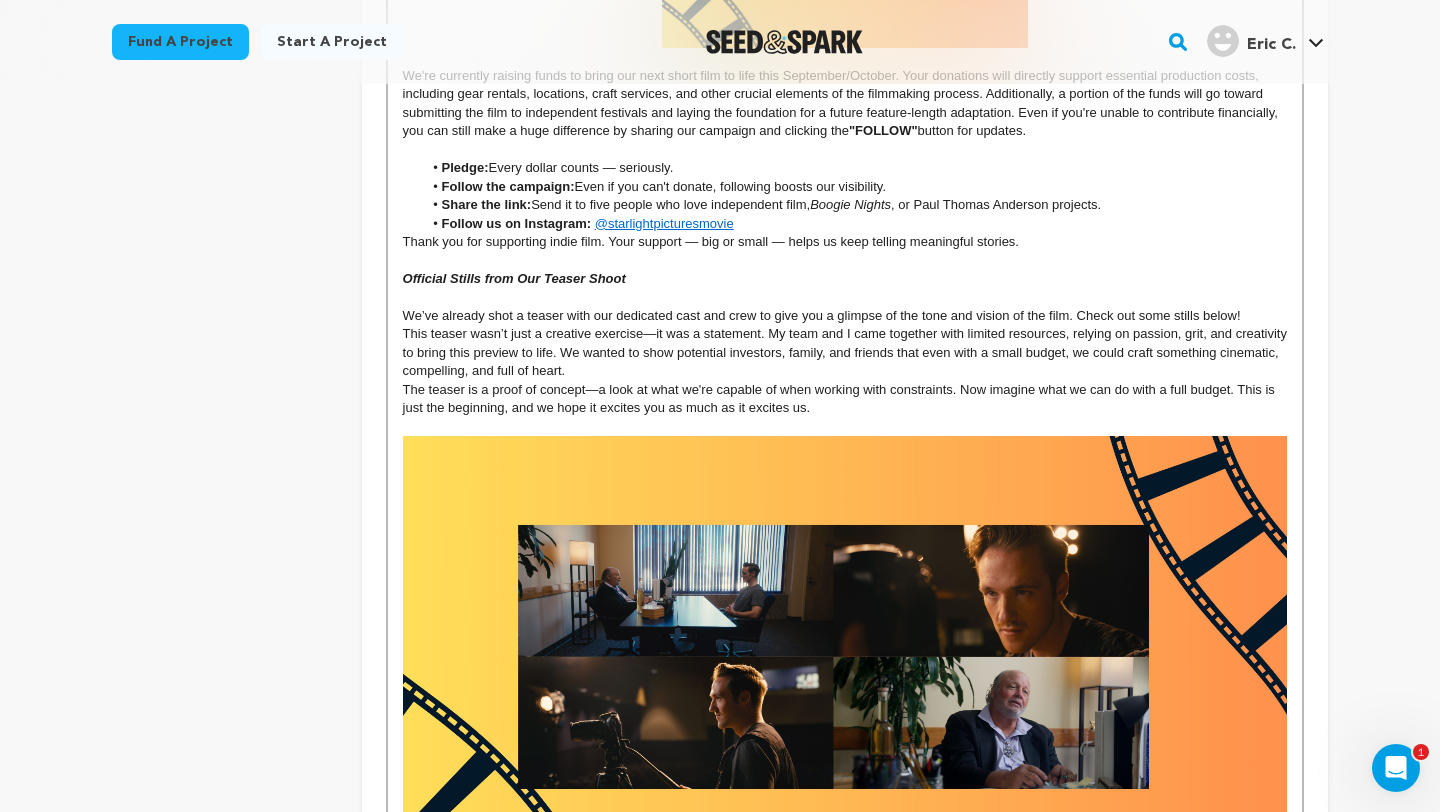 click on "Starlight Pictures  is a character-driven drama that follows Kurt Anderson, a young filmmaker with dreams of Hollywood greatness. But when doors close on his mainstream ambitions, he enters the adult film world—a place where power, passion, and performance collide. There, he meets Heather Moore, a rising star who challenges his vision and fuels his success. Together, they transform the industry—but as Kurt ascends, fame and ego begin to unravel everything. What begins as a story of ambition and love becomes a portrait of self-destruction, identity, and reinvention. Set in the glitz, grit, and gray areas of adult filmmaking, this film pulls back the curtain on an often-misunderstood world. It doesn’t sensationalize—it humanizes. Why now?   In a time where conversations about power, identity, and control dominate culture,  Starlight Pictures  brings a fresh and fearless voice to the table. It's about the hidden cost of chasing success—and who we become when the spotlight fades.  Why this team?" at bounding box center [845, -572] 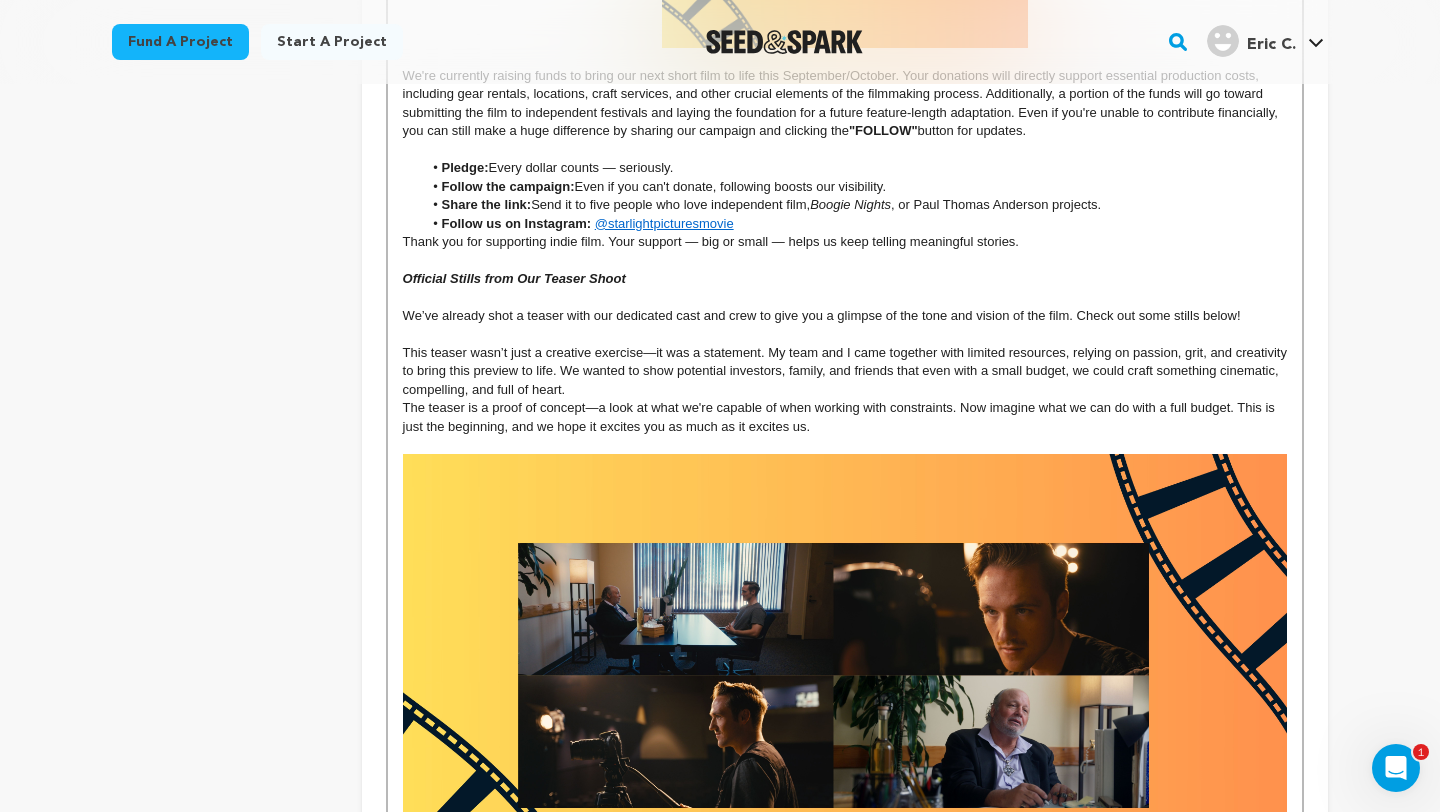click on "The teaser is a proof of concept—a look at what we're capable of when working with constraints. Now imagine what we can do with a full budget. This is just the beginning, and we hope it excites you as much as it excites us." at bounding box center [845, 417] 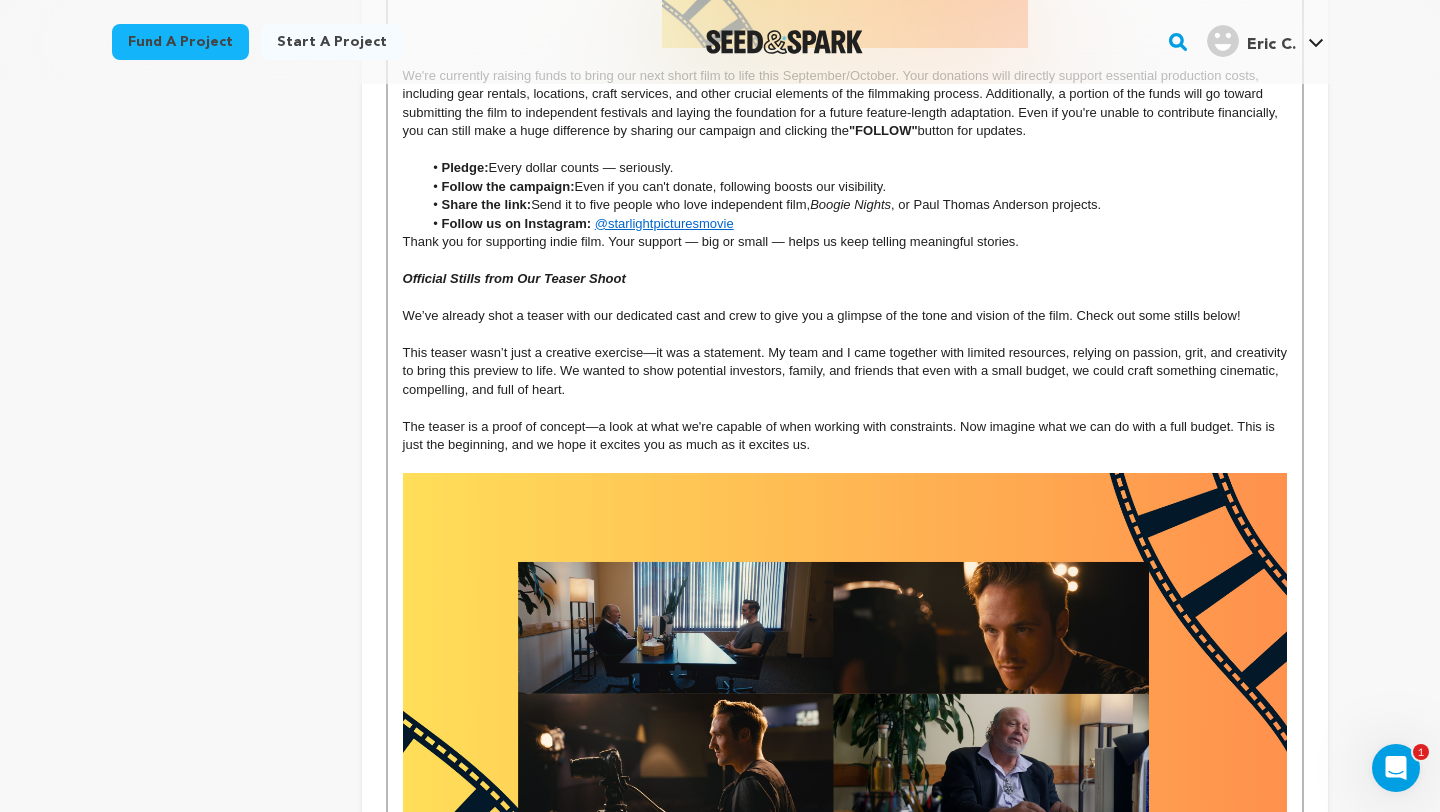 click on "The teaser is a proof of concept—a look at what we're capable of when working with constraints. Now imagine what we can do with a full budget. This is just the beginning, and we hope it excites you as much as it excites us." at bounding box center (845, 436) 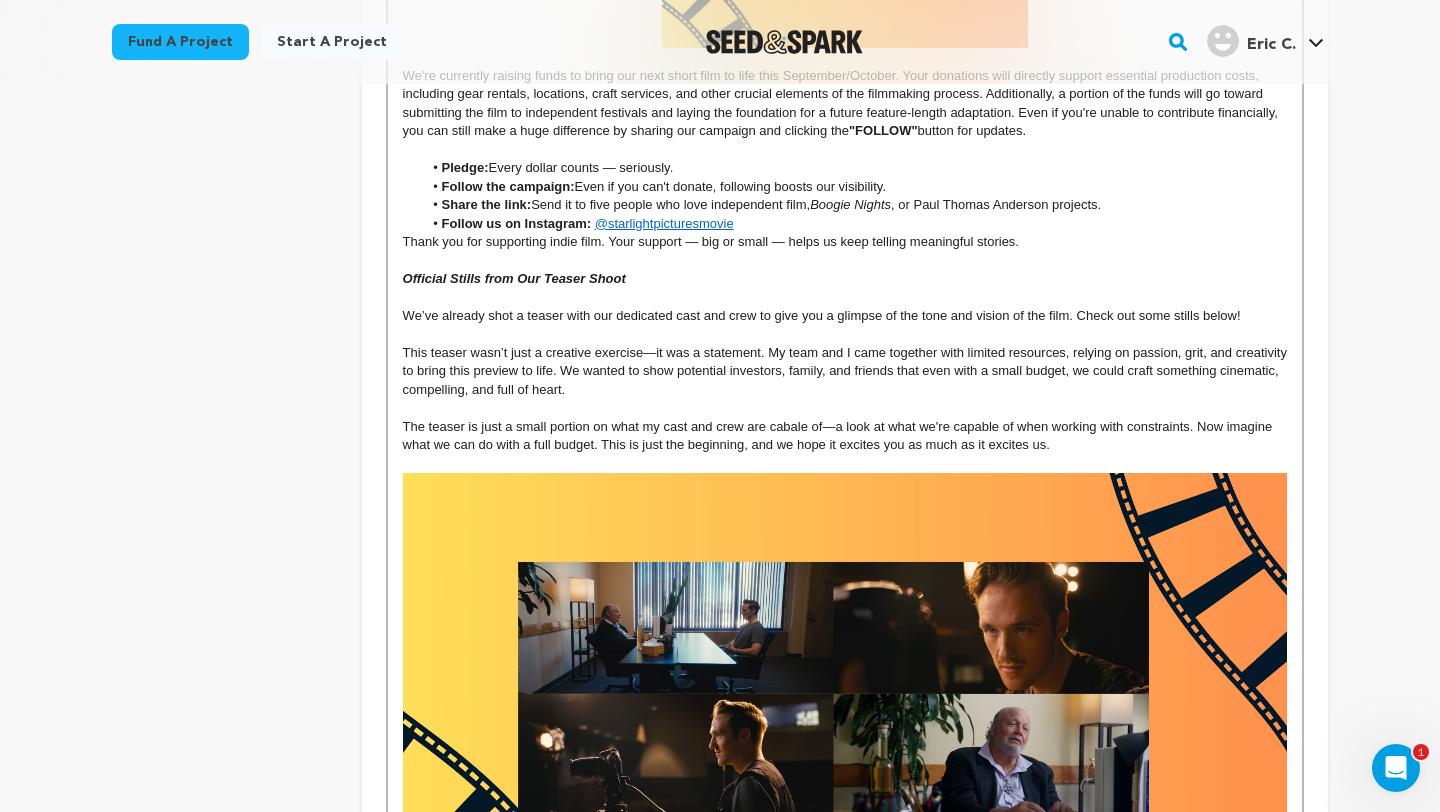 click on "The teaser is just a small portion on what my cast and crew are cabale of—a look at what we're capable of when working with constraints. Now imagine what we can do with a full budget. This is just the beginning, and we hope it excites you as much as it excites us." at bounding box center [845, 436] 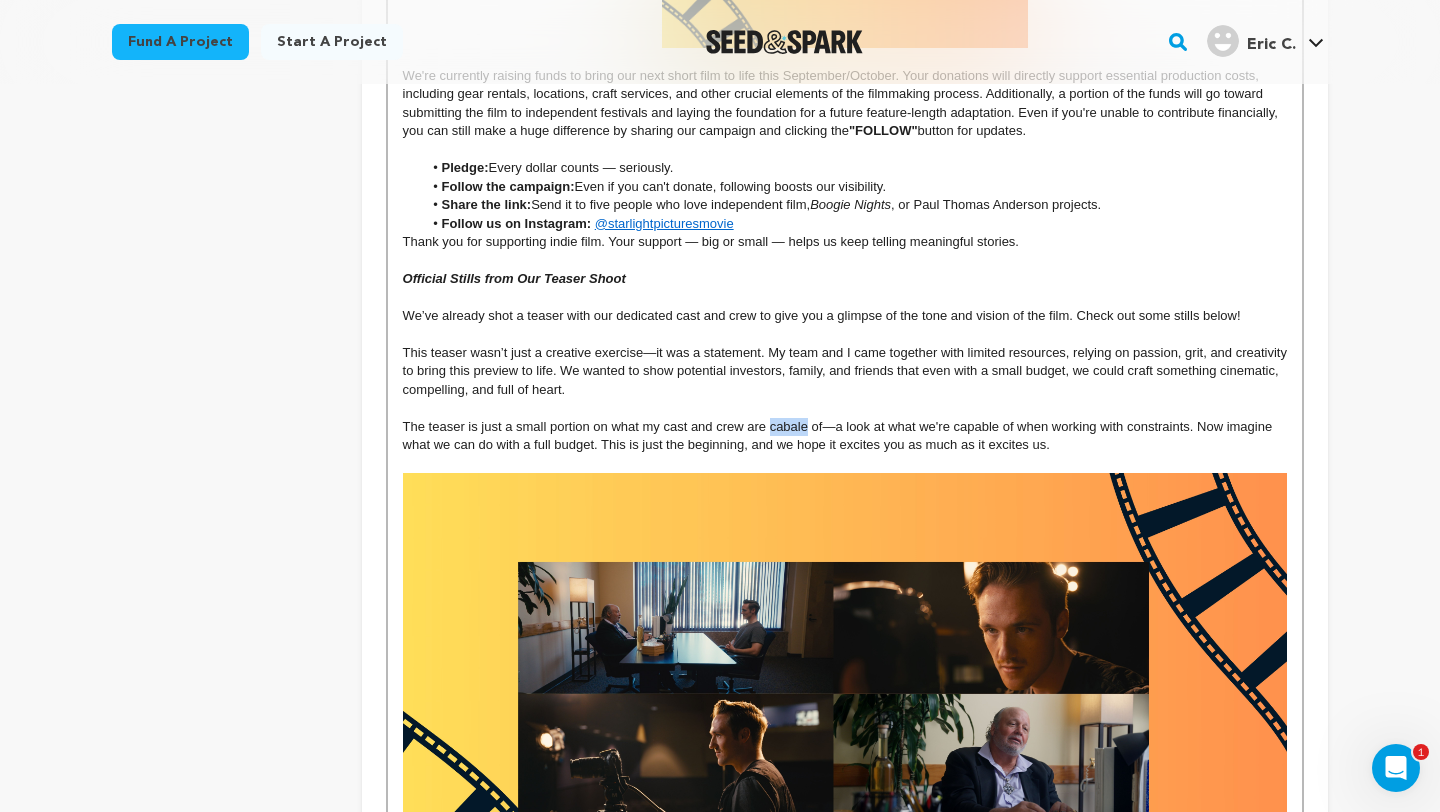 click on "The teaser is just a small portion on what my cast and crew are cabale of—a look at what we're capable of when working with constraints. Now imagine what we can do with a full budget. This is just the beginning, and we hope it excites you as much as it excites us." at bounding box center [845, 436] 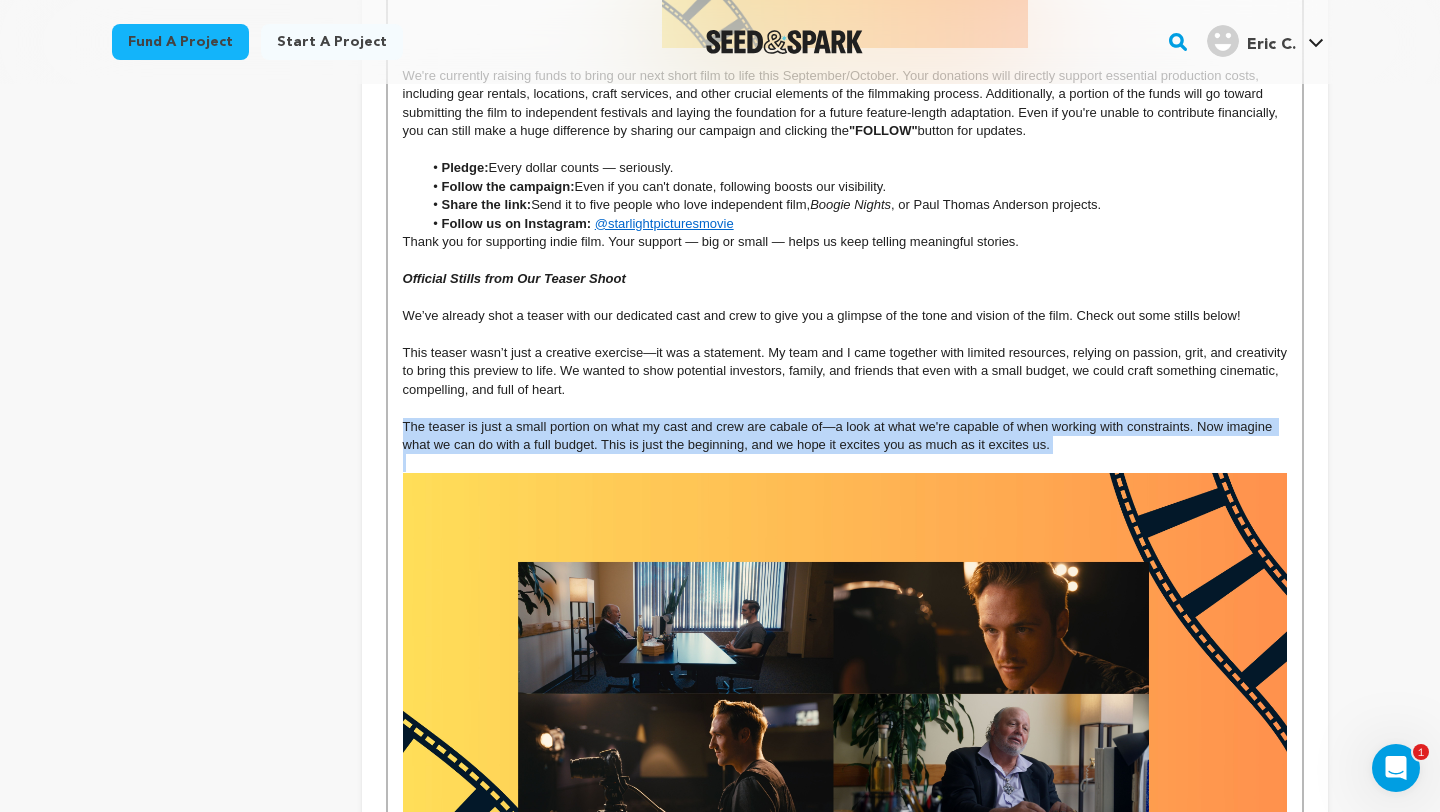 click on "The teaser is just a small portion on what my cast and crew are cabale of—a look at what we're capable of when working with constraints. Now imagine what we can do with a full budget. This is just the beginning, and we hope it excites you as much as it excites us." at bounding box center [845, 436] 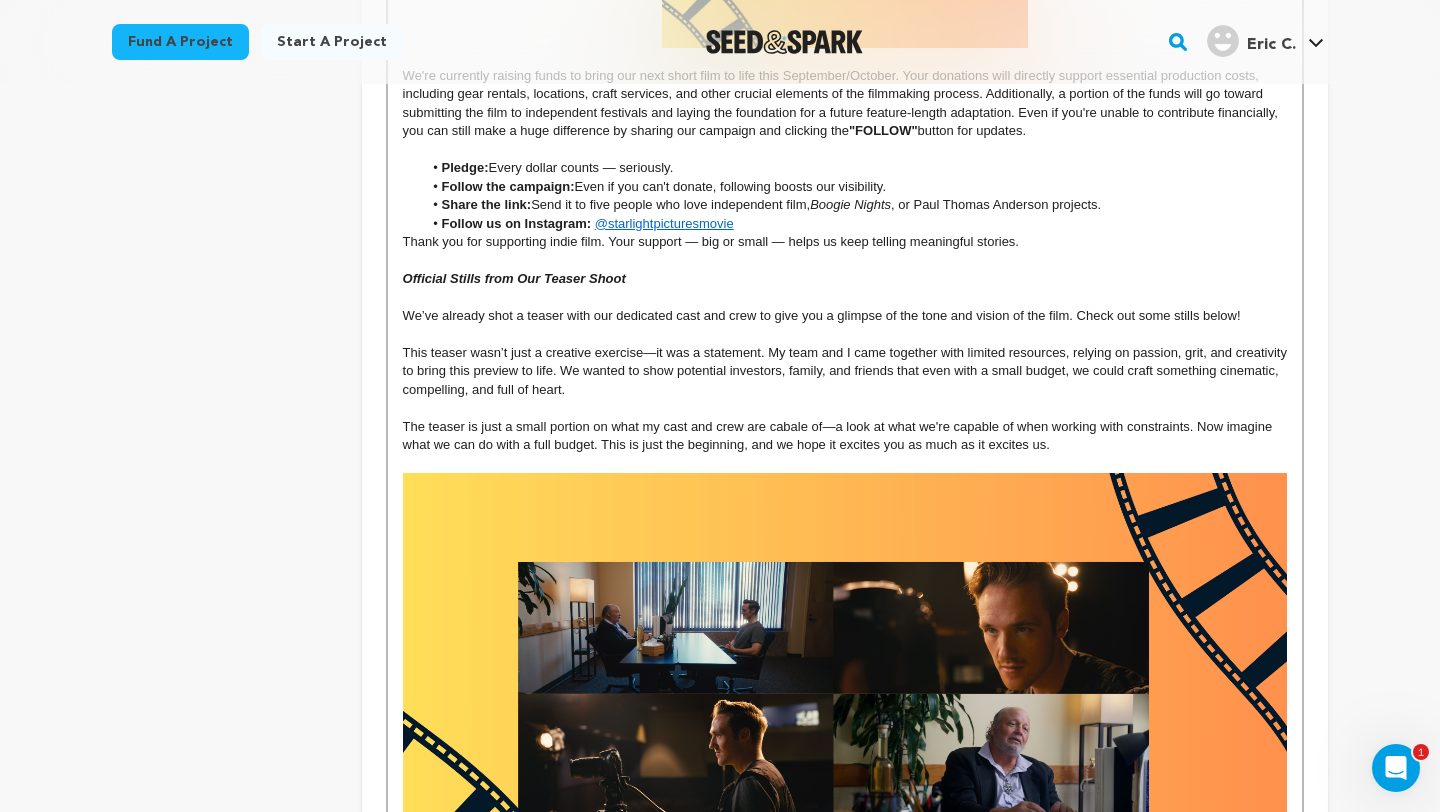 click on "The teaser is just a small portion on what my cast and crew are cabale of—a look at what we're capable of when working with constraints. Now imagine what we can do with a full budget. This is just the beginning, and we hope it excites you as much as it excites us." at bounding box center (845, 436) 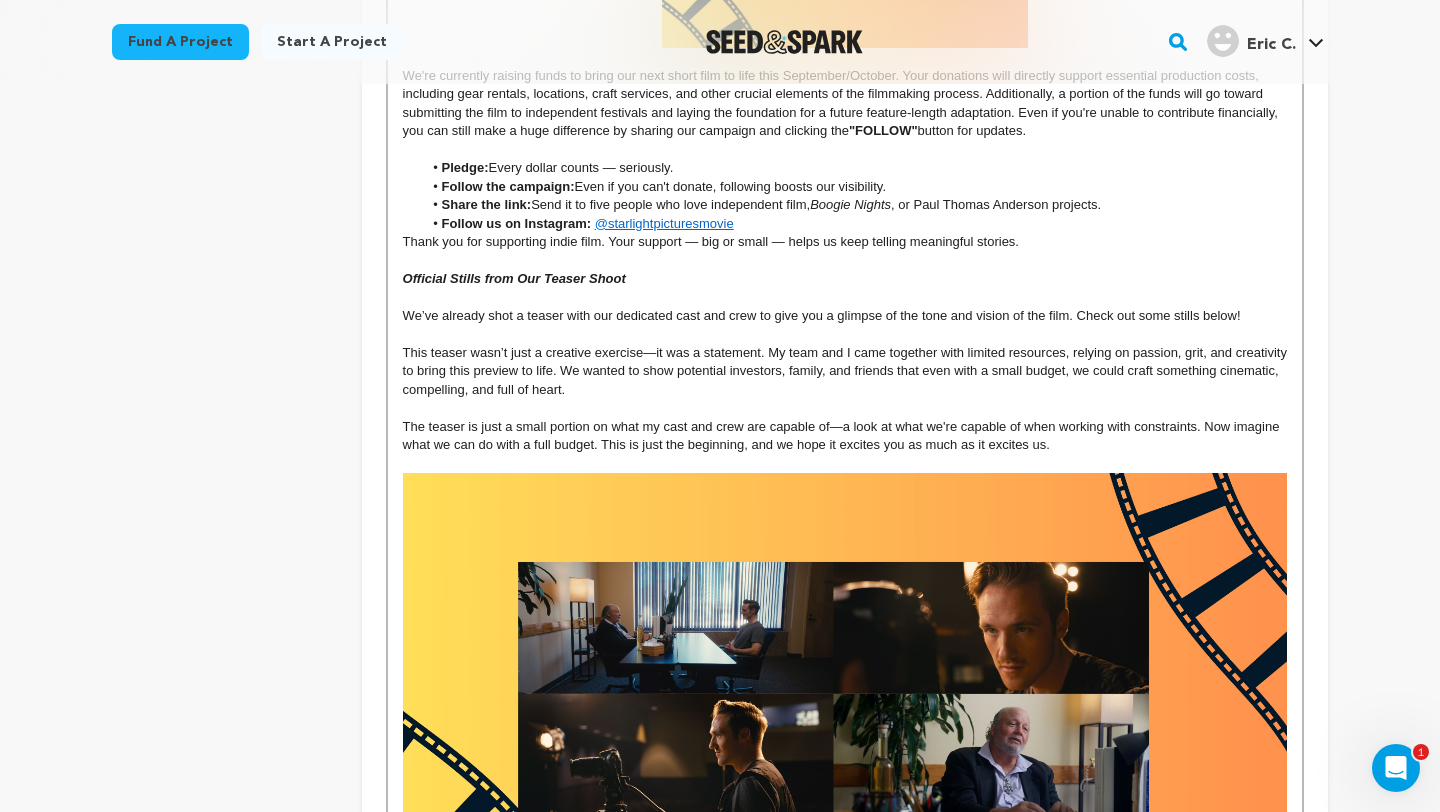 click at bounding box center (845, 408) 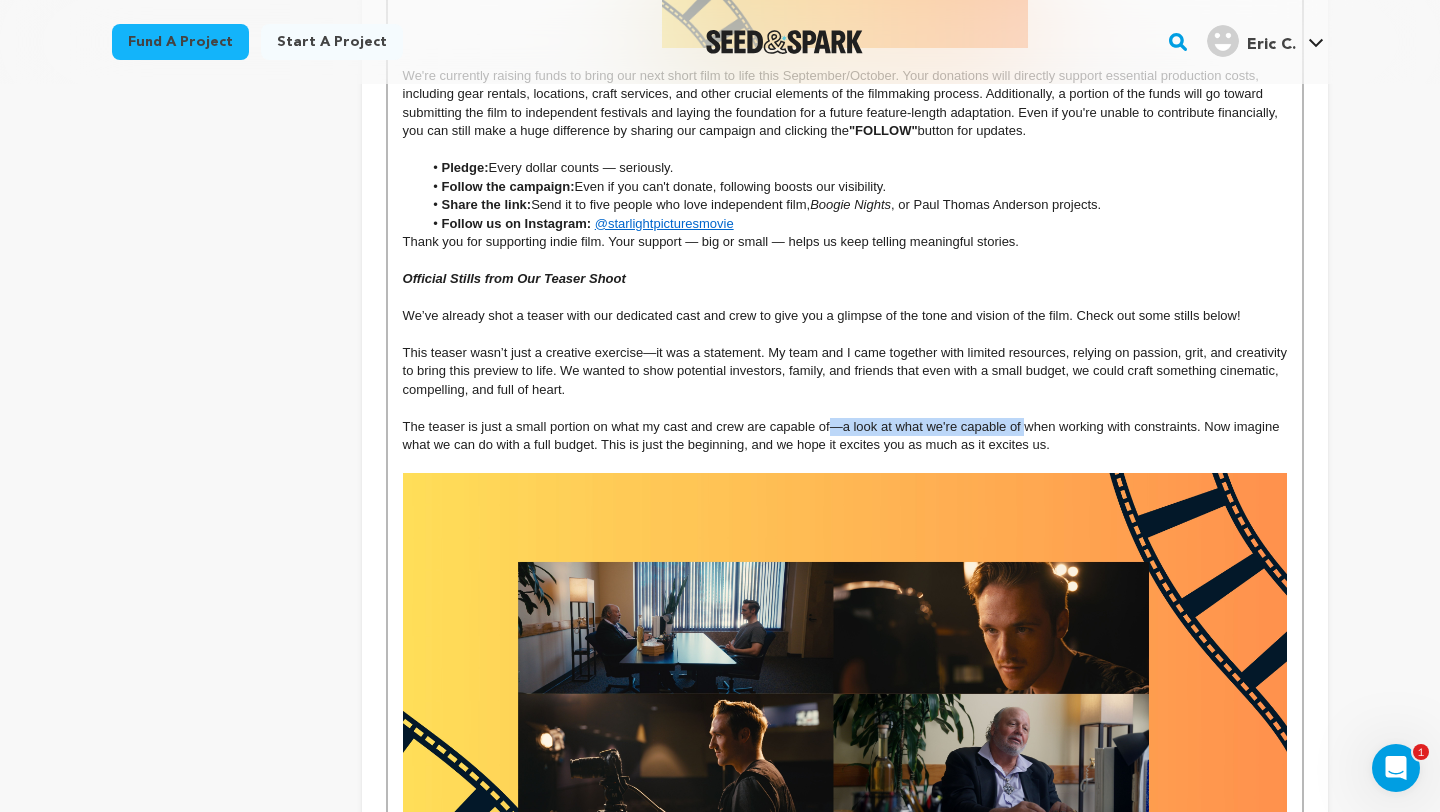 drag, startPoint x: 830, startPoint y: 431, endPoint x: 1023, endPoint y: 431, distance: 193 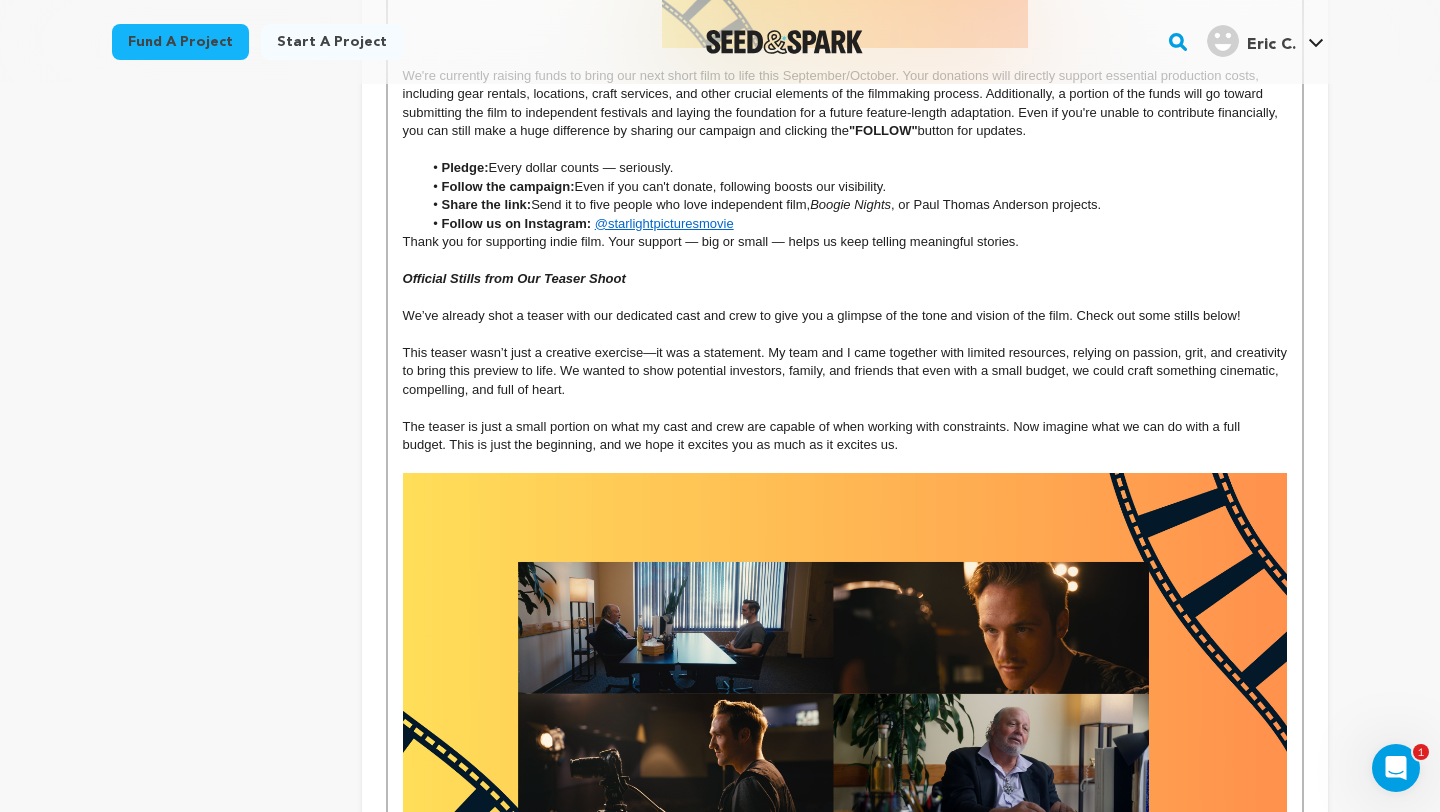 click on "The teaser is just a small portion on what my cast and crew are capable of when working with constraints. Now imagine what we can do with a full budget. This is just the beginning, and we hope it excites you as much as it excites us." at bounding box center [845, 436] 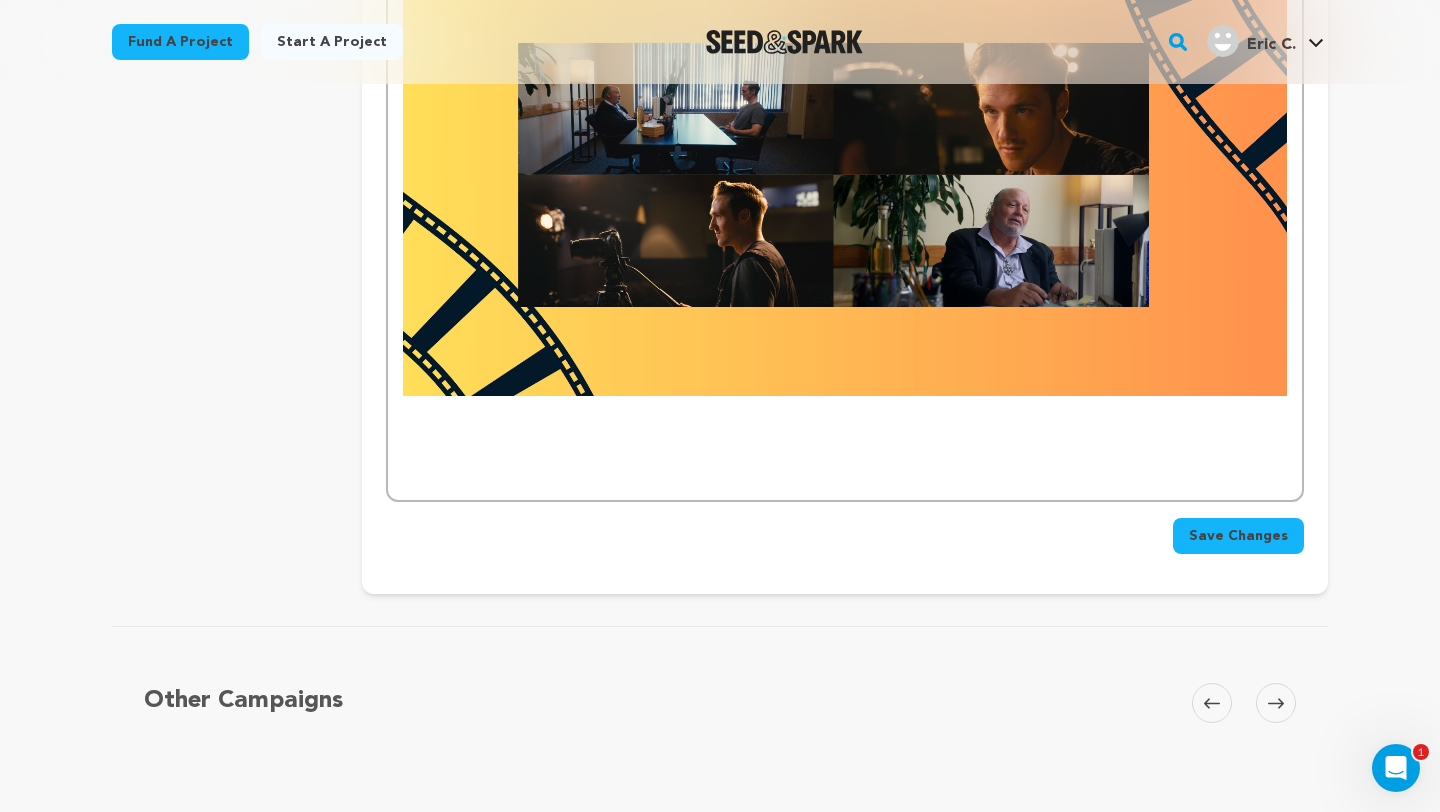click on "Save Changes" at bounding box center [1238, 536] 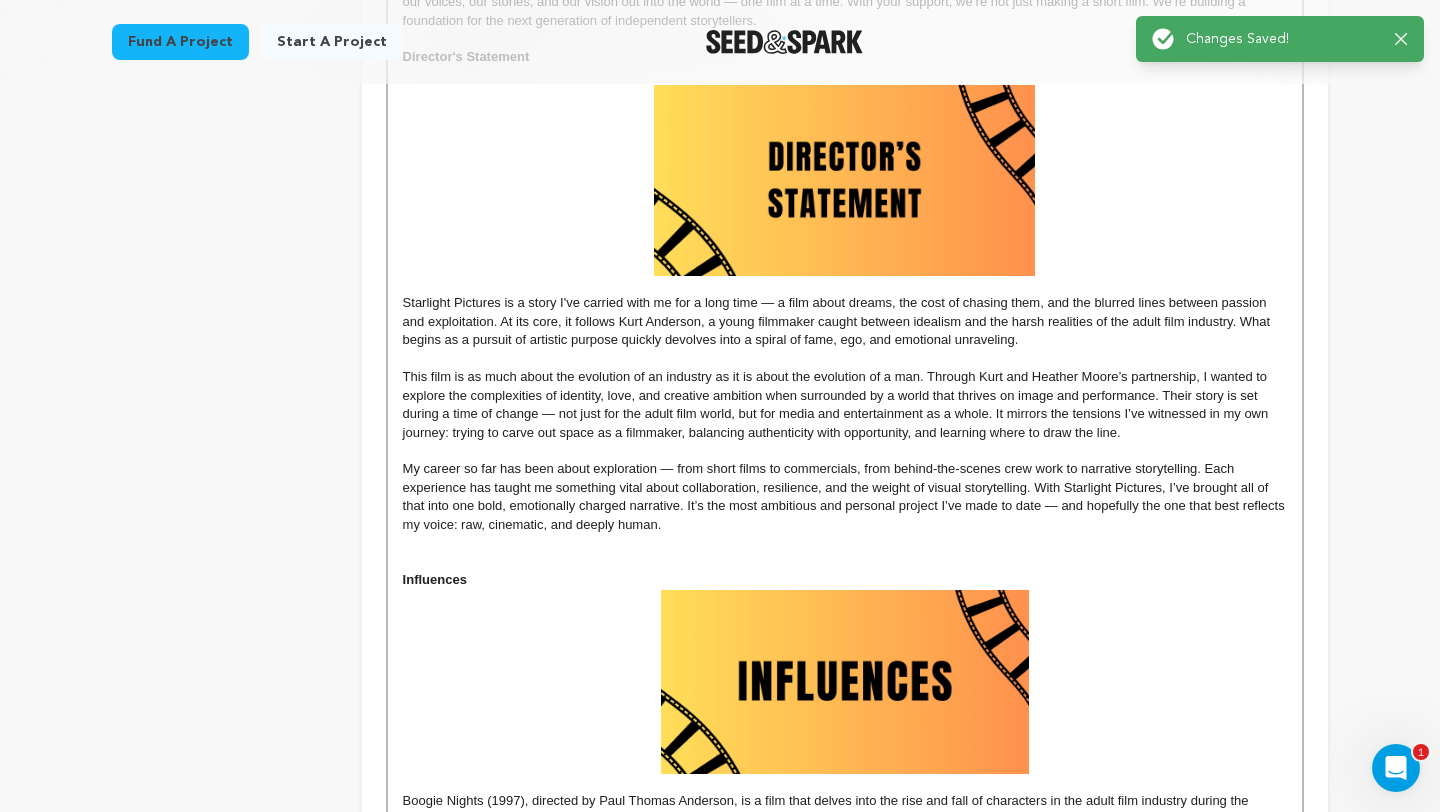 click on "project
story
team
social media
video & images
campaign
incentives
wishlist" at bounding box center [221, 535] 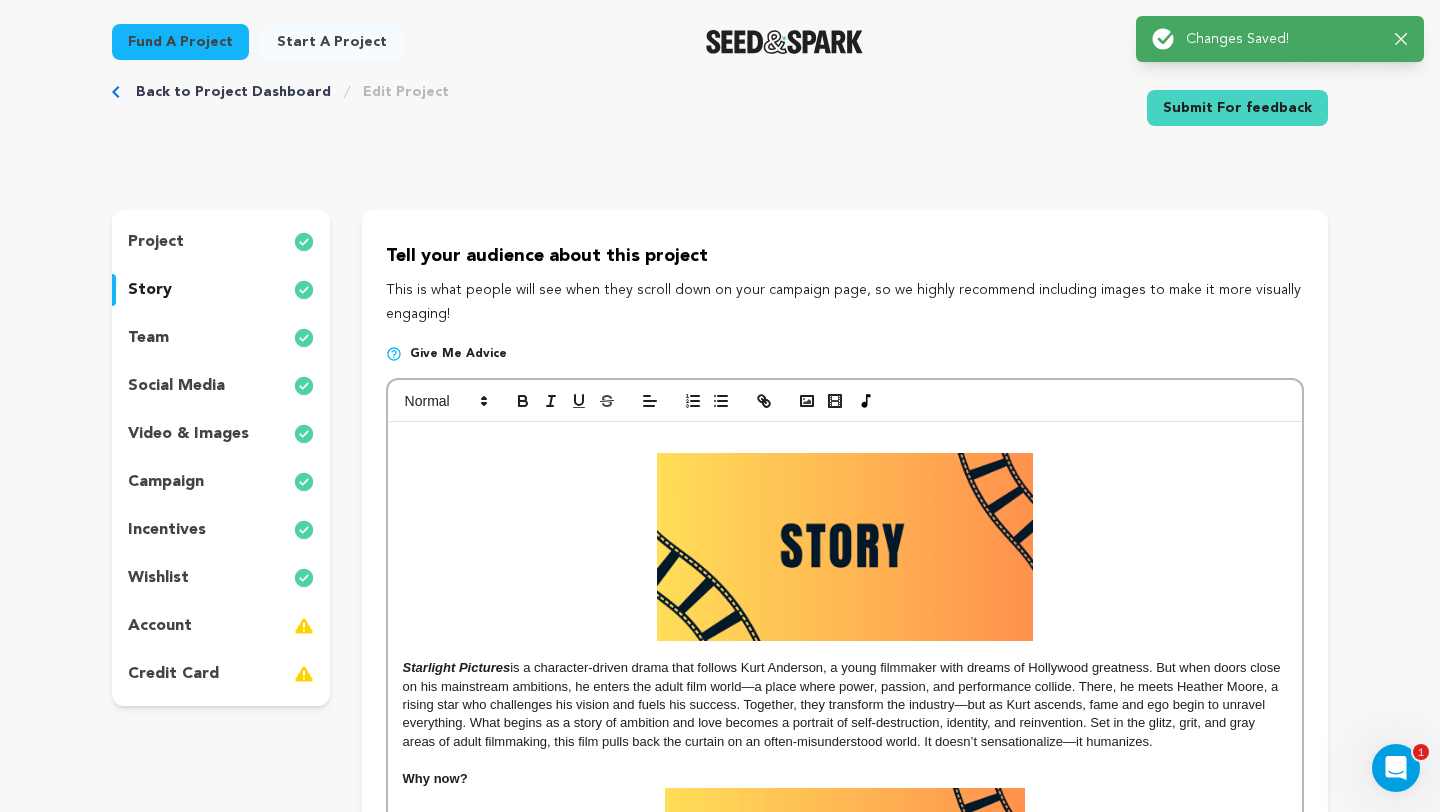 scroll, scrollTop: 0, scrollLeft: 0, axis: both 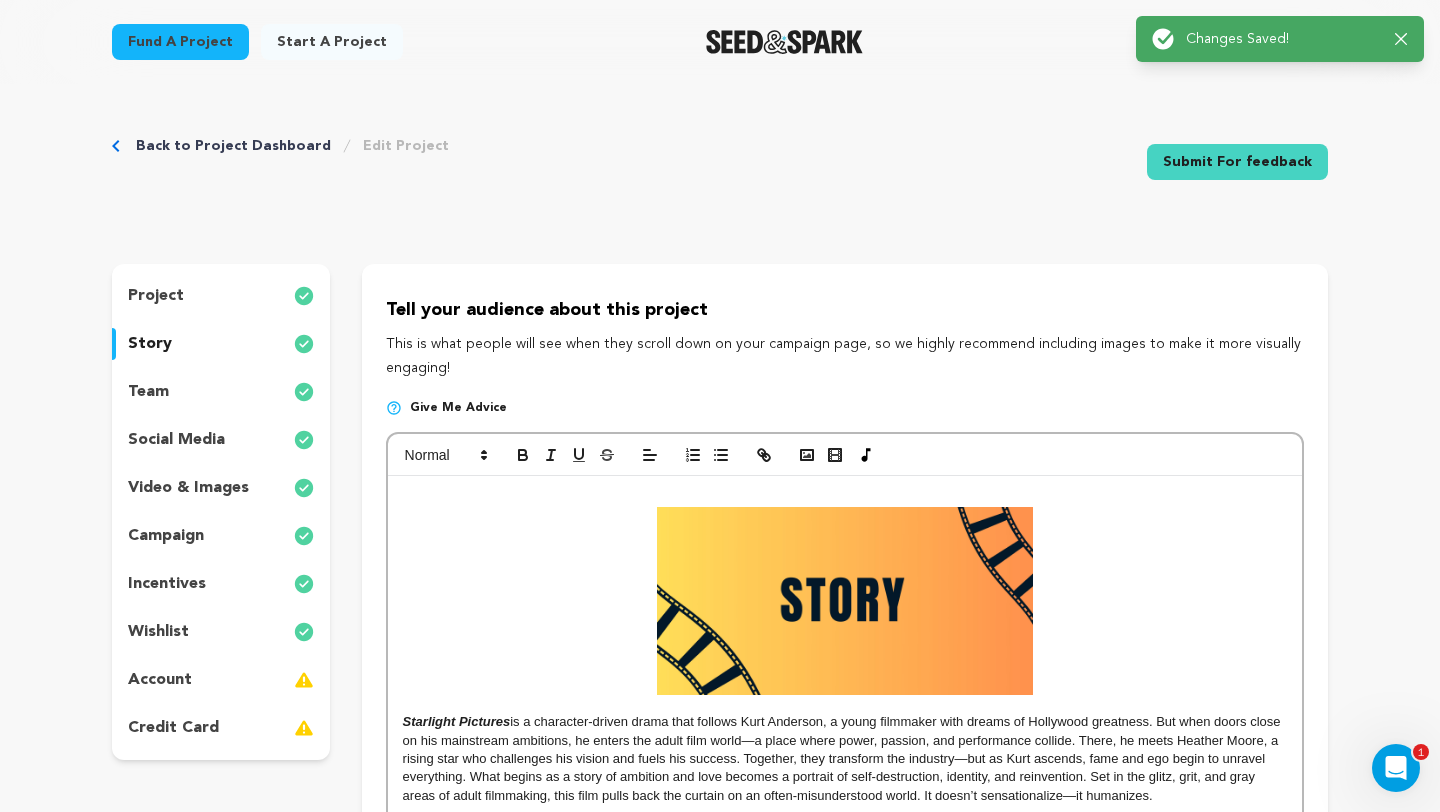 click on "team" at bounding box center (221, 392) 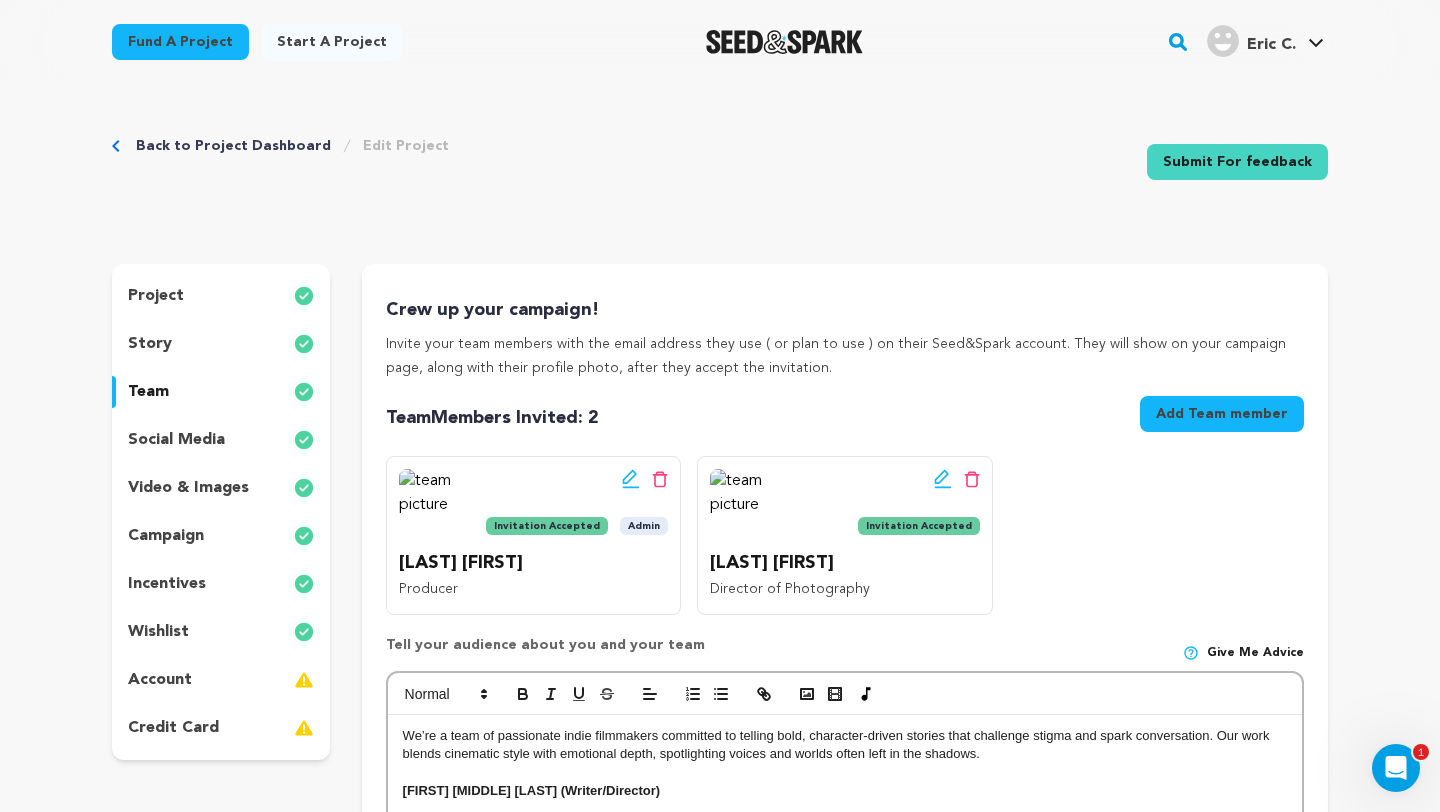 click on "Back to Project Dashboard
Edit Project
Submit For feedback
Submit For feedback" at bounding box center (720, 166) 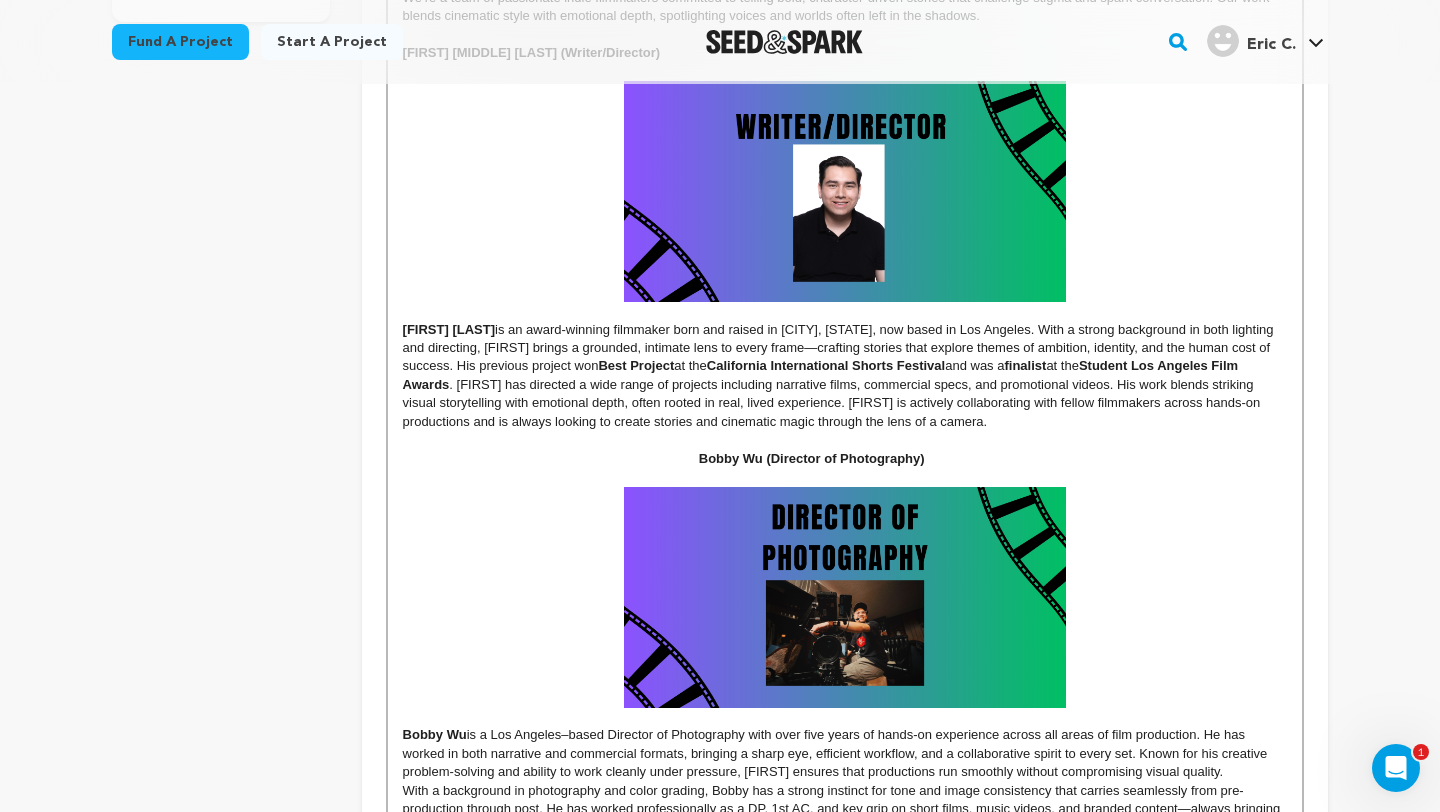 scroll, scrollTop: 760, scrollLeft: 0, axis: vertical 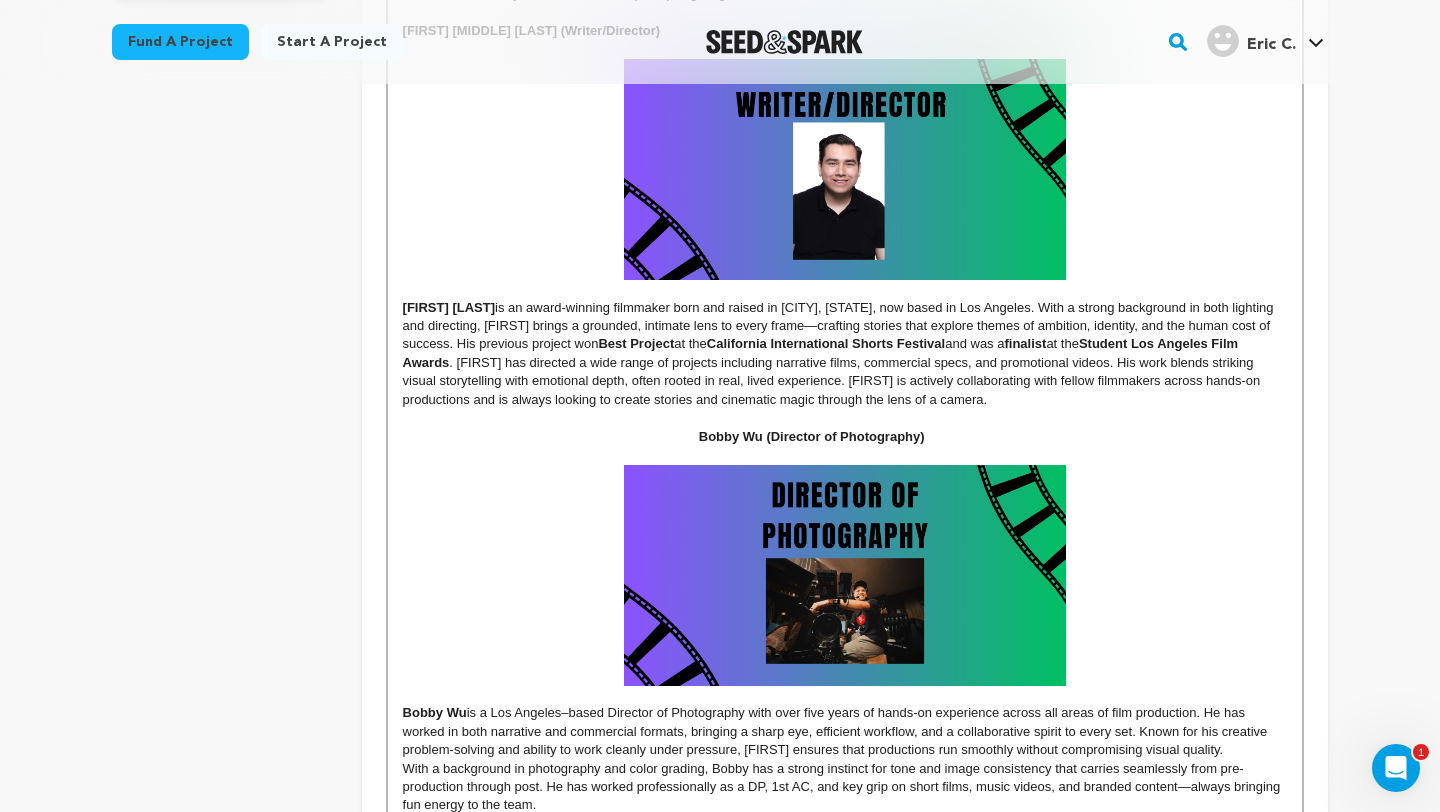 click at bounding box center [845, 575] 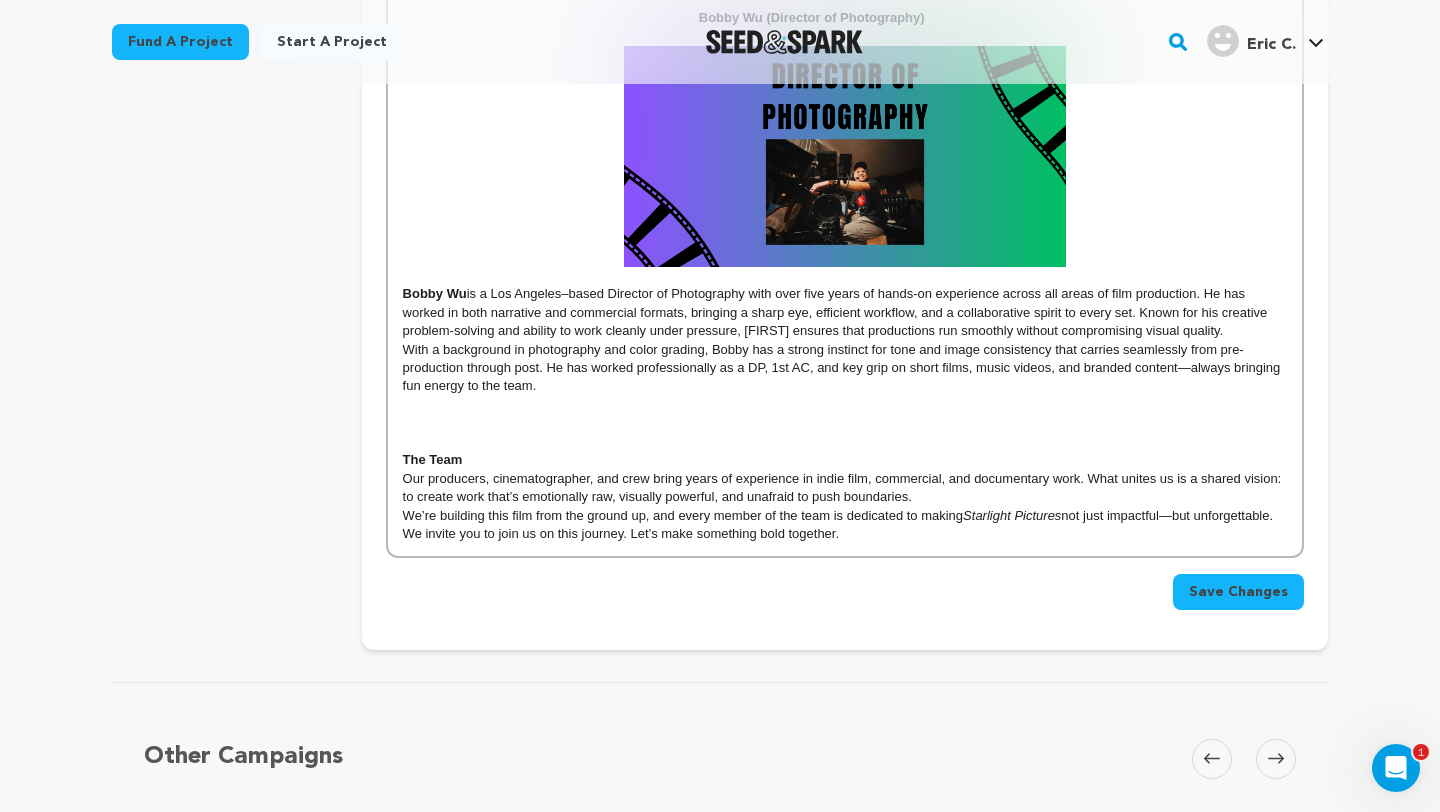 click on "With a background in photography and color grading, Bobby has a strong instinct for tone and image consistency that carries seamlessly from pre-production through post. He has worked professionally as a DP, 1st AC, and key grip on short films, music videos, and branded content—always bringing fun energy to the team." at bounding box center [845, 368] 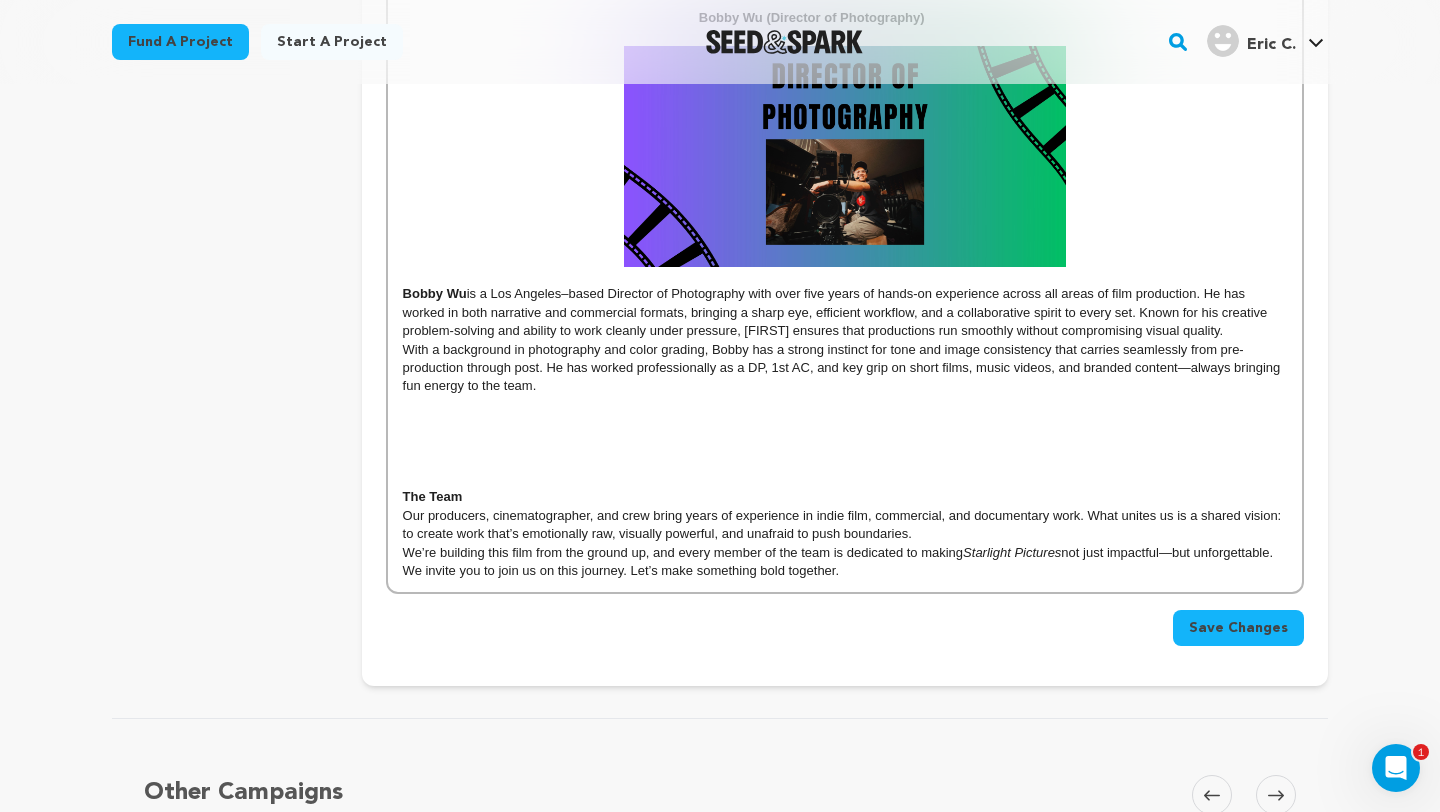 click on "project
story
team
social media
video & images
campaign
incentives
wishlist" at bounding box center [221, -115] 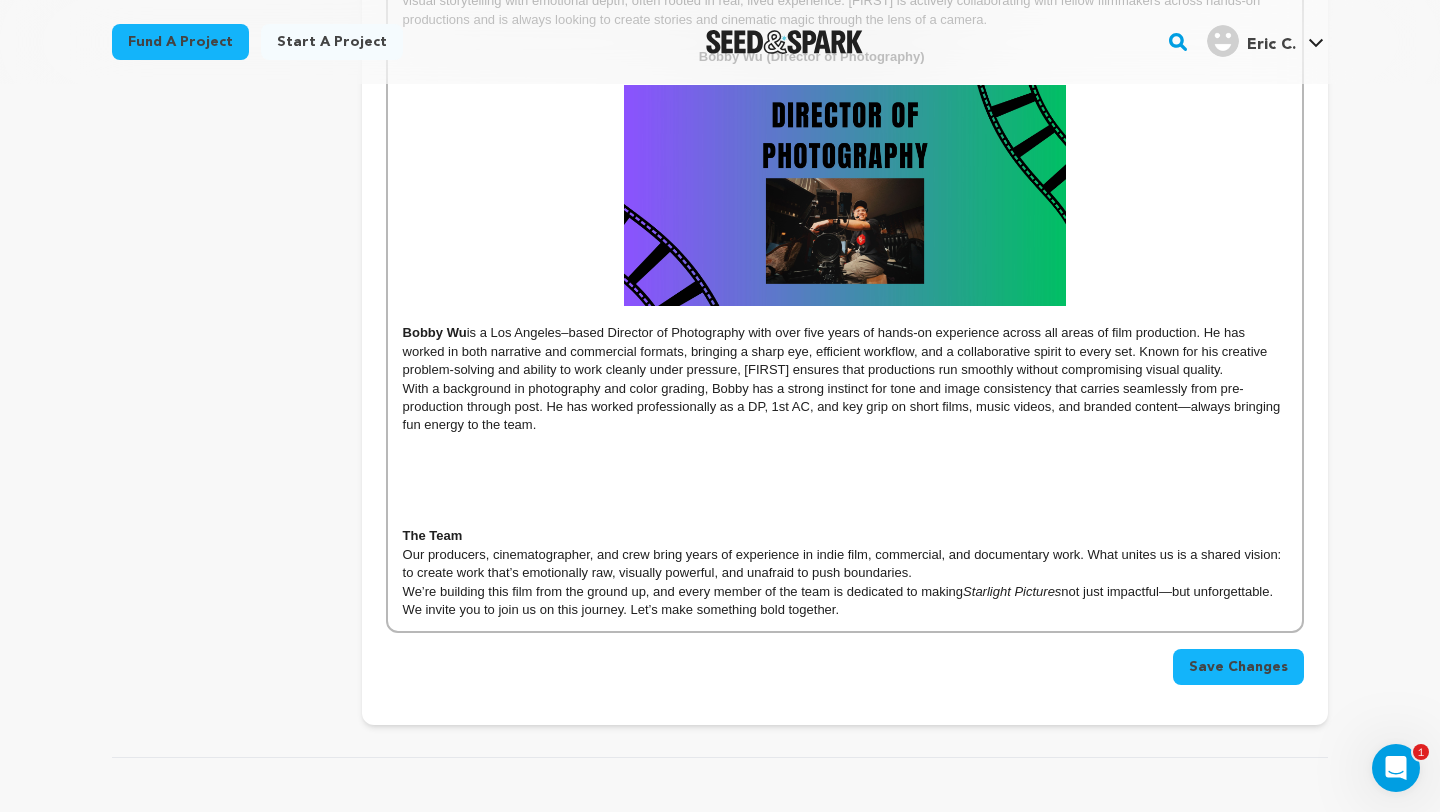 scroll, scrollTop: 1139, scrollLeft: 0, axis: vertical 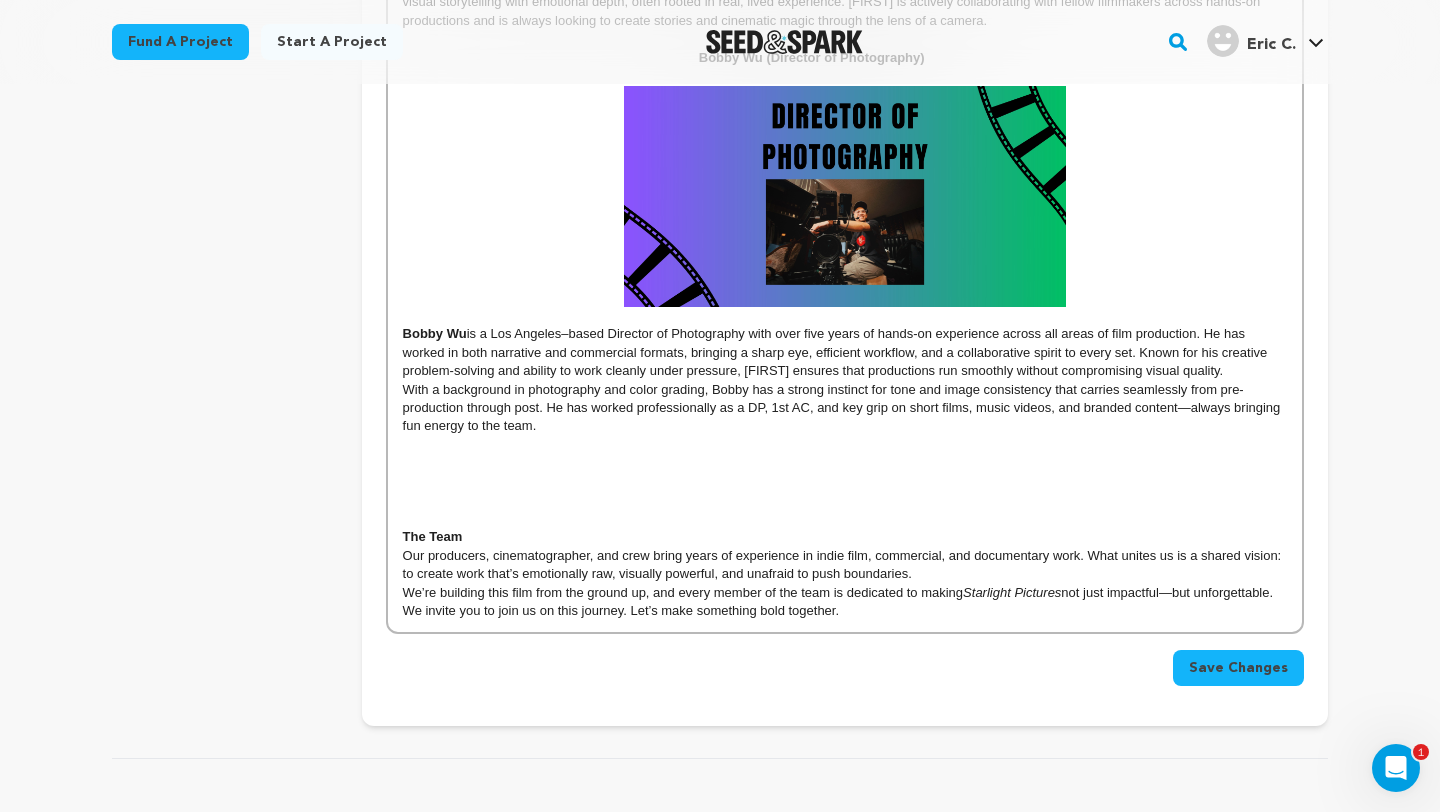 click at bounding box center (845, 463) 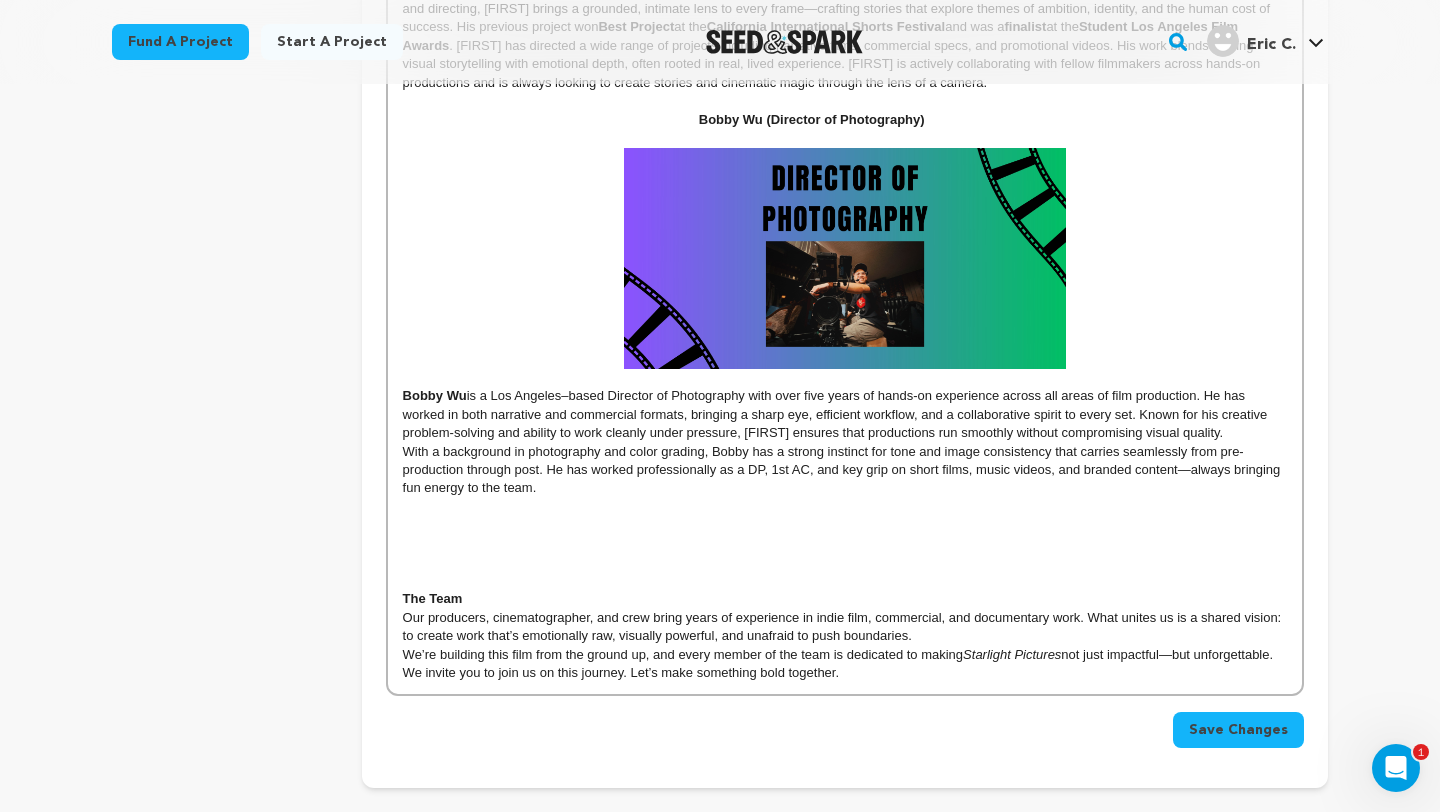 scroll, scrollTop: 1076, scrollLeft: 0, axis: vertical 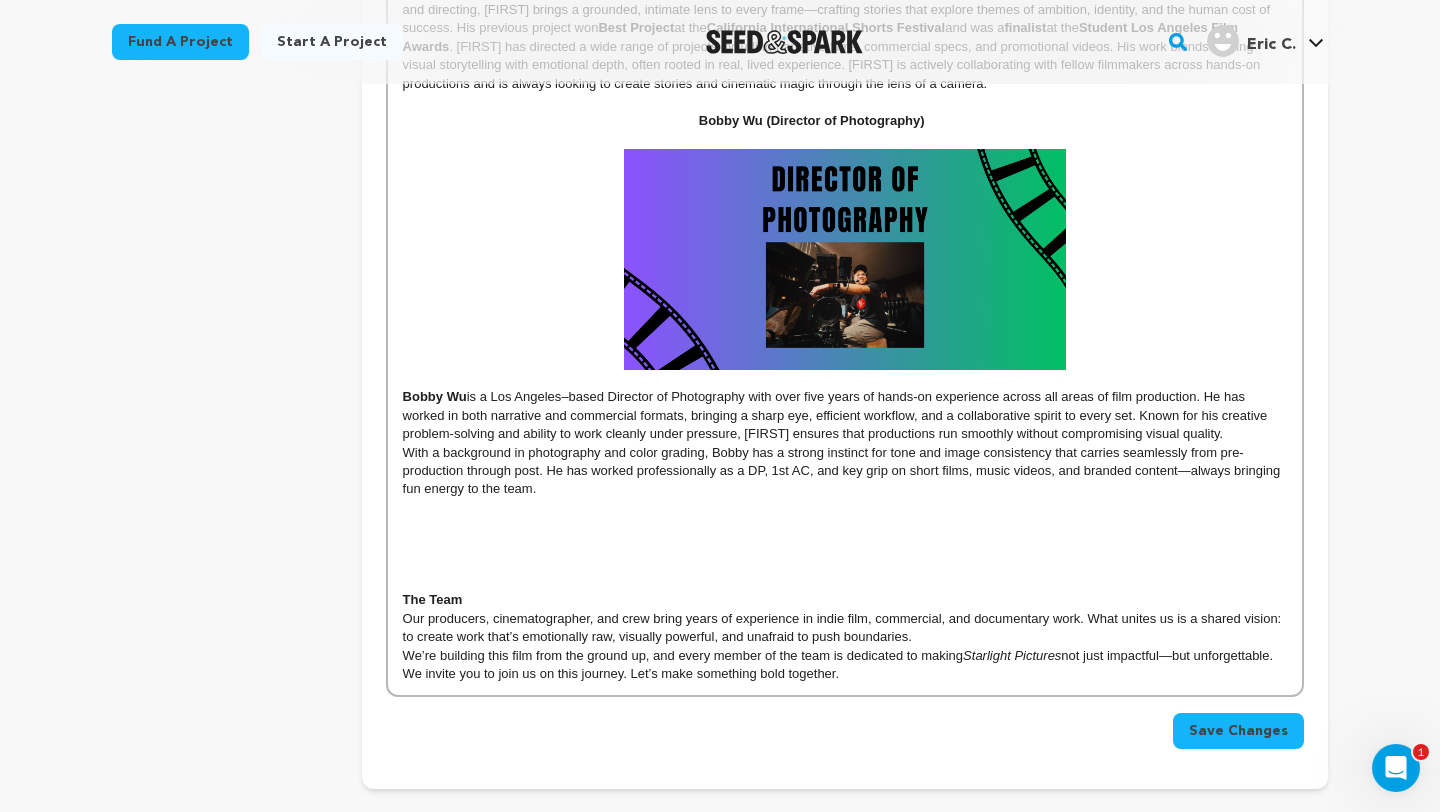 click at bounding box center [845, 526] 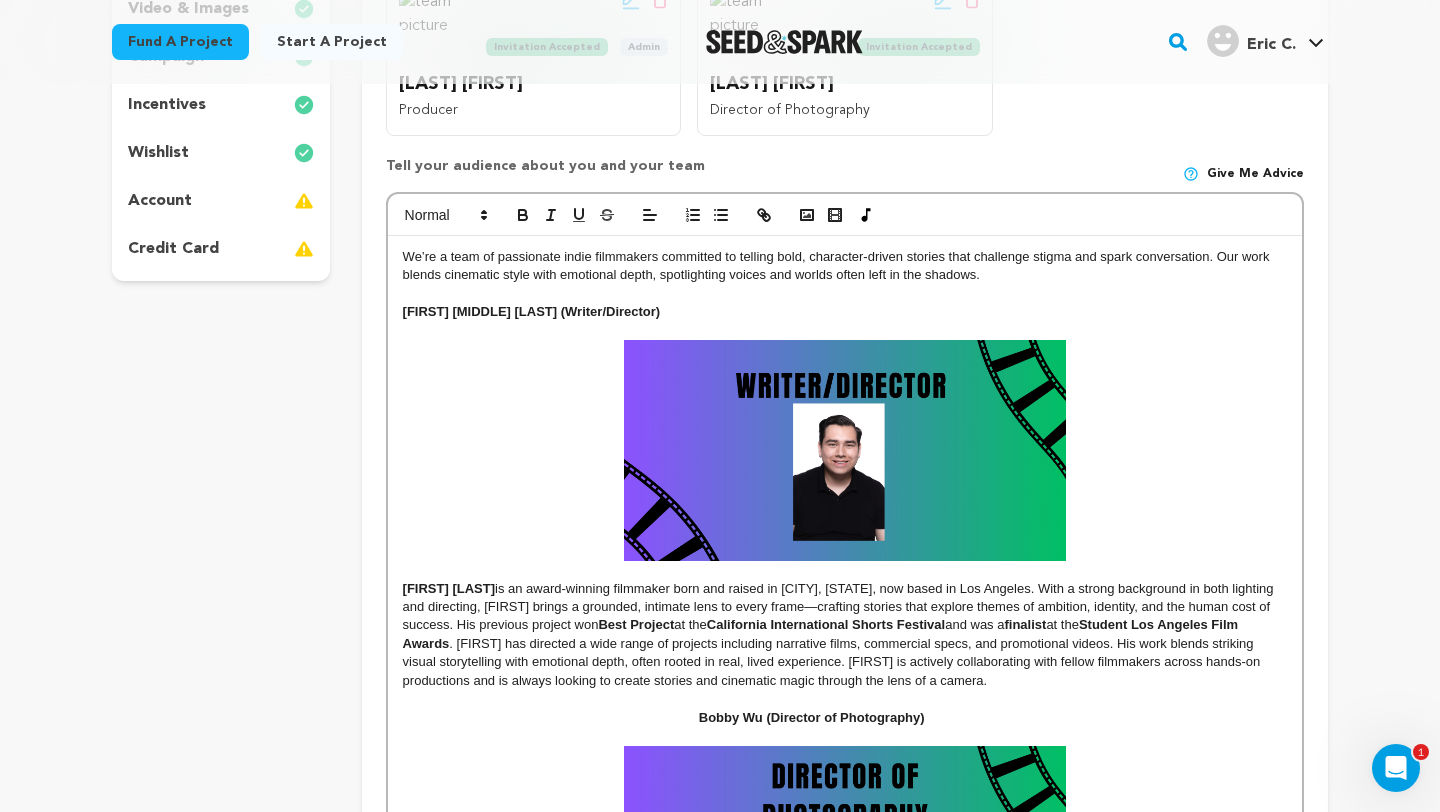 scroll, scrollTop: 476, scrollLeft: 0, axis: vertical 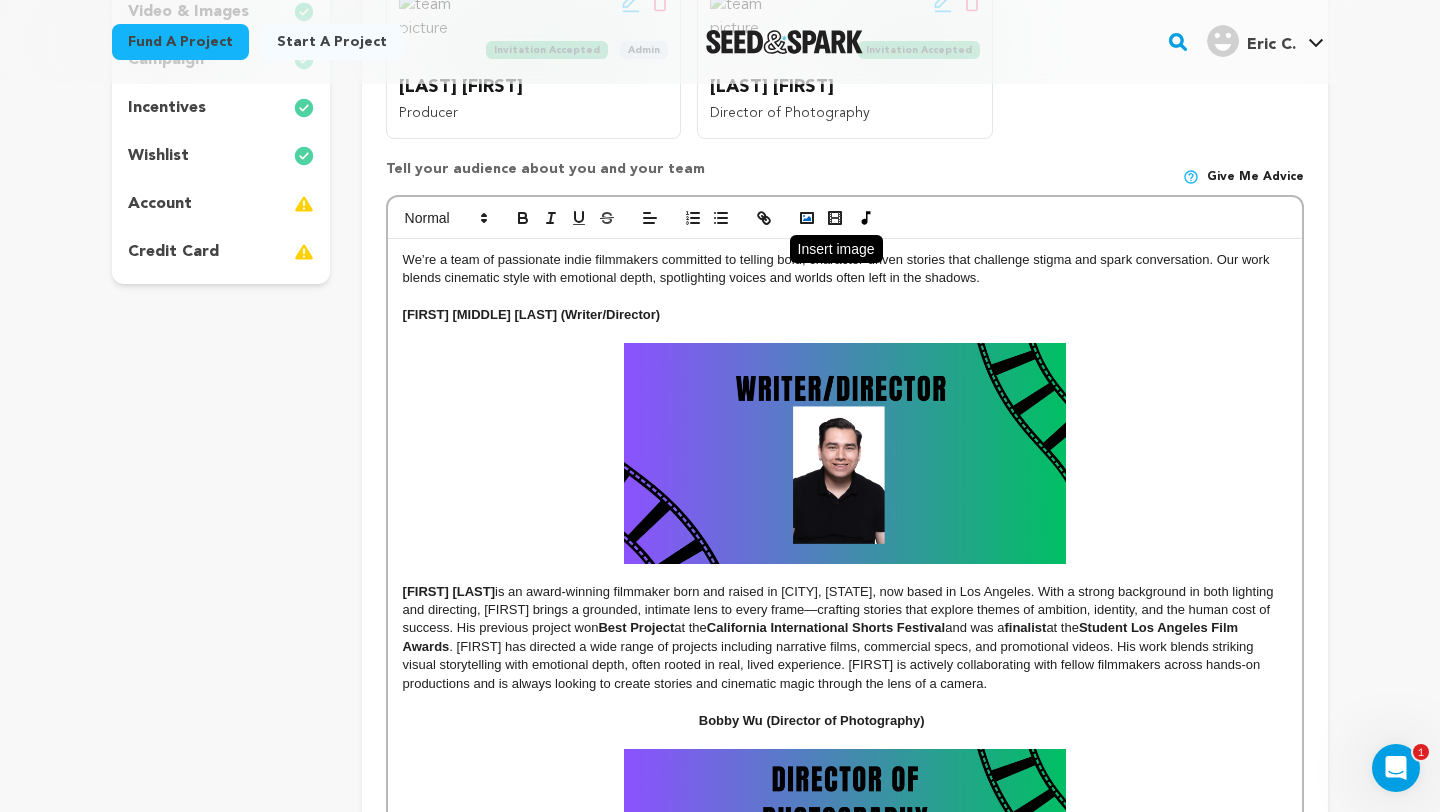 click 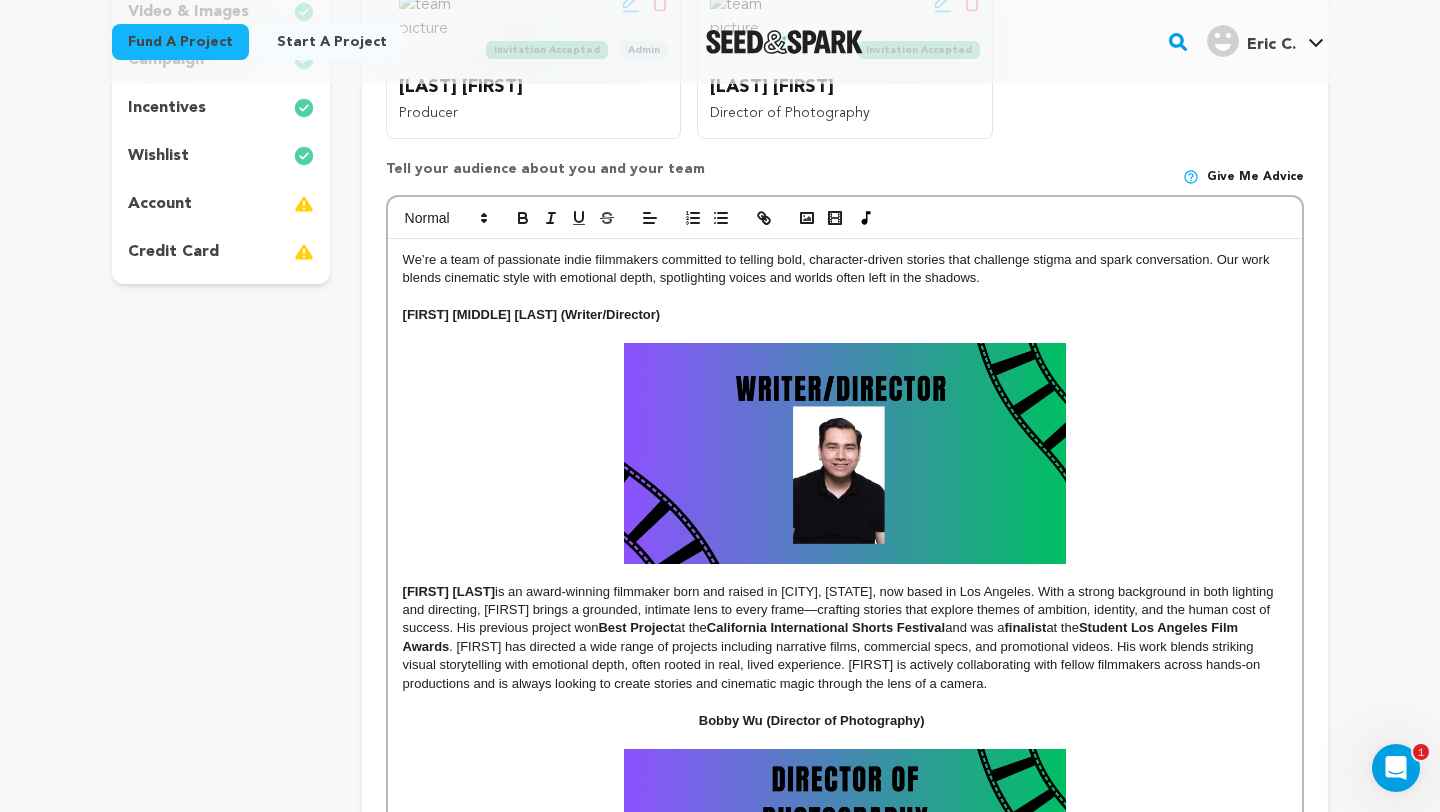 click on "Back to Project Dashboard
Edit Project
Submit For feedback
Submit For feedback
project" at bounding box center [720, 883] 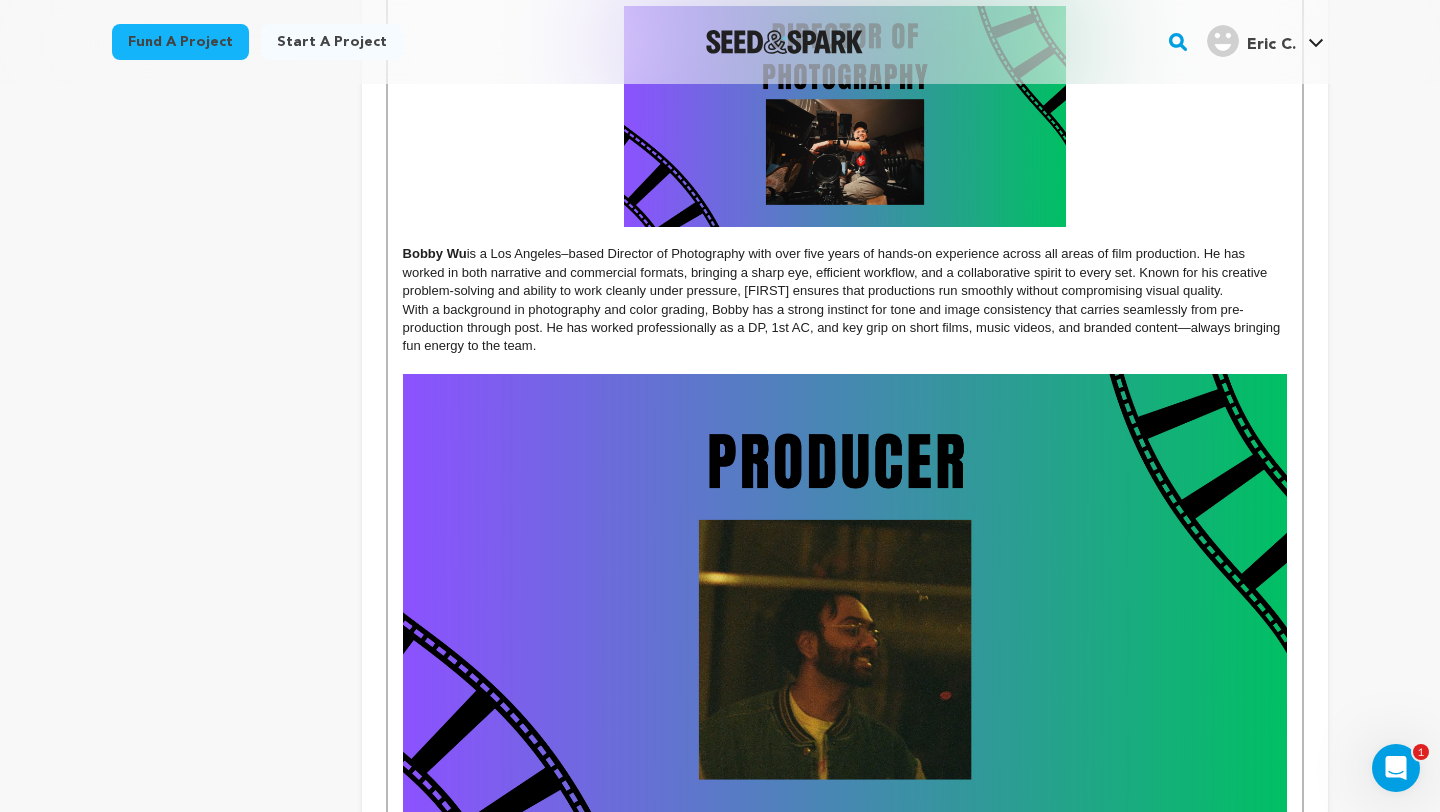 scroll, scrollTop: 1695, scrollLeft: 0, axis: vertical 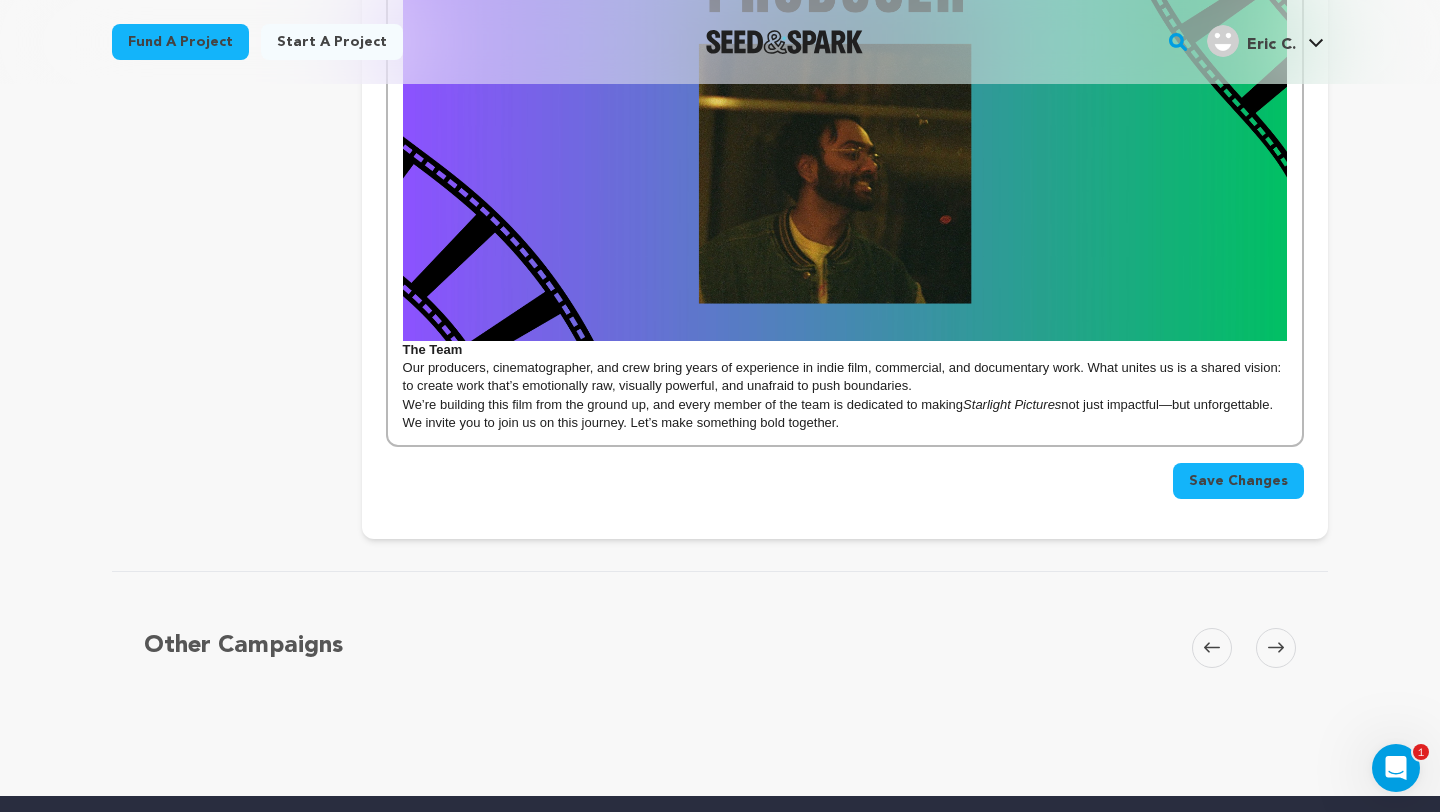 click on "Back to Project Dashboard
Edit Project
Submit For feedback
Submit For feedback
project
story" at bounding box center (720, -408) 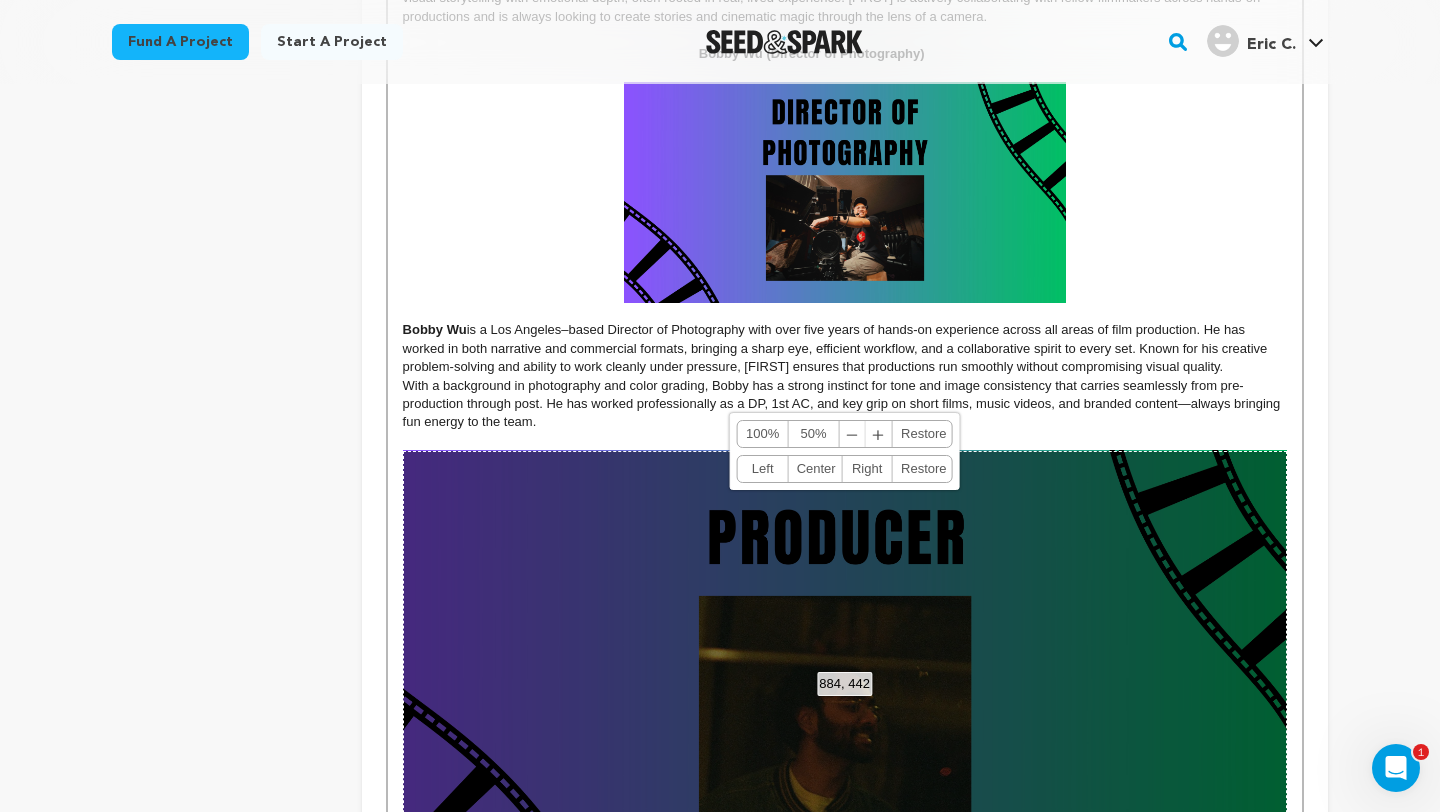 scroll, scrollTop: 1135, scrollLeft: 0, axis: vertical 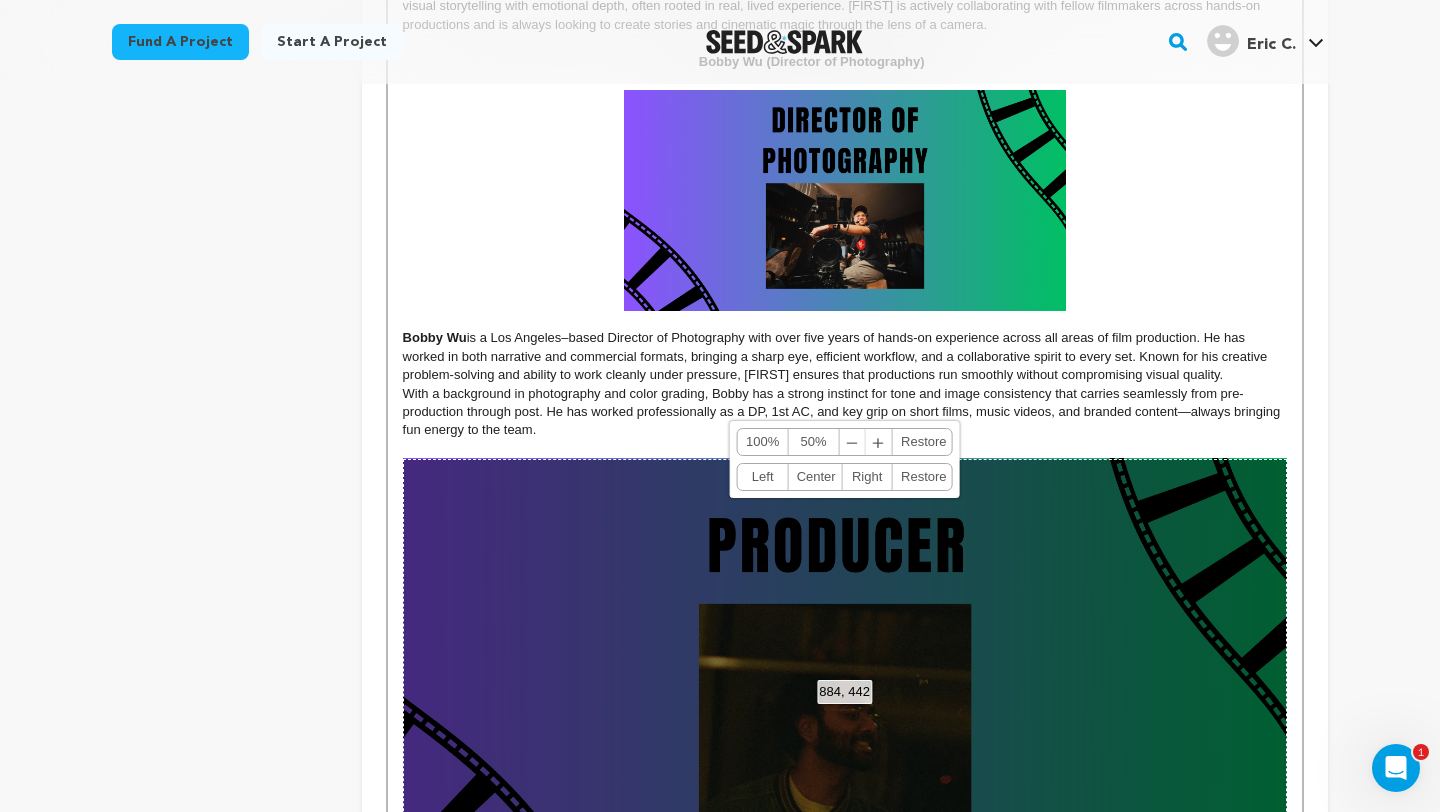 click on "50%" at bounding box center [814, 442] 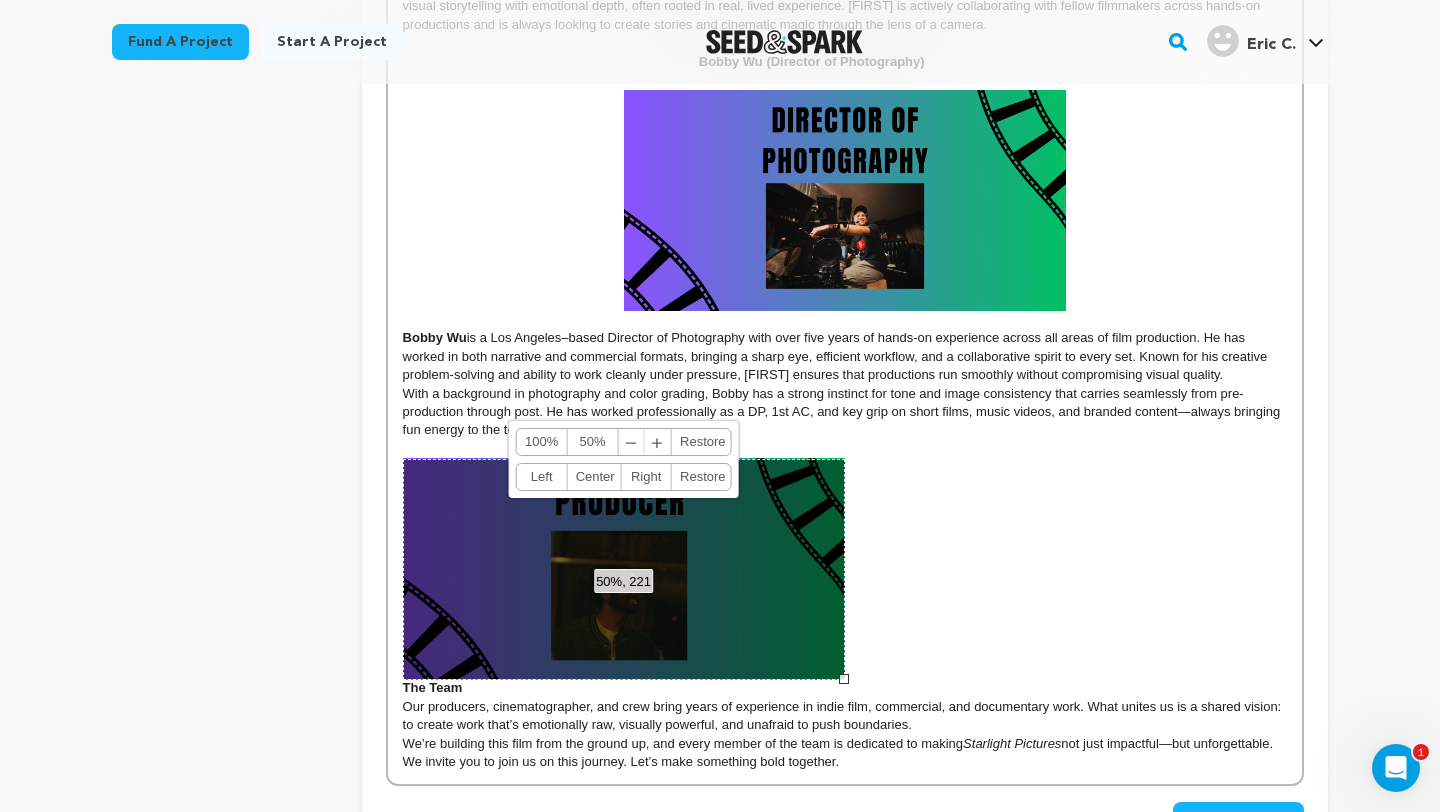 click on "Center" at bounding box center [594, 477] 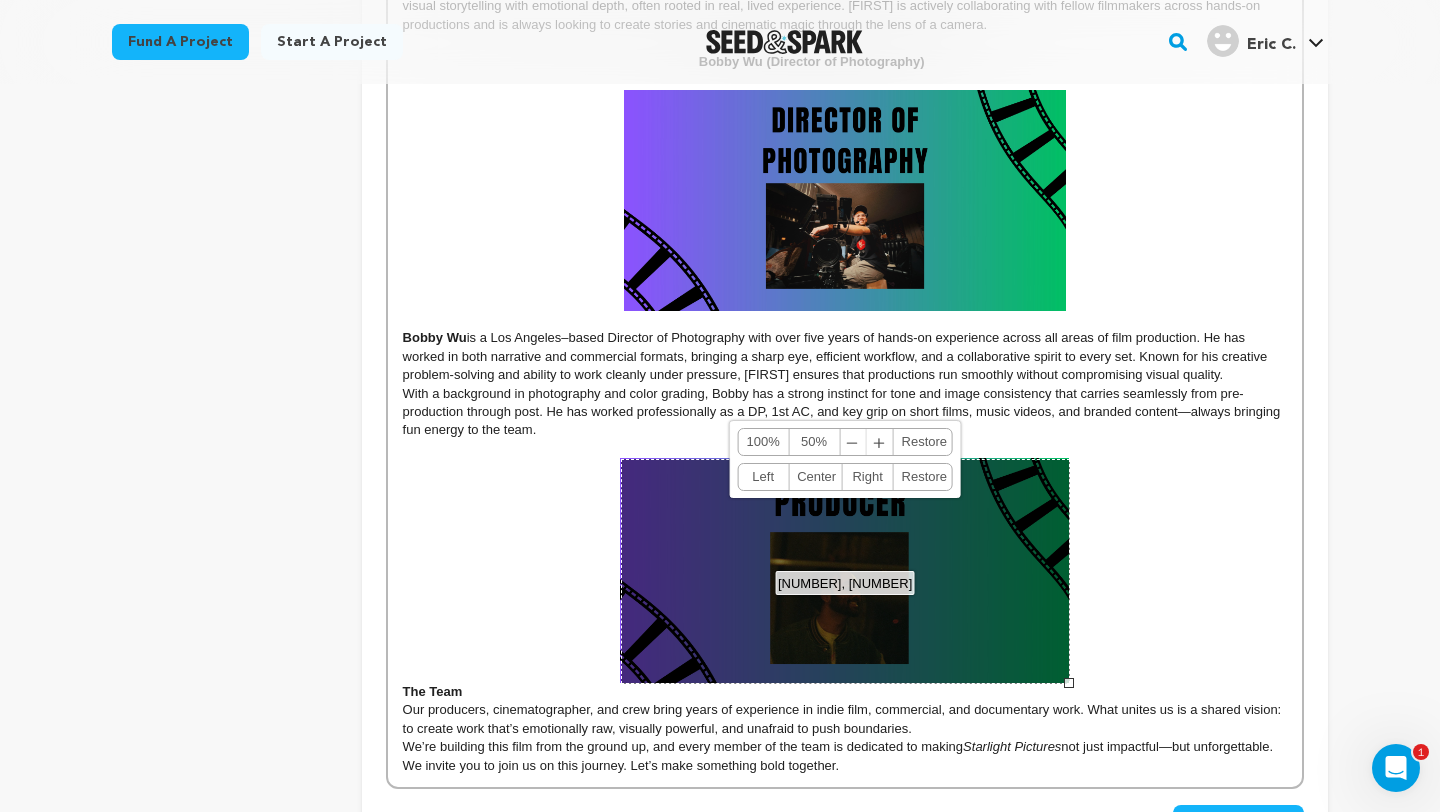 click at bounding box center [1069, 683] 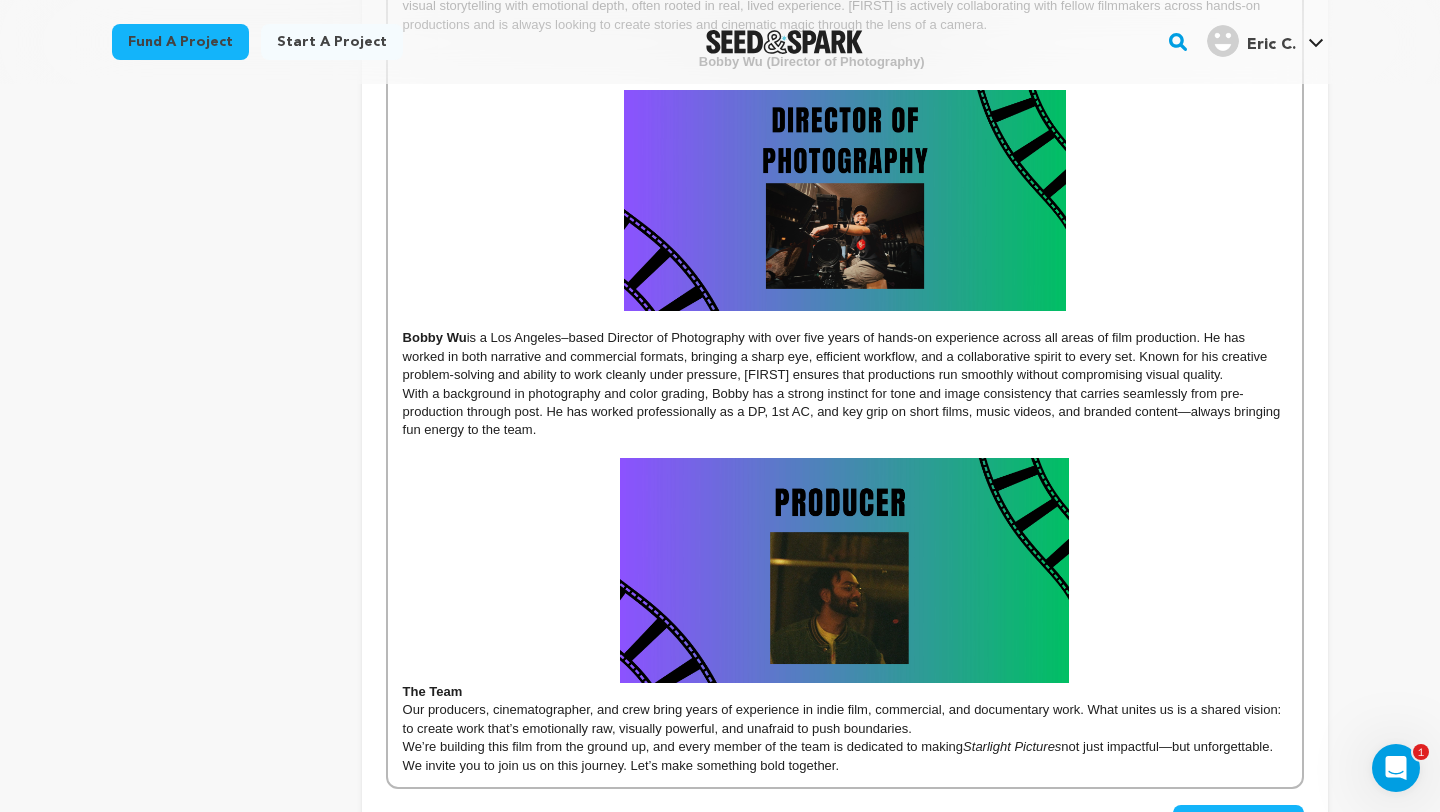 click at bounding box center (845, 570) 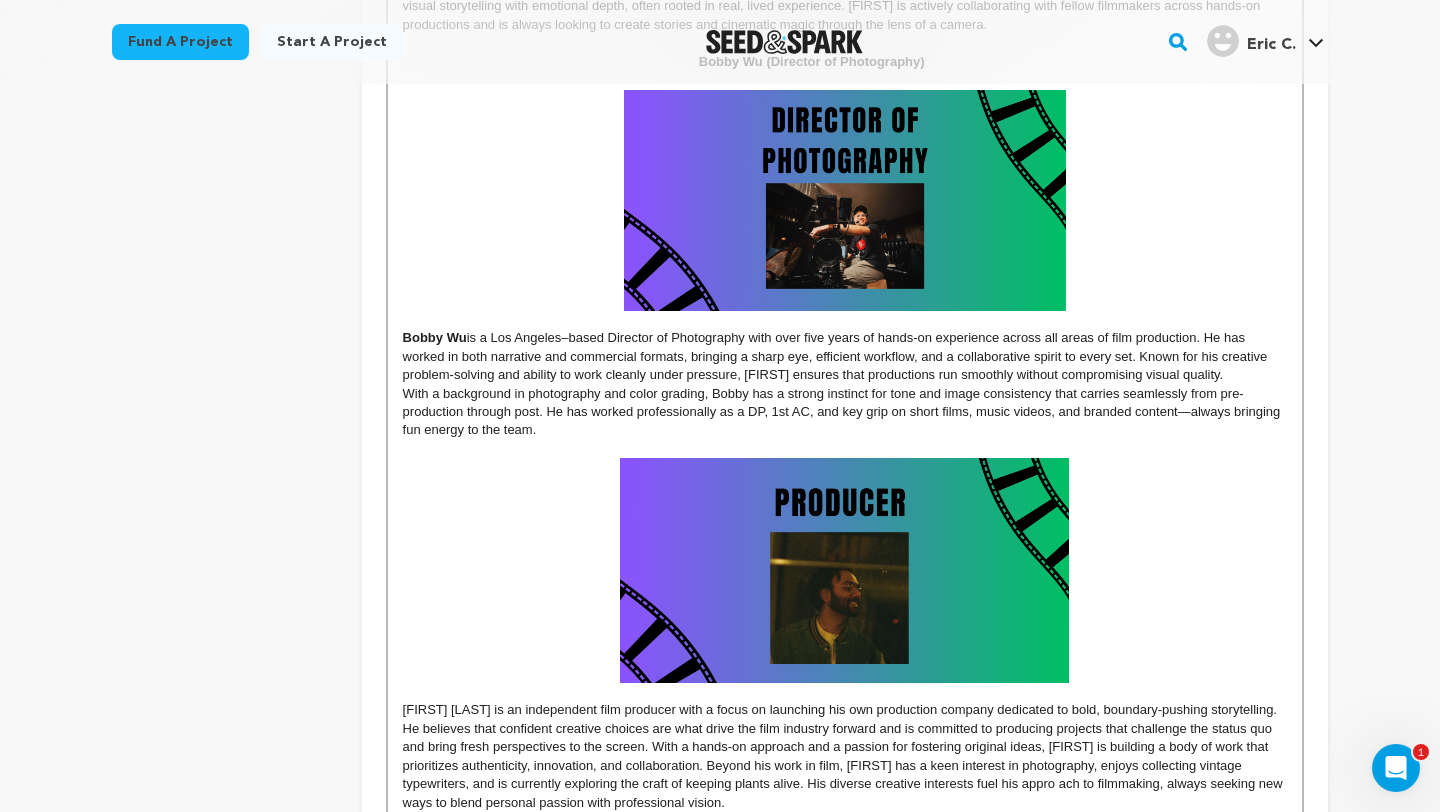 scroll, scrollTop: 0, scrollLeft: 0, axis: both 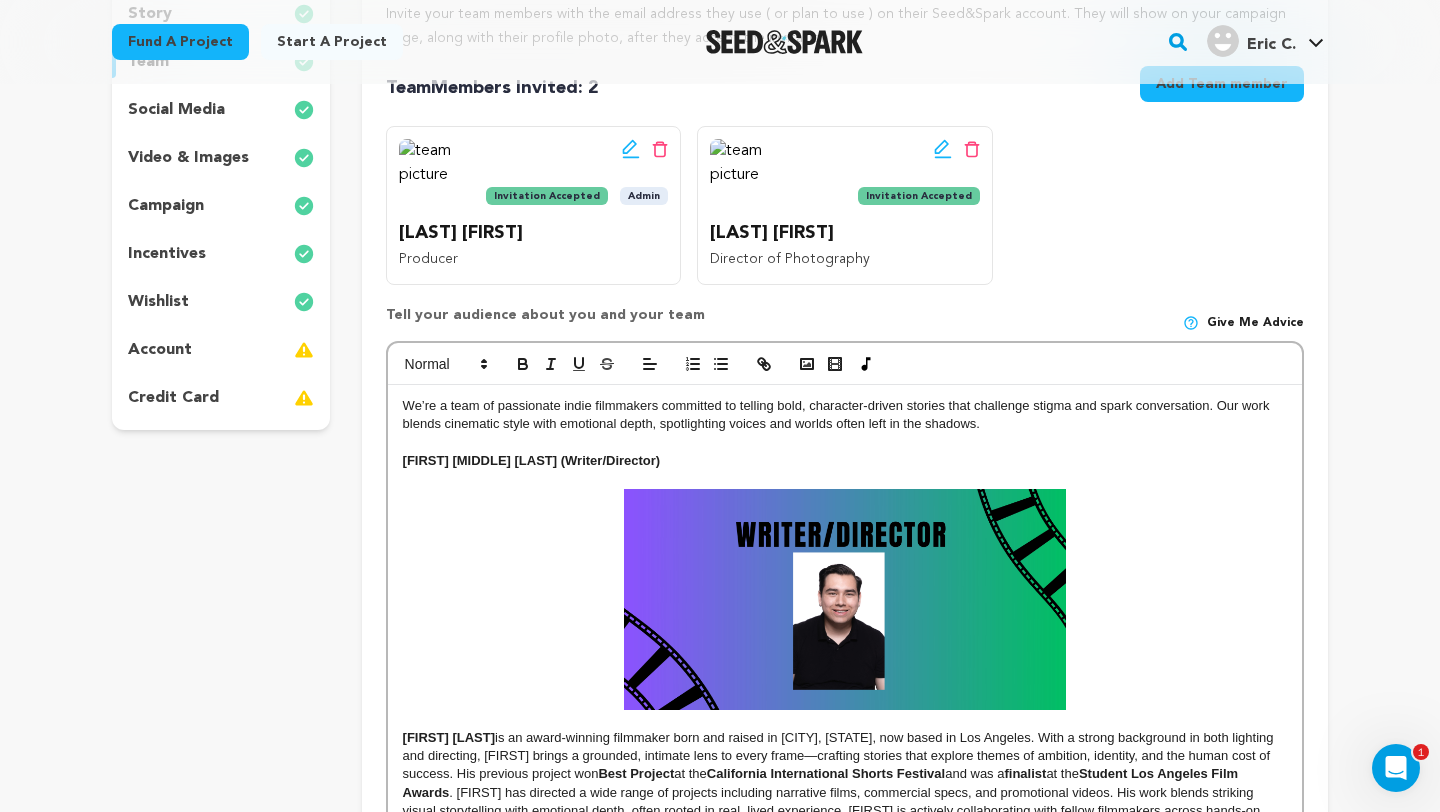 click on "Edit team button
Delete team button
Invitation Accepted
Admin
Madahar Rishi
Producer" at bounding box center [845, 205] 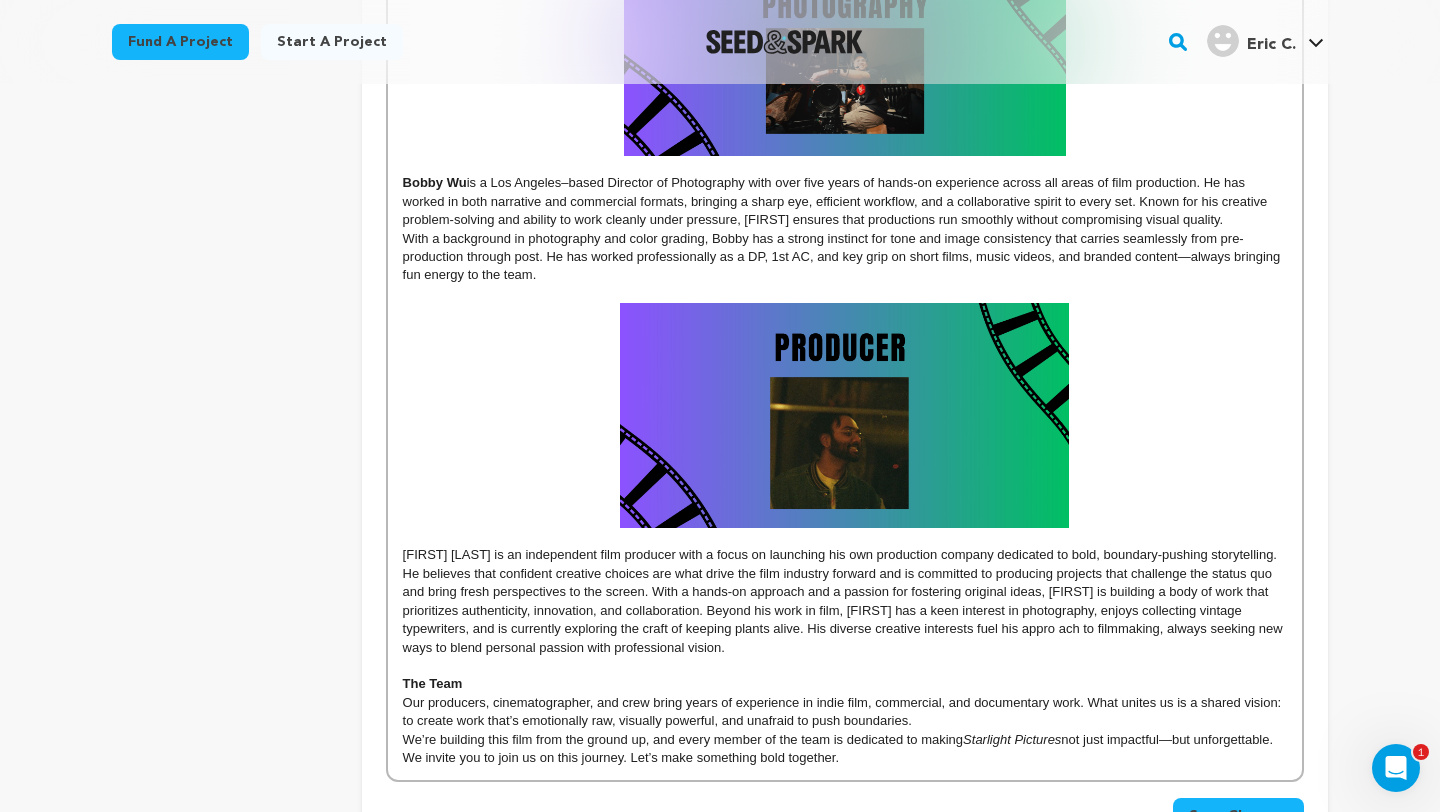 scroll, scrollTop: 1299, scrollLeft: 0, axis: vertical 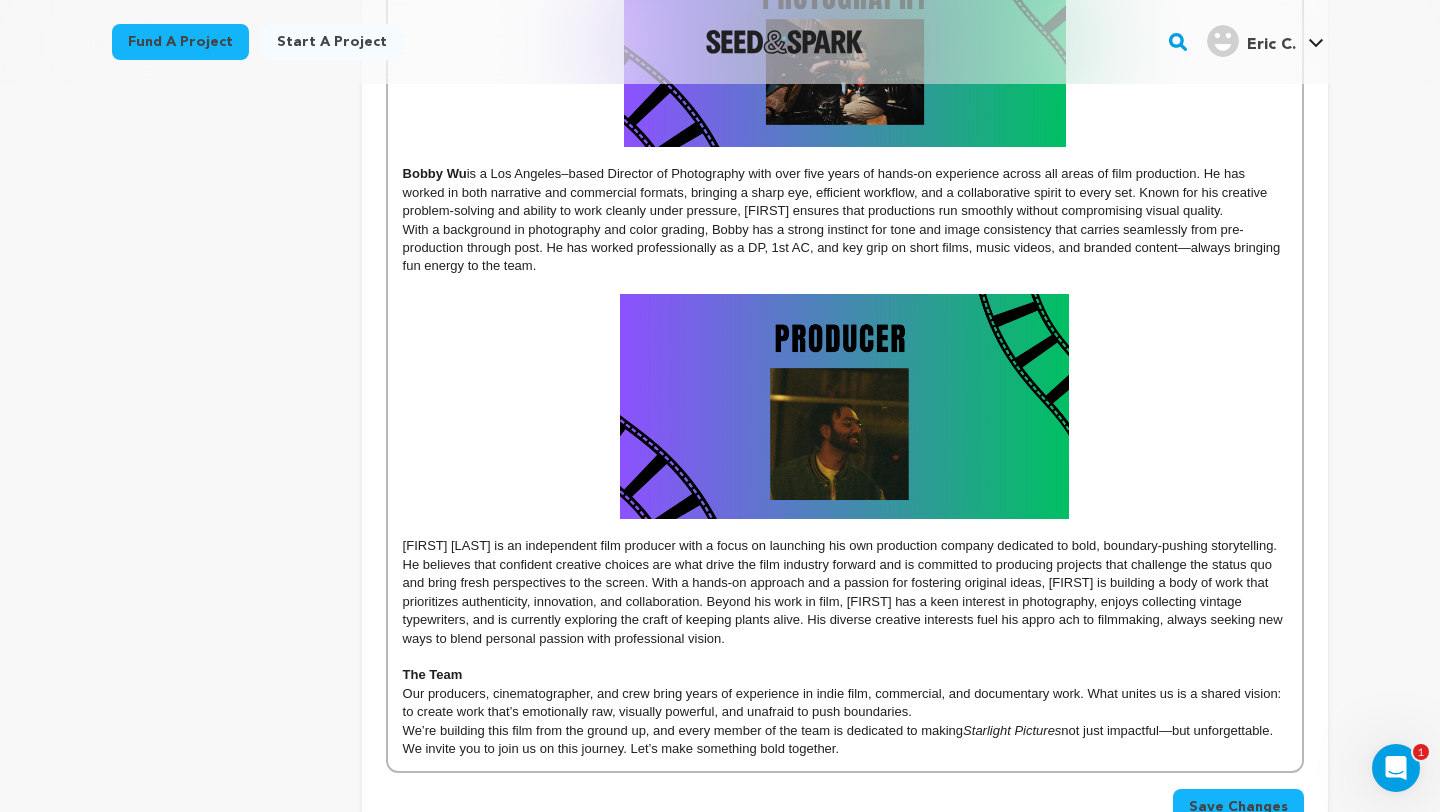 click on "With a background in photography and color grading, Bobby has a strong instinct for tone and image consistency that carries seamlessly from pre-production through post. He has worked professionally as a DP, 1st AC, and key grip on short films, music videos, and branded content—always bringing fun energy to the team." at bounding box center [845, 248] 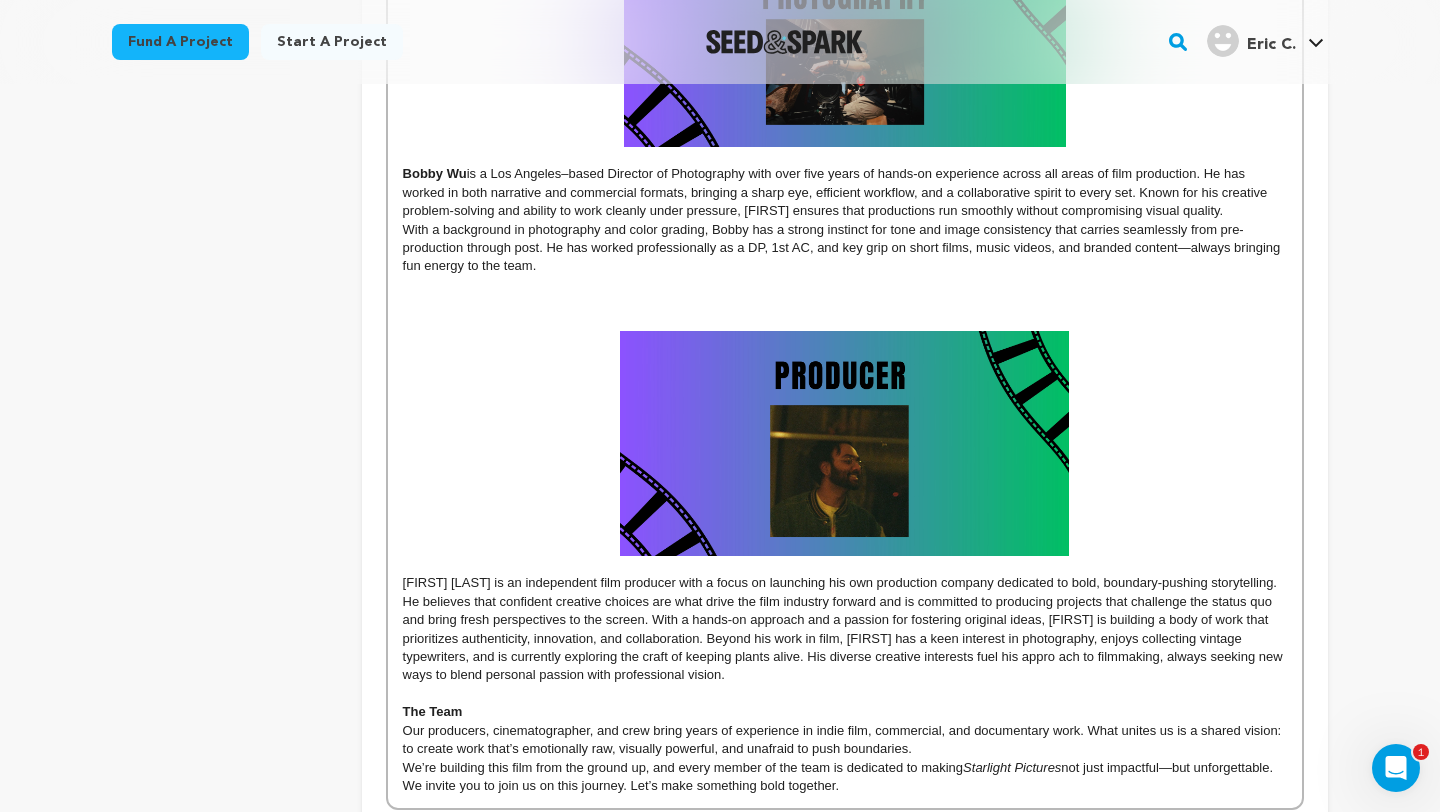 type 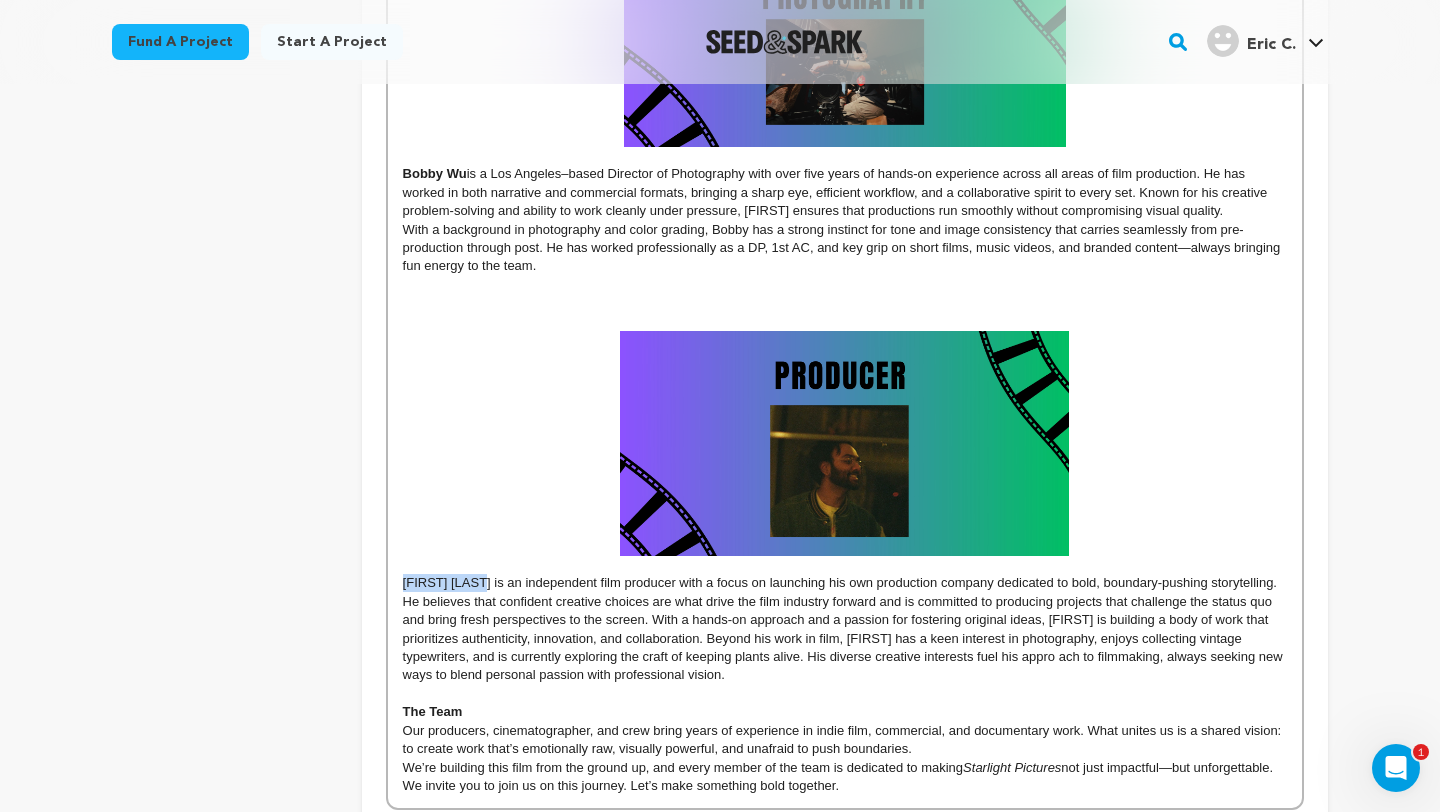 drag, startPoint x: 400, startPoint y: 589, endPoint x: 487, endPoint y: 591, distance: 87.02299 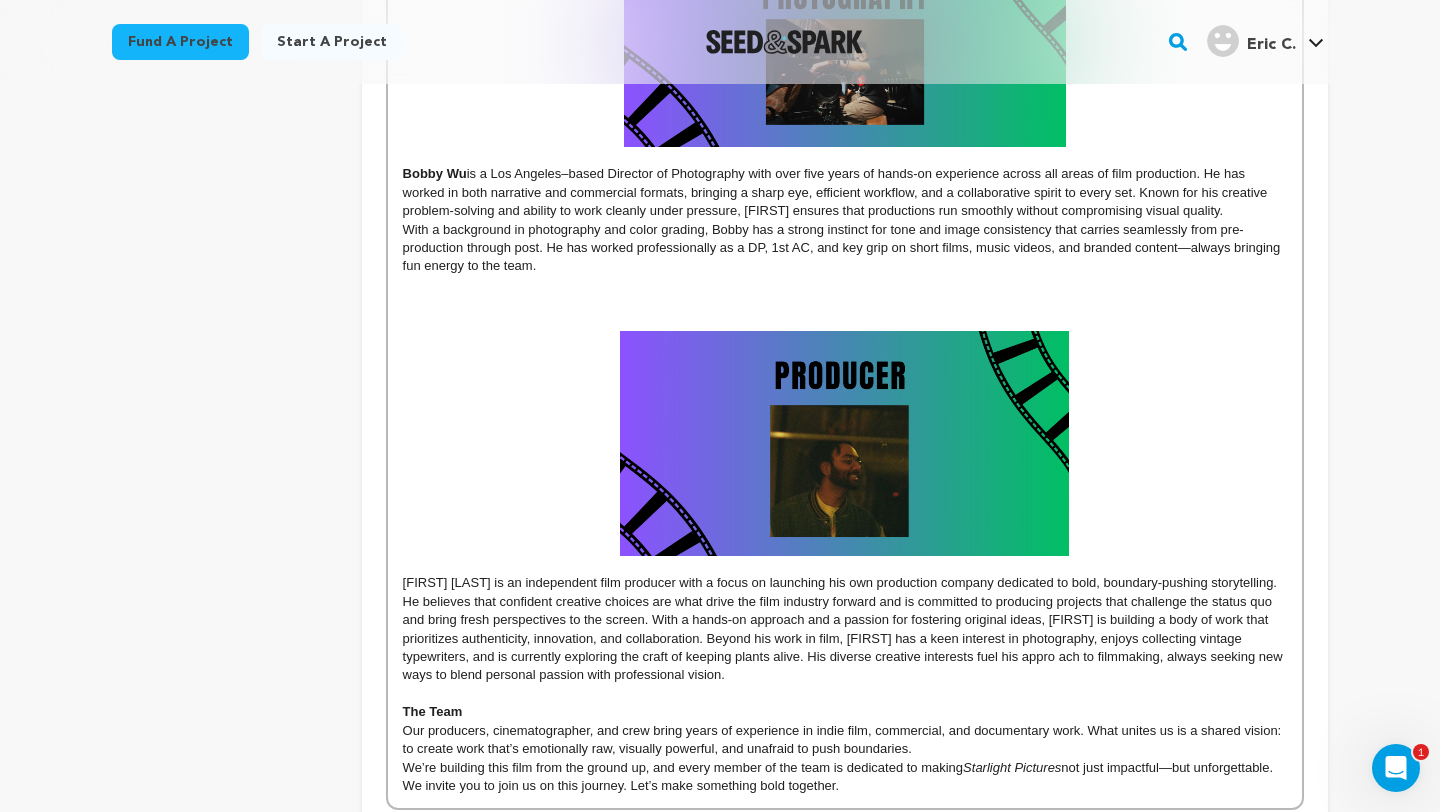 click at bounding box center [845, 322] 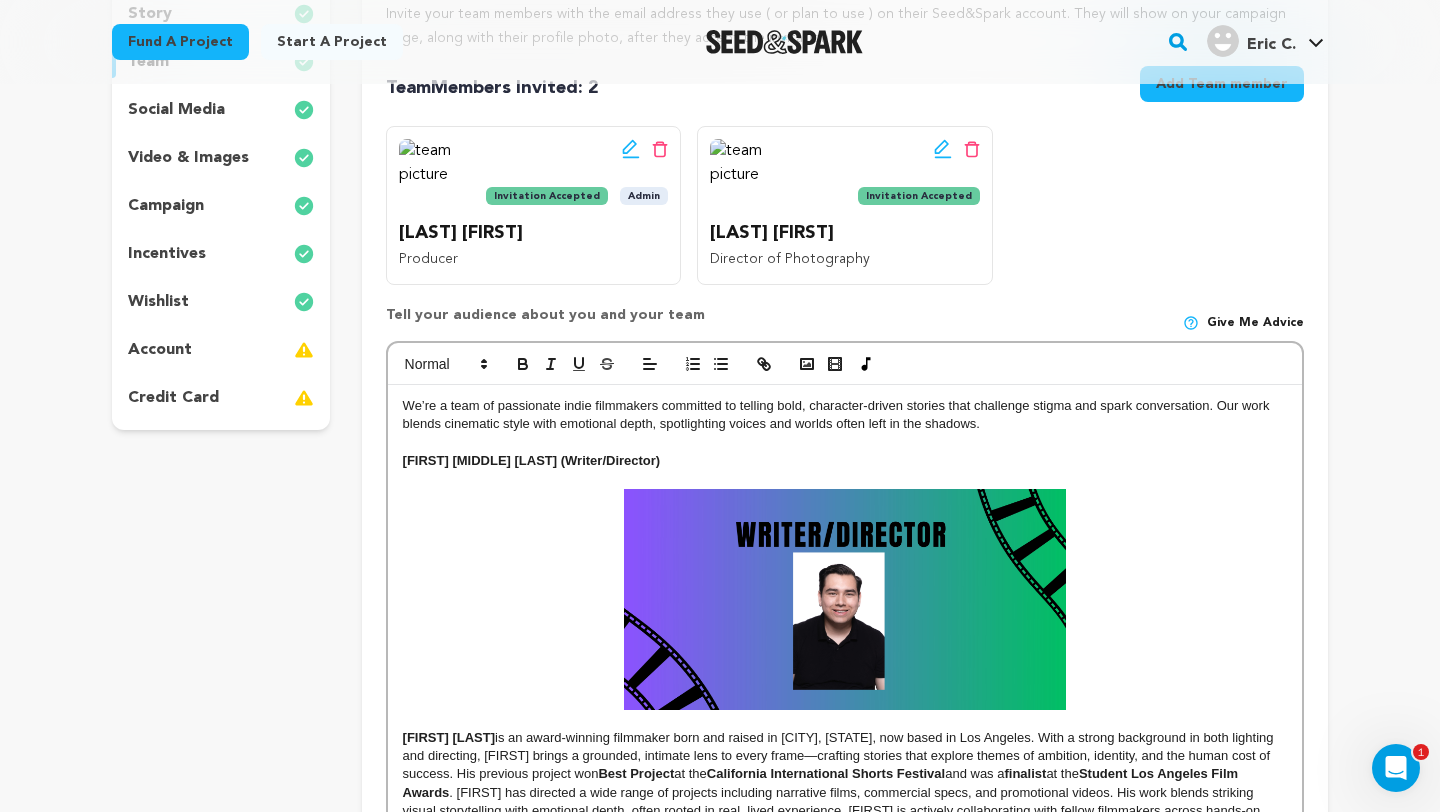 click on "Back to Project Dashboard
Edit Project
Submit For feedback
Submit For feedback
project" at bounding box center [720, 1197] 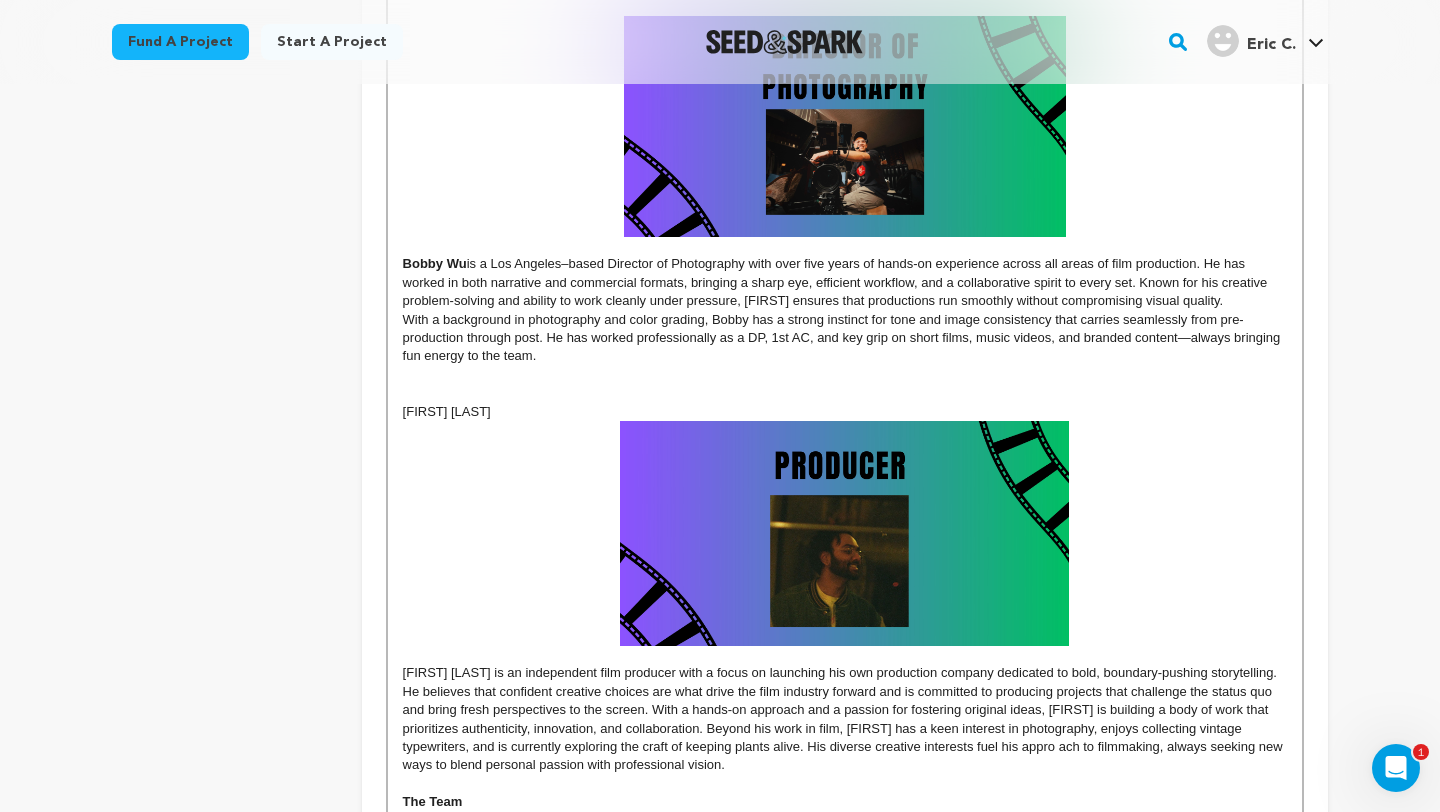 scroll, scrollTop: 1228, scrollLeft: 0, axis: vertical 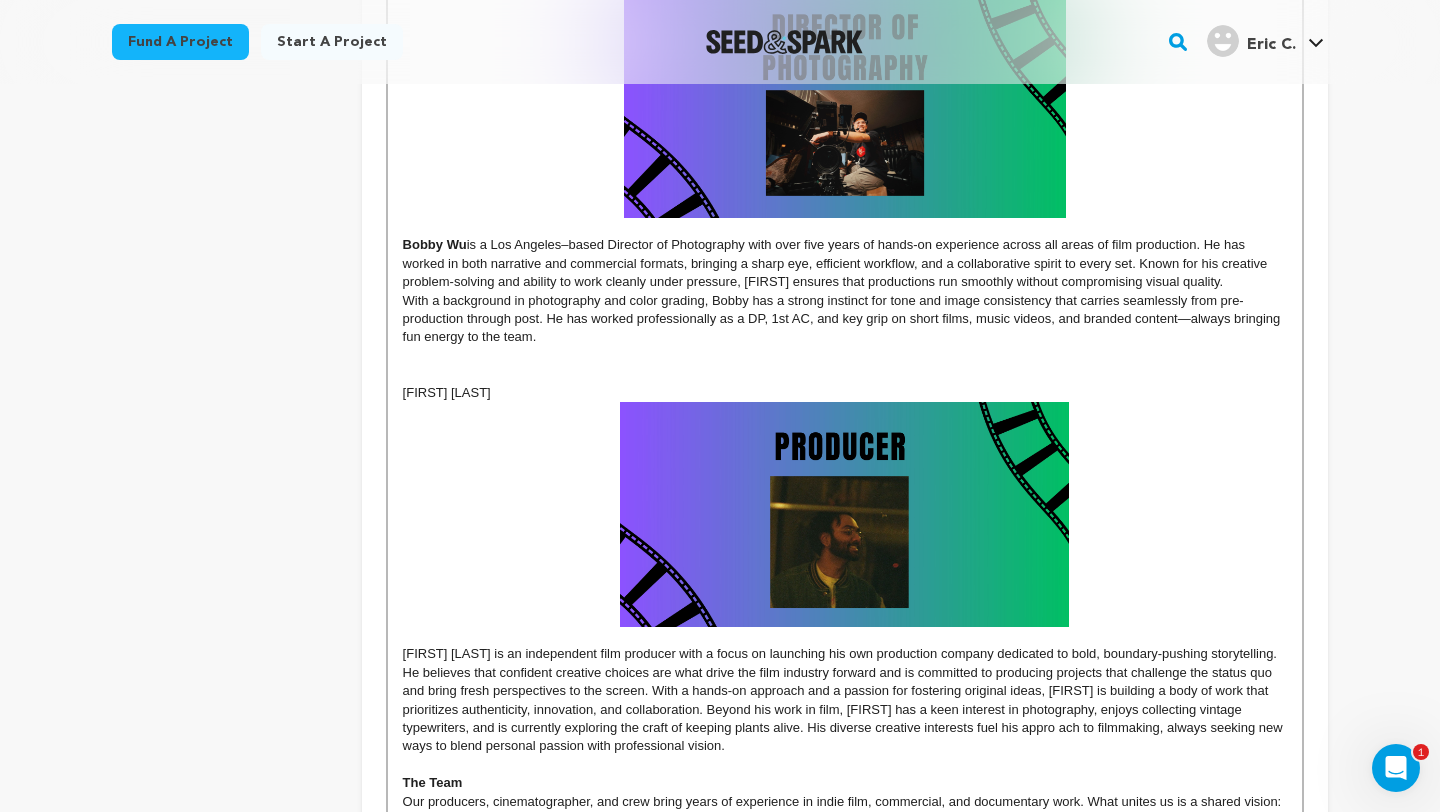 click on "[FIRST] [LAST]" at bounding box center [845, 393] 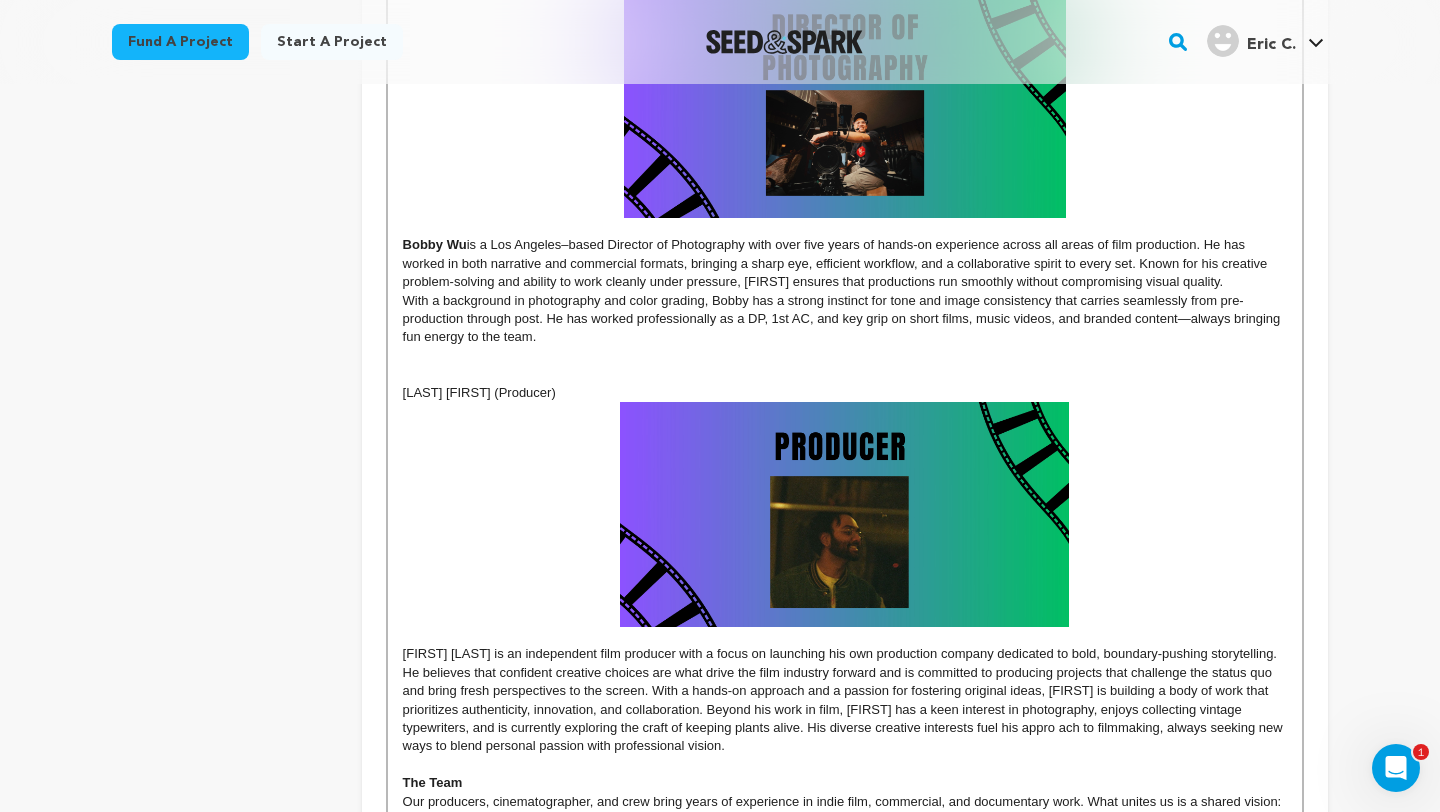 click on "We’re a team of passionate indie filmmakers committed to telling bold, character-driven stories that challenge stigma and spark conversation. Our work blends cinematic style with emotional depth, spotlighting voices and worlds often left in the shadows.                                                                                                 Eric N. Chavez (Writer/Director) Eric Nathaniel Chavez  is an award-winning filmmaker born and raised in Covina, CA, now based in Los Angeles. With a strong background in both lighting and directing, Eric brings a grounded, intimate lens to every frame—crafting stories that explore themes of ambition, identity, and the human cost of success. His previous project won  Best Project  at the  California International Shorts Festival  and was a  finalist  at the  Student Los Angeles Film Awards                                                                                                  Bobby Wu (Director of Photography) Bobby Wu                      ﻿" at bounding box center [845, 183] 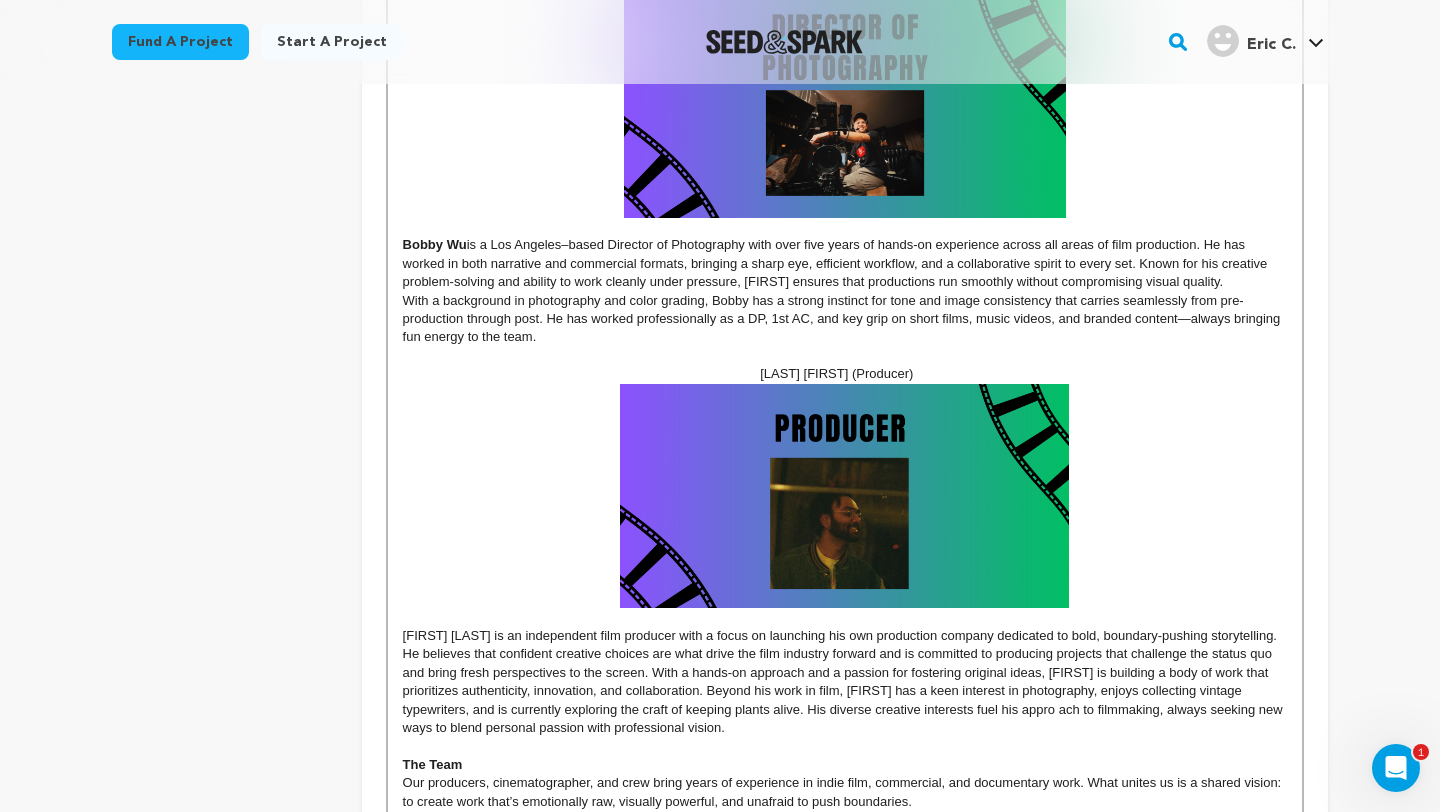 click on "Bobby Wu  is a Los Angeles–based Director of Photography with over five years of hands-on experience across all areas of film production. He has worked in both narrative and commercial formats, bringing a sharp eye, efficient workflow, and a collaborative spirit to every set. Known for his creative problem-solving and ability to work cleanly under pressure, Bobby ensures that productions run smoothly without compromising visual quality." at bounding box center (845, 263) 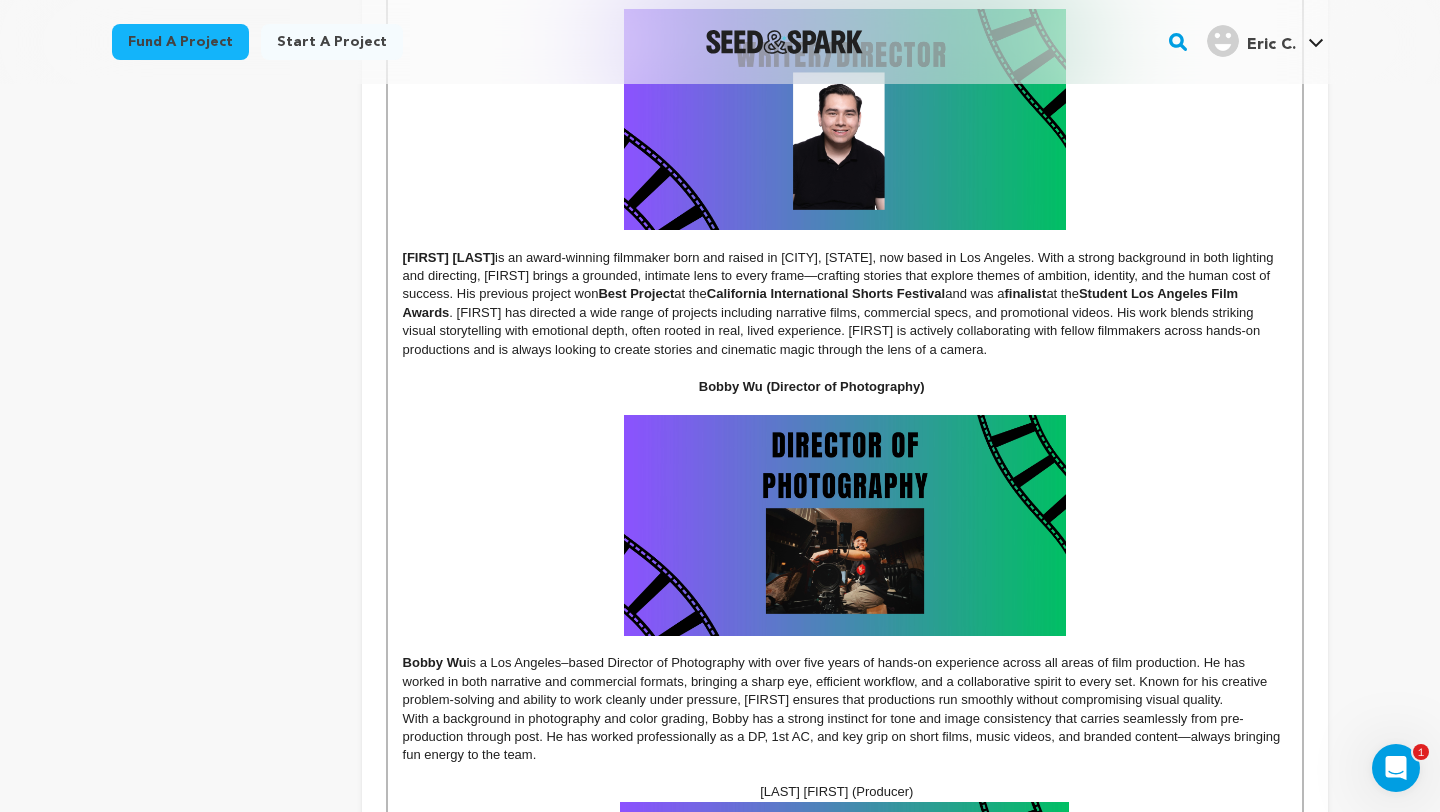 scroll, scrollTop: 1440, scrollLeft: 0, axis: vertical 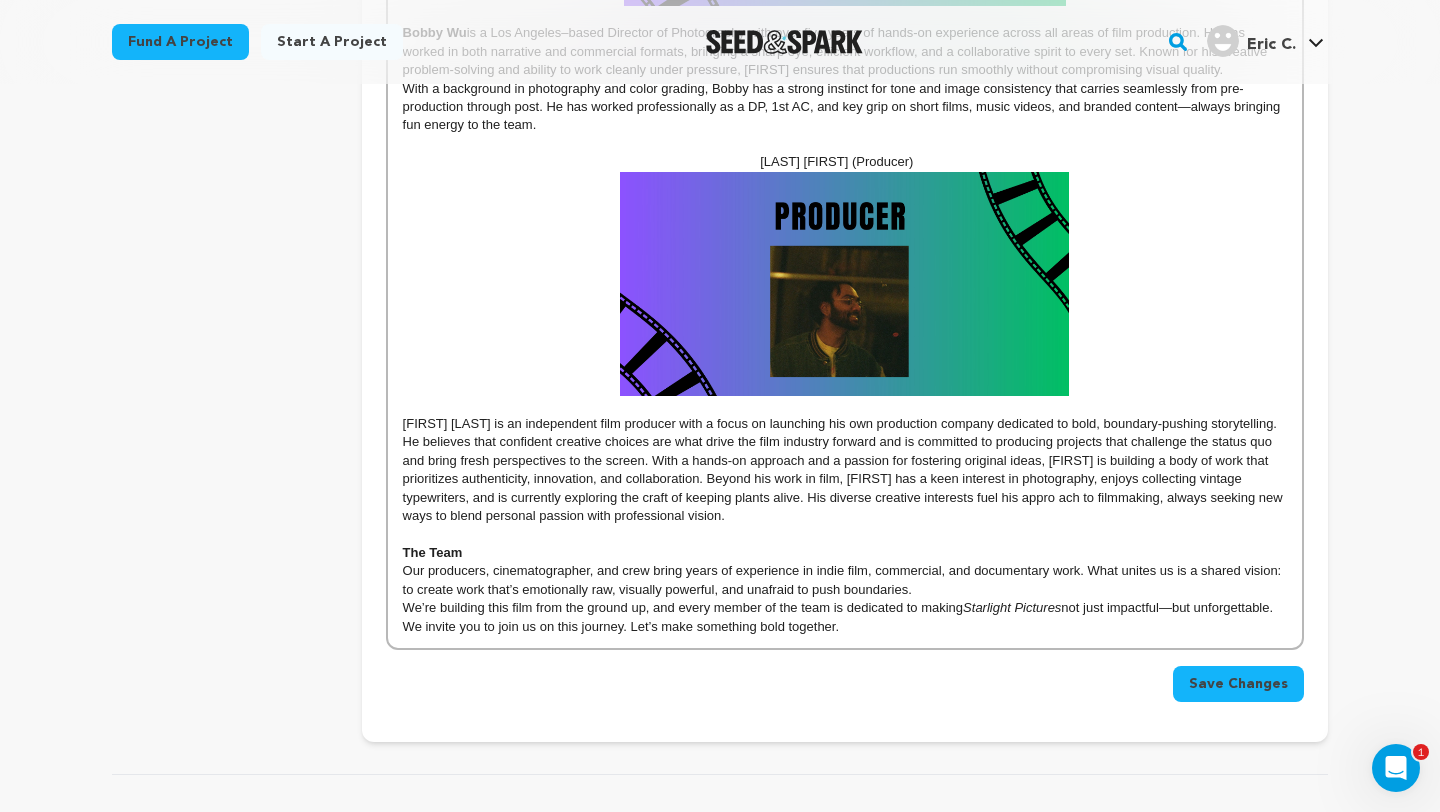 click on "[LAST] [FIRST] (Producer)" at bounding box center (845, 162) 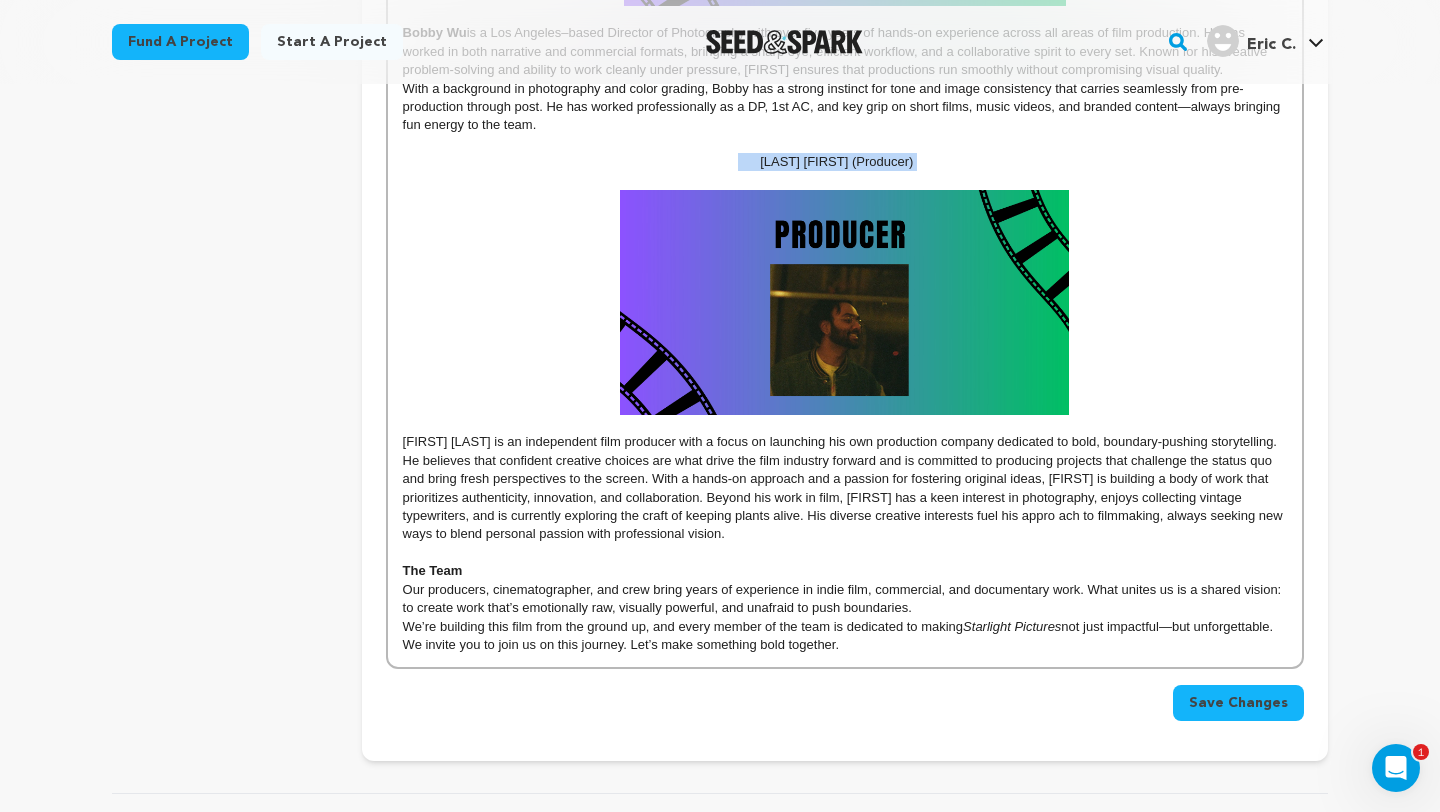 drag, startPoint x: 739, startPoint y: 165, endPoint x: 1011, endPoint y: 185, distance: 272.7343 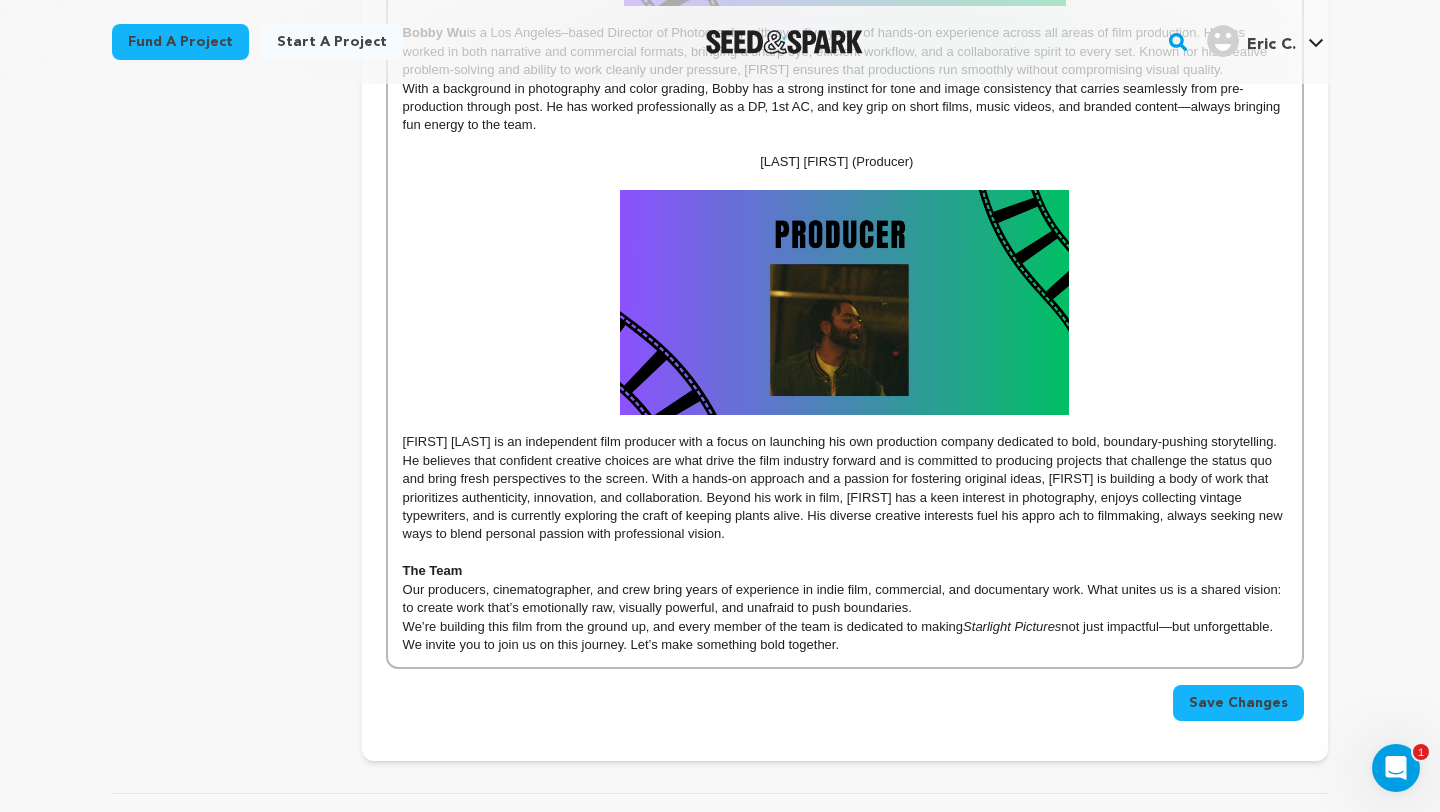 click on "Back to Project Dashboard
Edit Project
Submit For feedback
Submit For feedback
project" at bounding box center [720, 87] 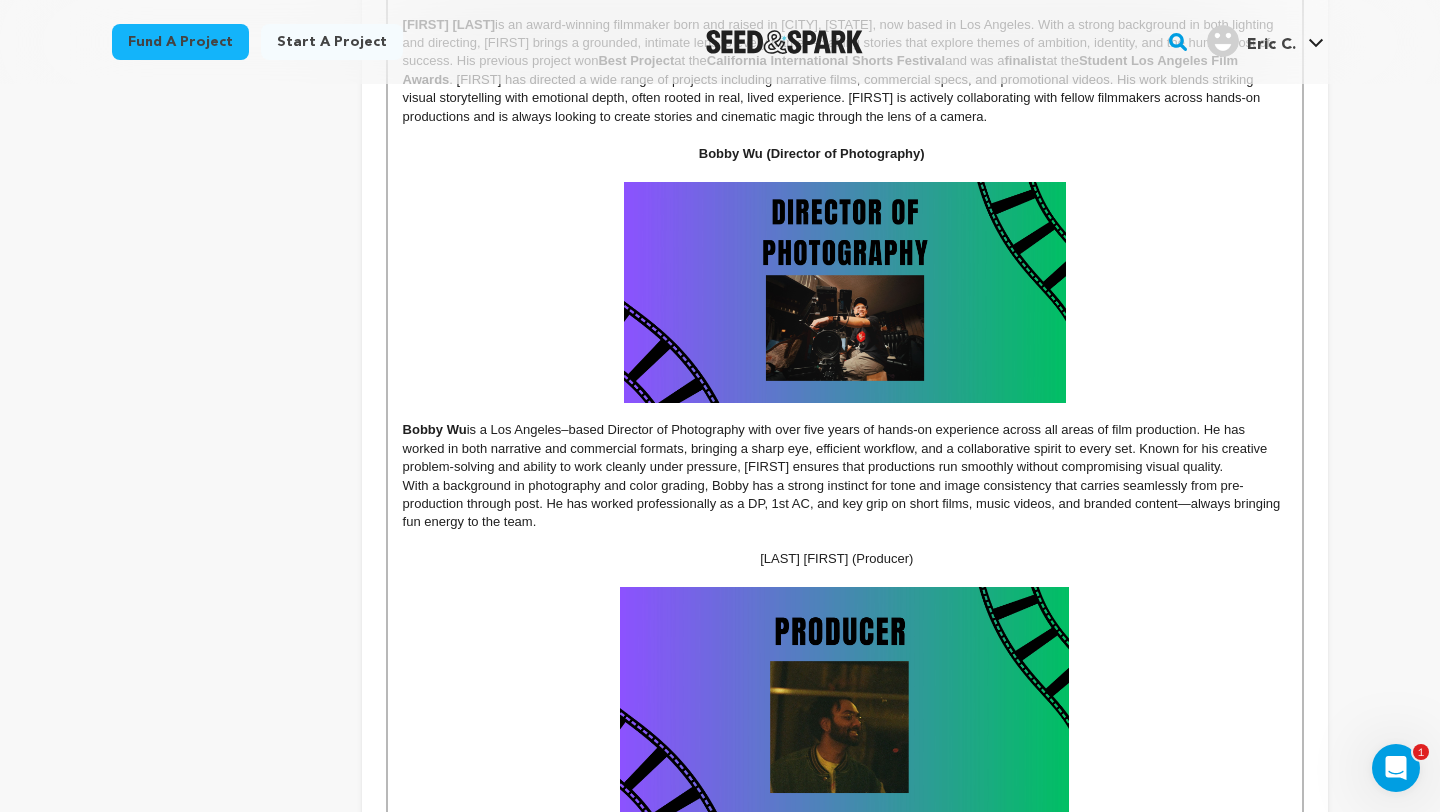 scroll, scrollTop: 1040, scrollLeft: 0, axis: vertical 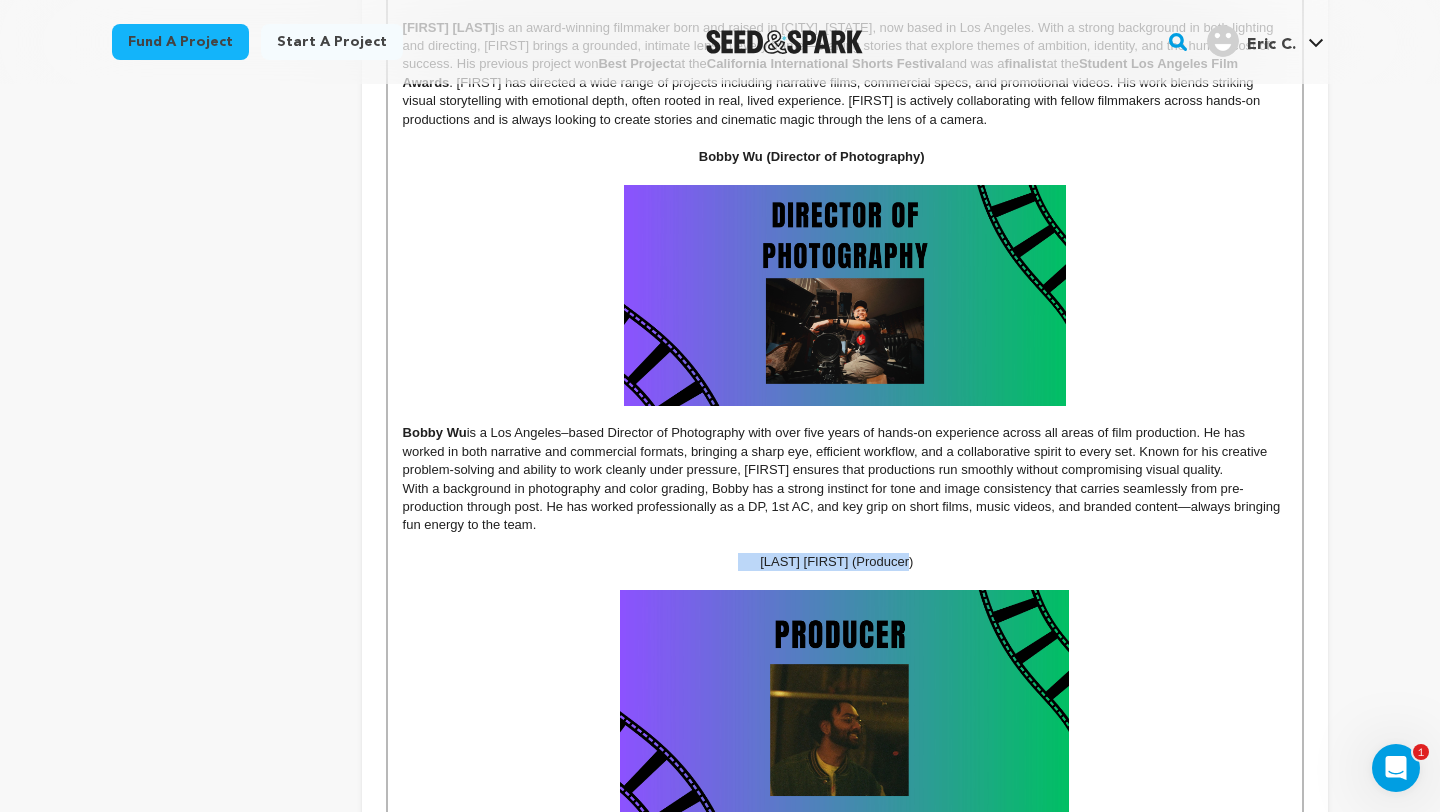 drag, startPoint x: 930, startPoint y: 563, endPoint x: 742, endPoint y: 570, distance: 188.13028 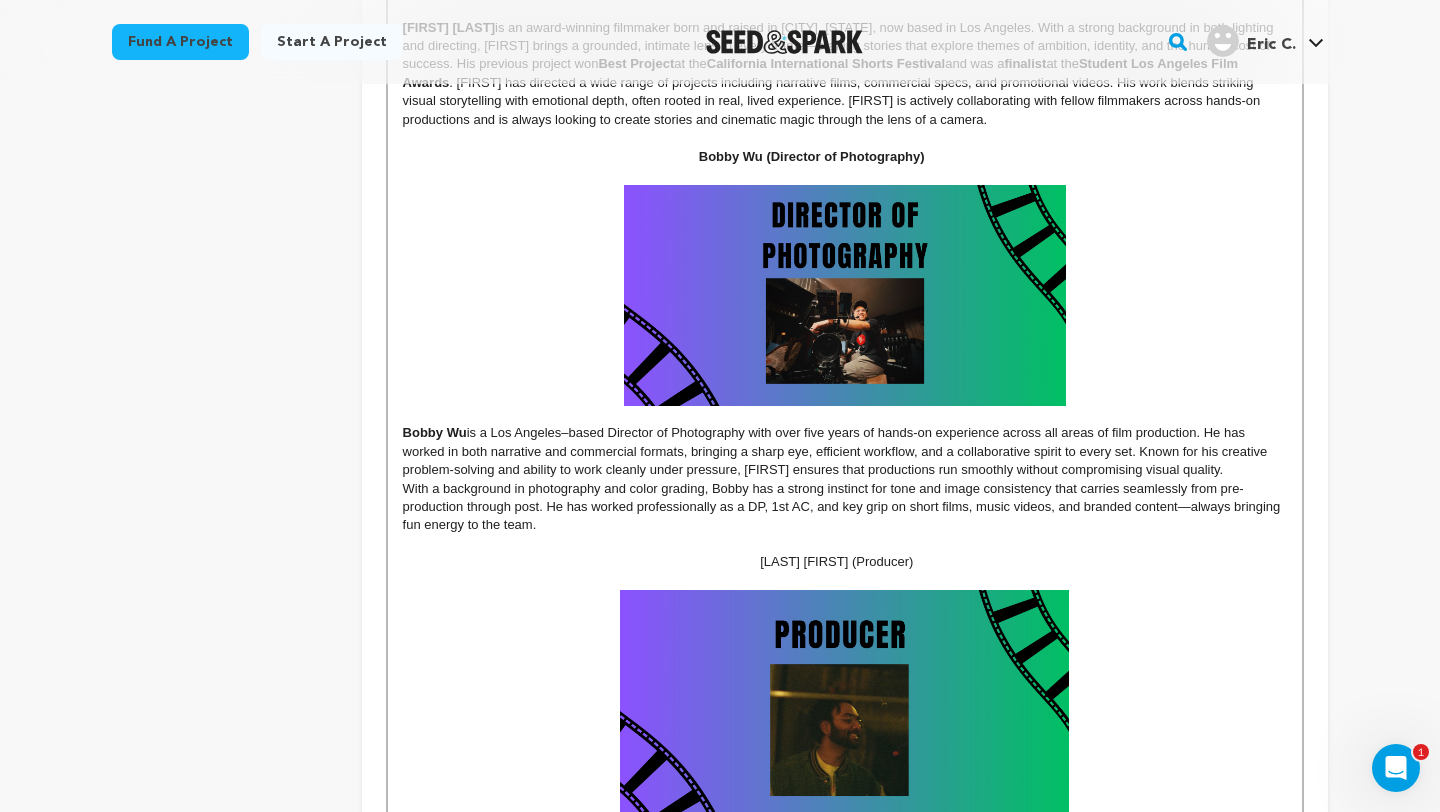 click on "Back to Project Dashboard
Edit Project
Submit For feedback
Submit For feedback
project" at bounding box center (720, 487) 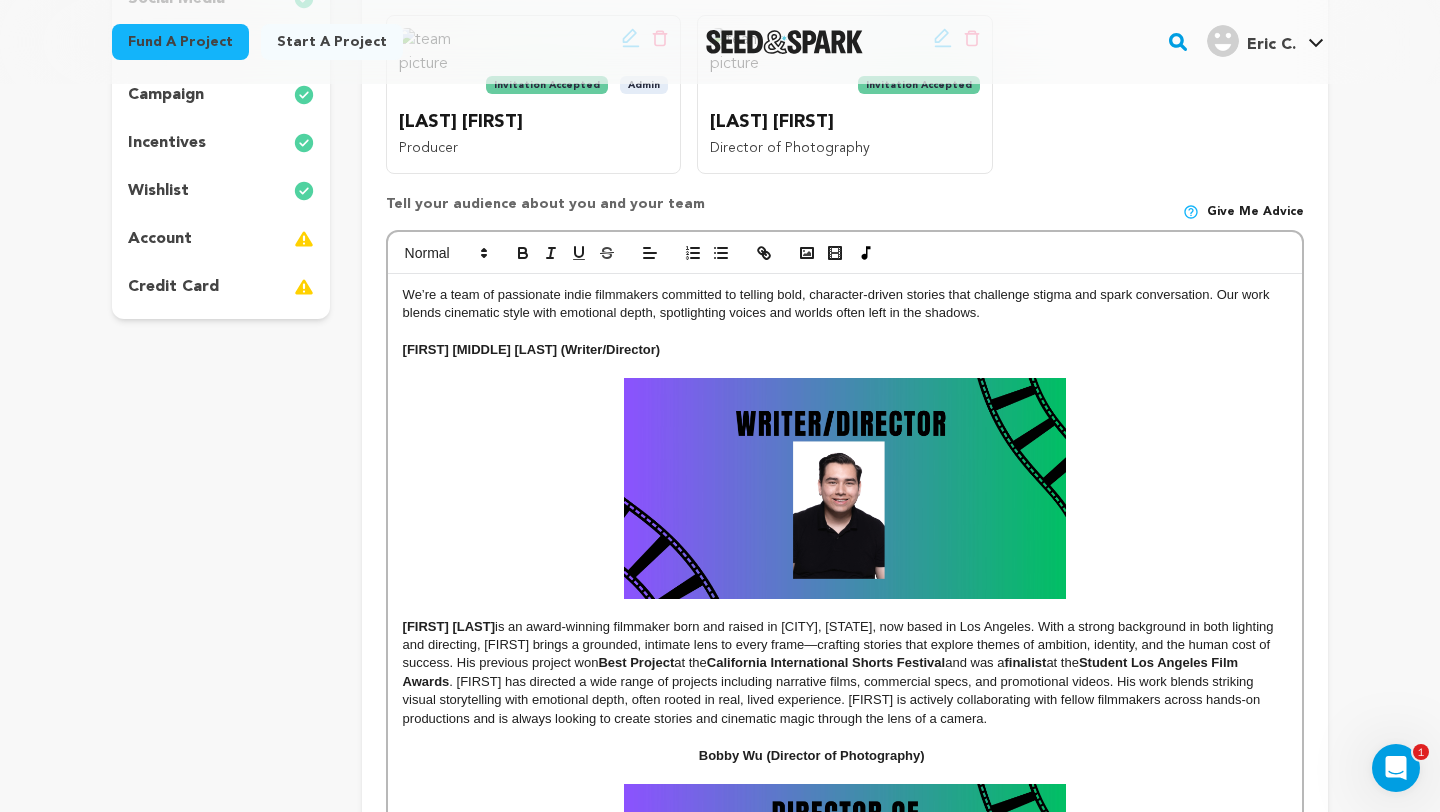 scroll, scrollTop: 440, scrollLeft: 0, axis: vertical 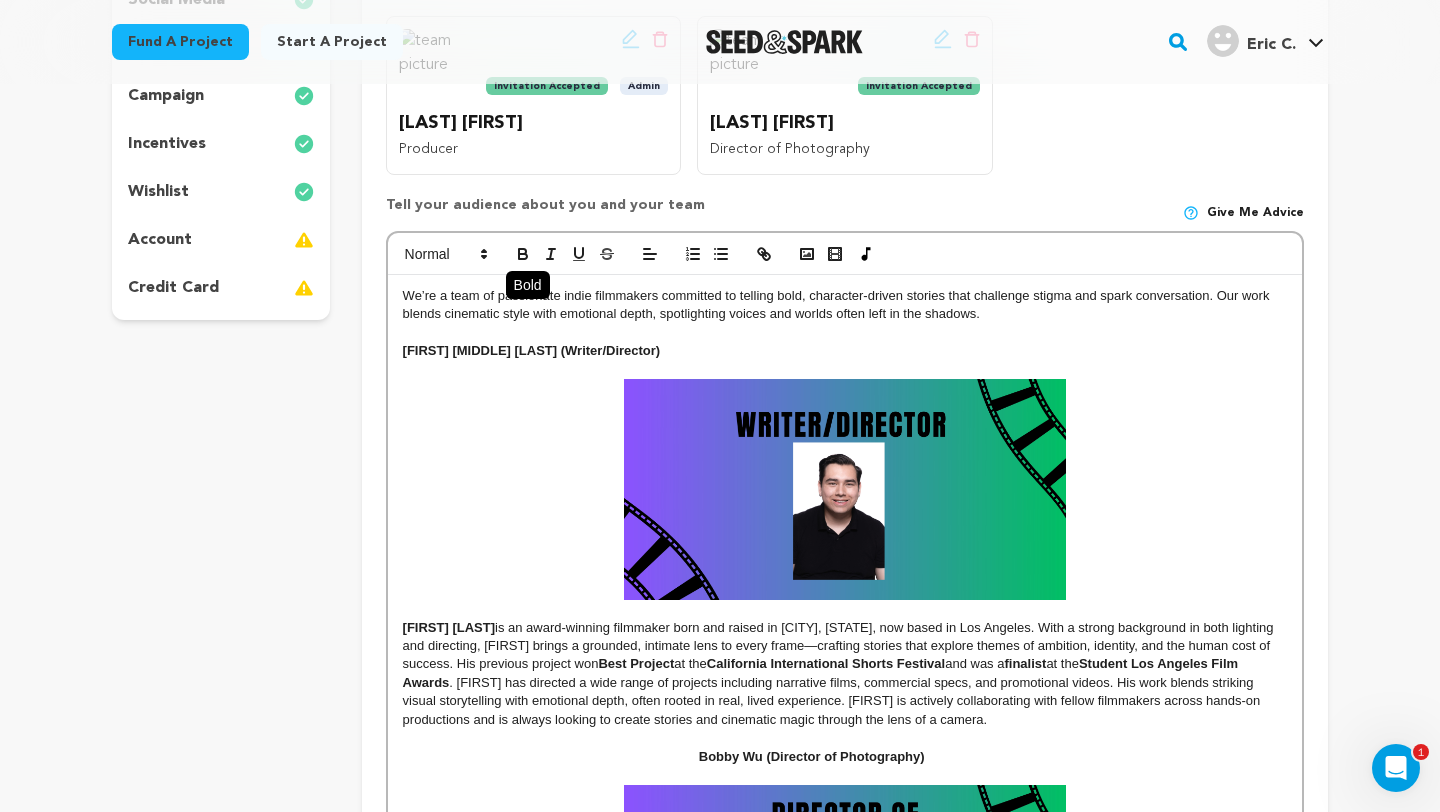click 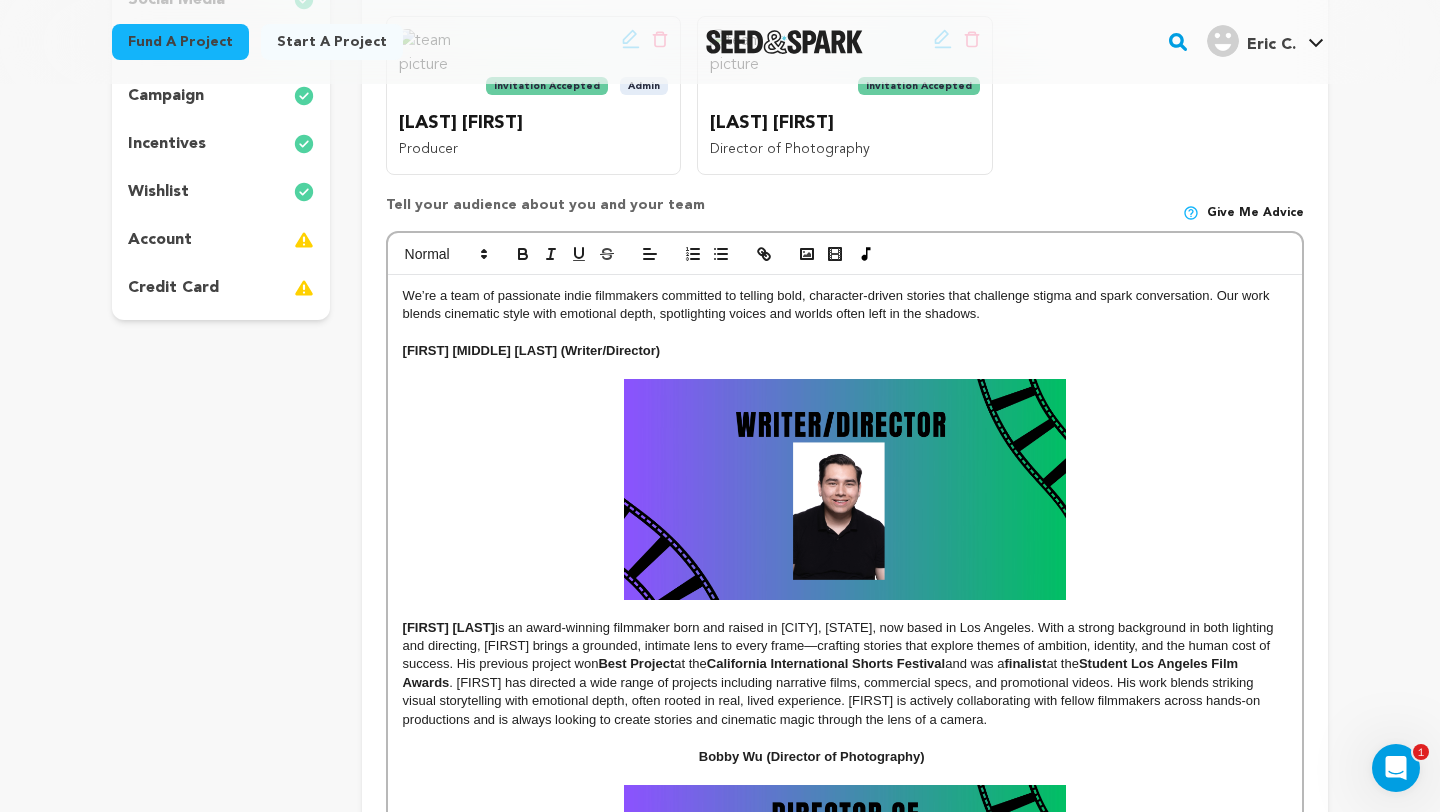 click on "project
story
team
social media
video & images
campaign
incentives
wishlist" at bounding box center [720, 792] 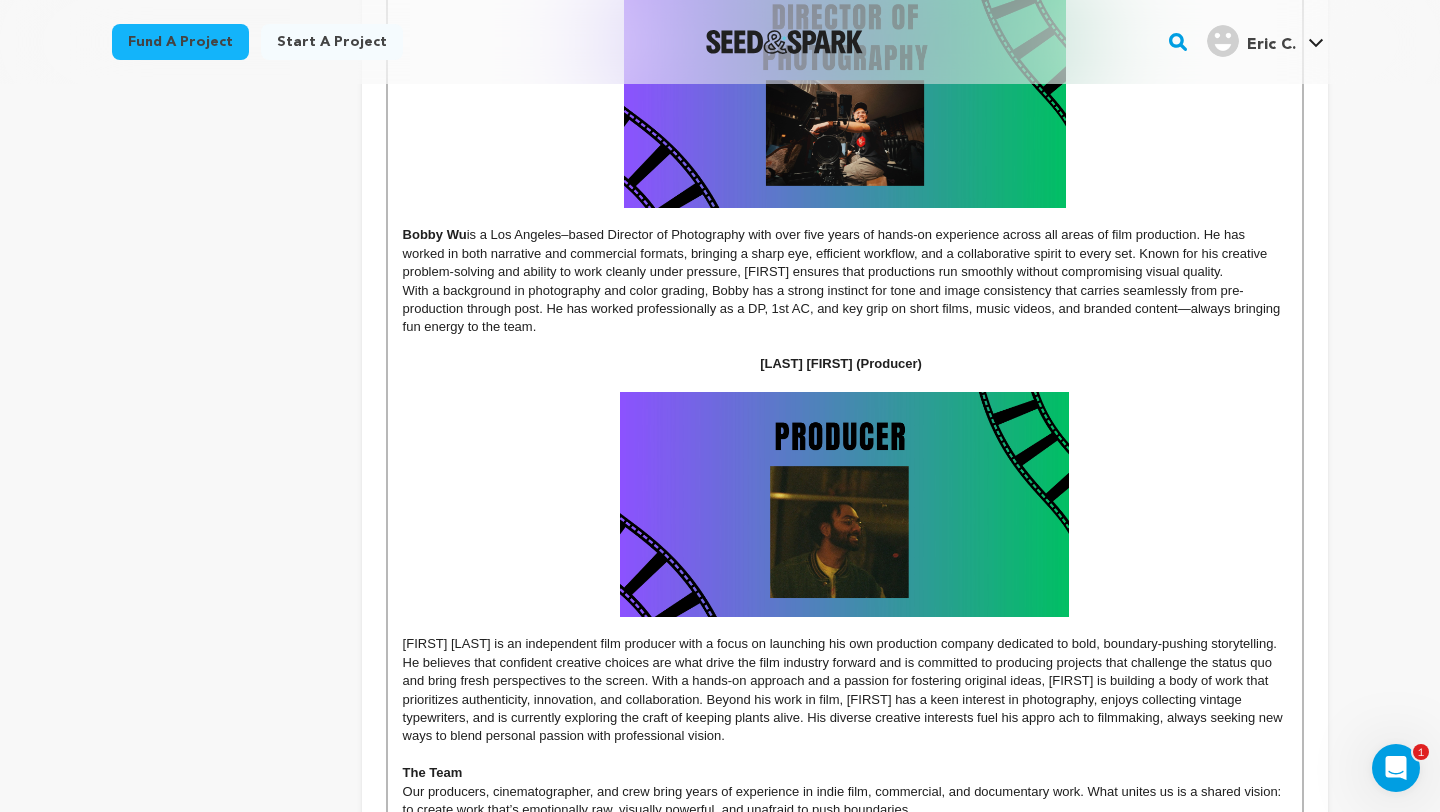 scroll, scrollTop: 1240, scrollLeft: 0, axis: vertical 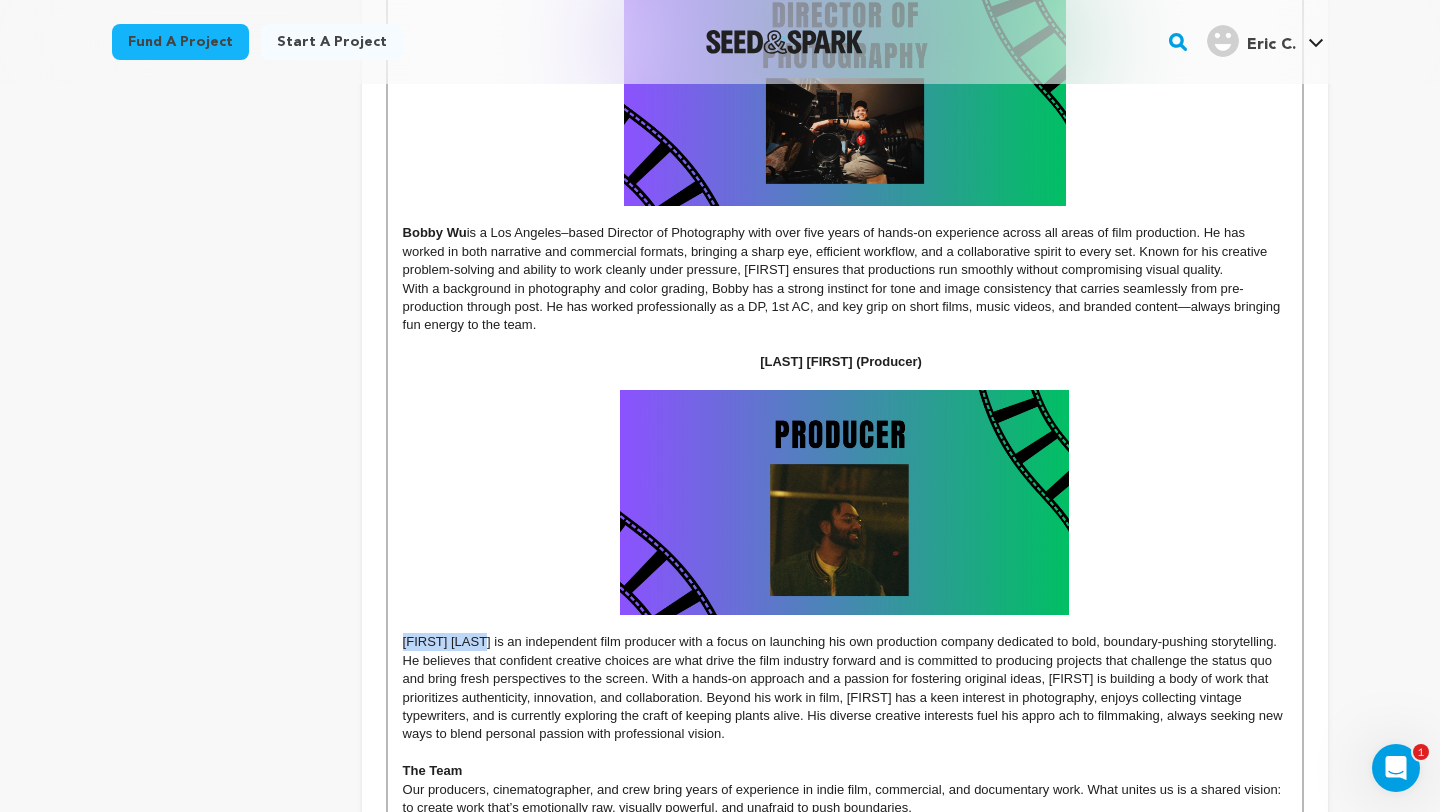 drag, startPoint x: 486, startPoint y: 645, endPoint x: 393, endPoint y: 643, distance: 93.0215 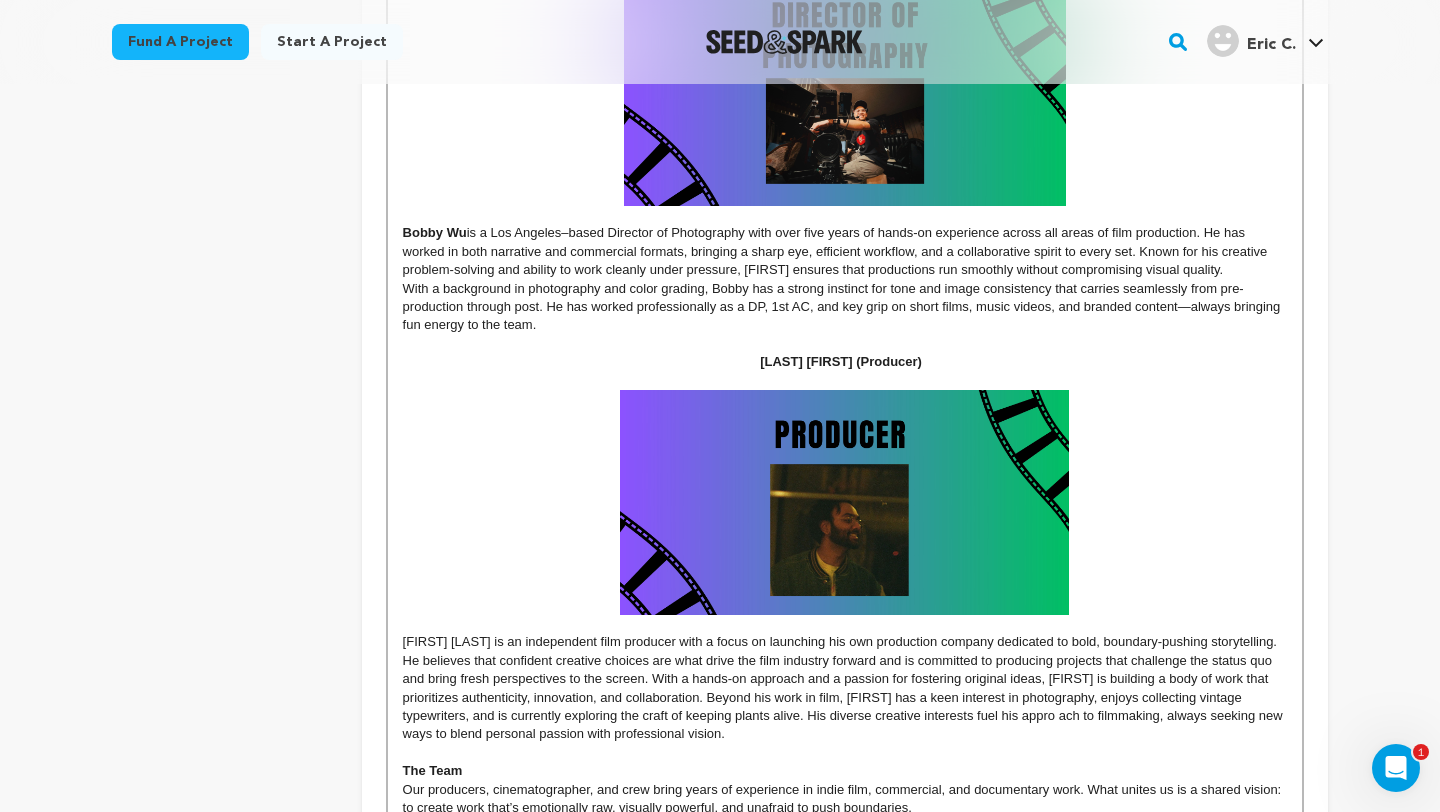 click on "project
story
team
social media
video & images
campaign
incentives
wishlist" at bounding box center (221, -8) 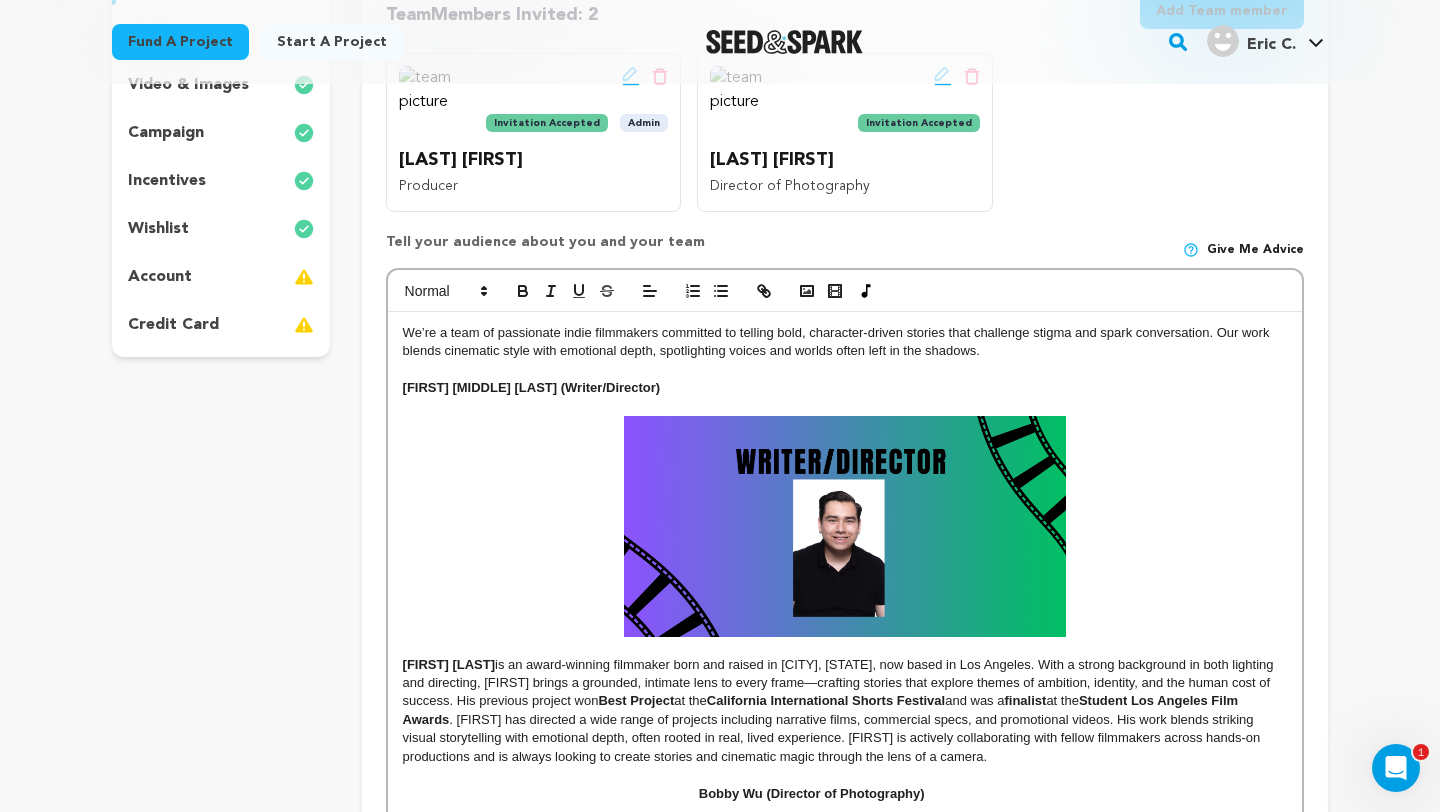 scroll, scrollTop: 400, scrollLeft: 0, axis: vertical 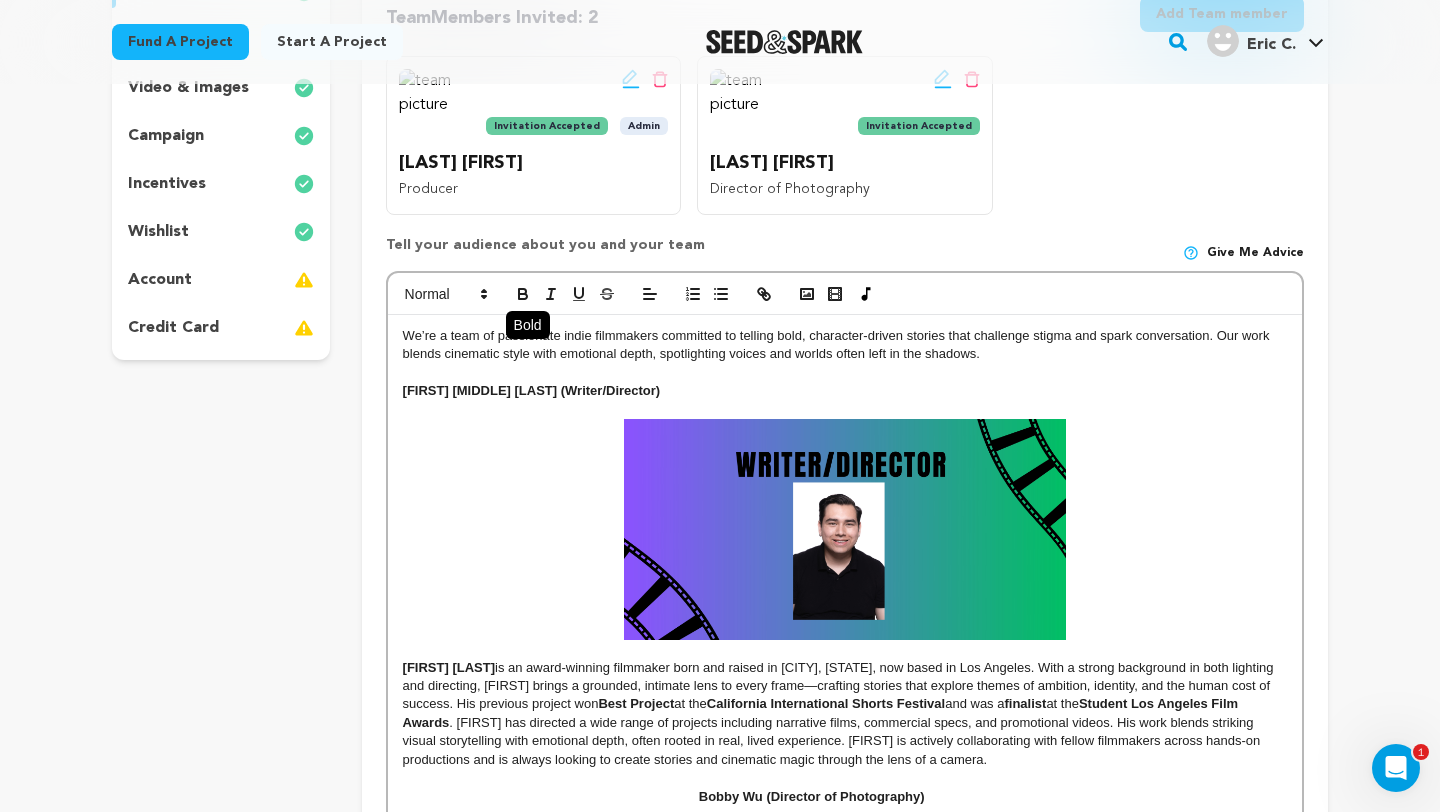 click 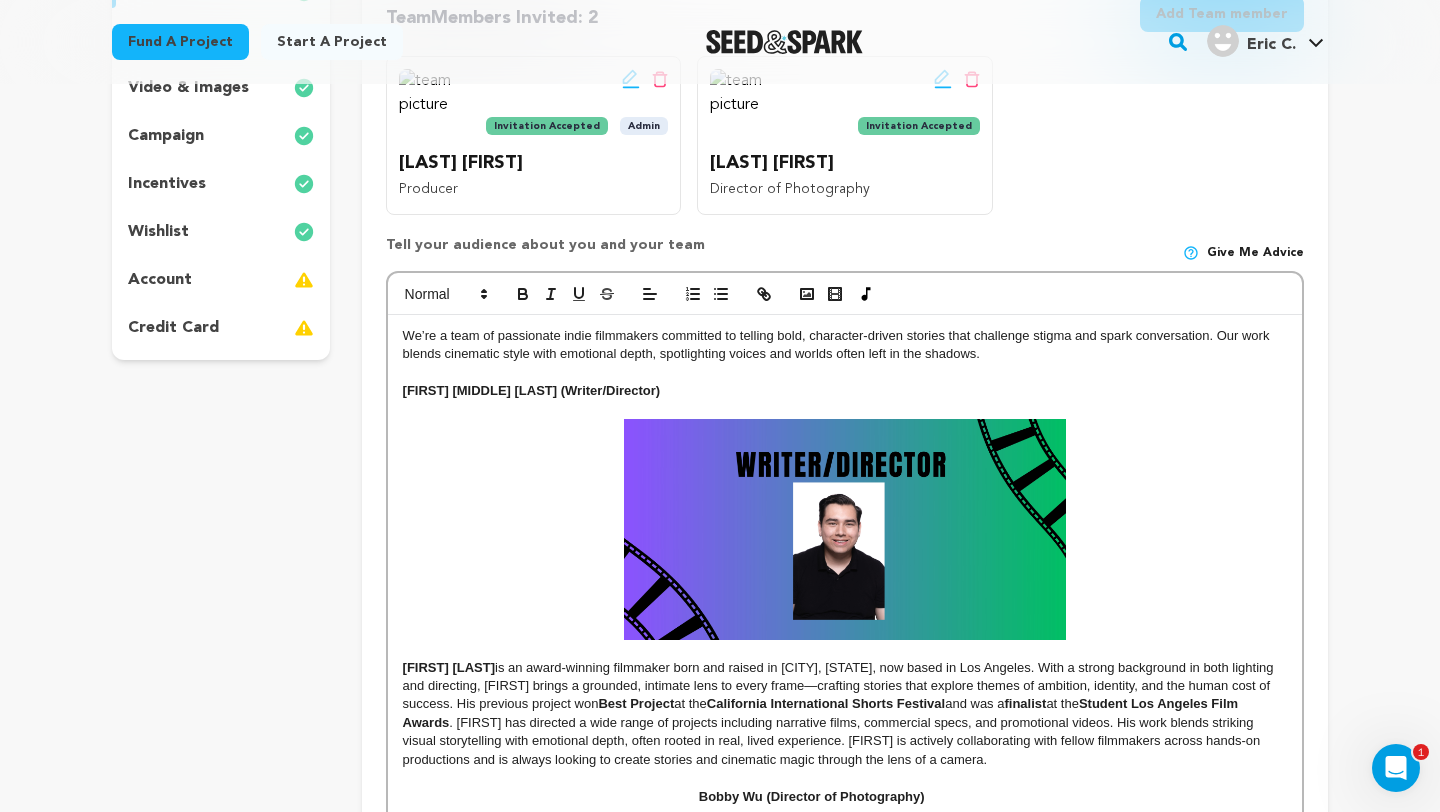 click on "project
story
team
social media
video & images
campaign
incentives
wishlist" at bounding box center [221, 832] 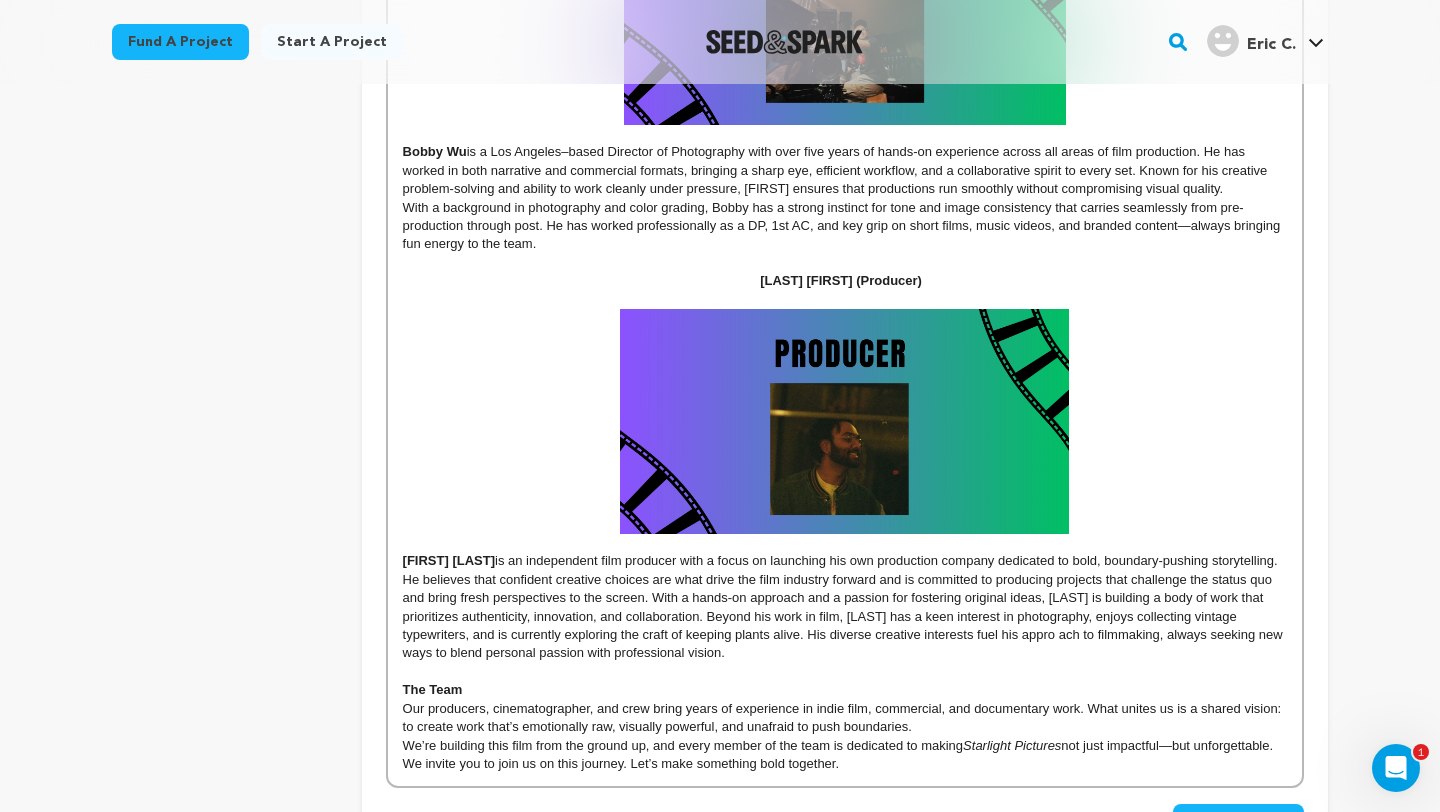 scroll, scrollTop: 1360, scrollLeft: 0, axis: vertical 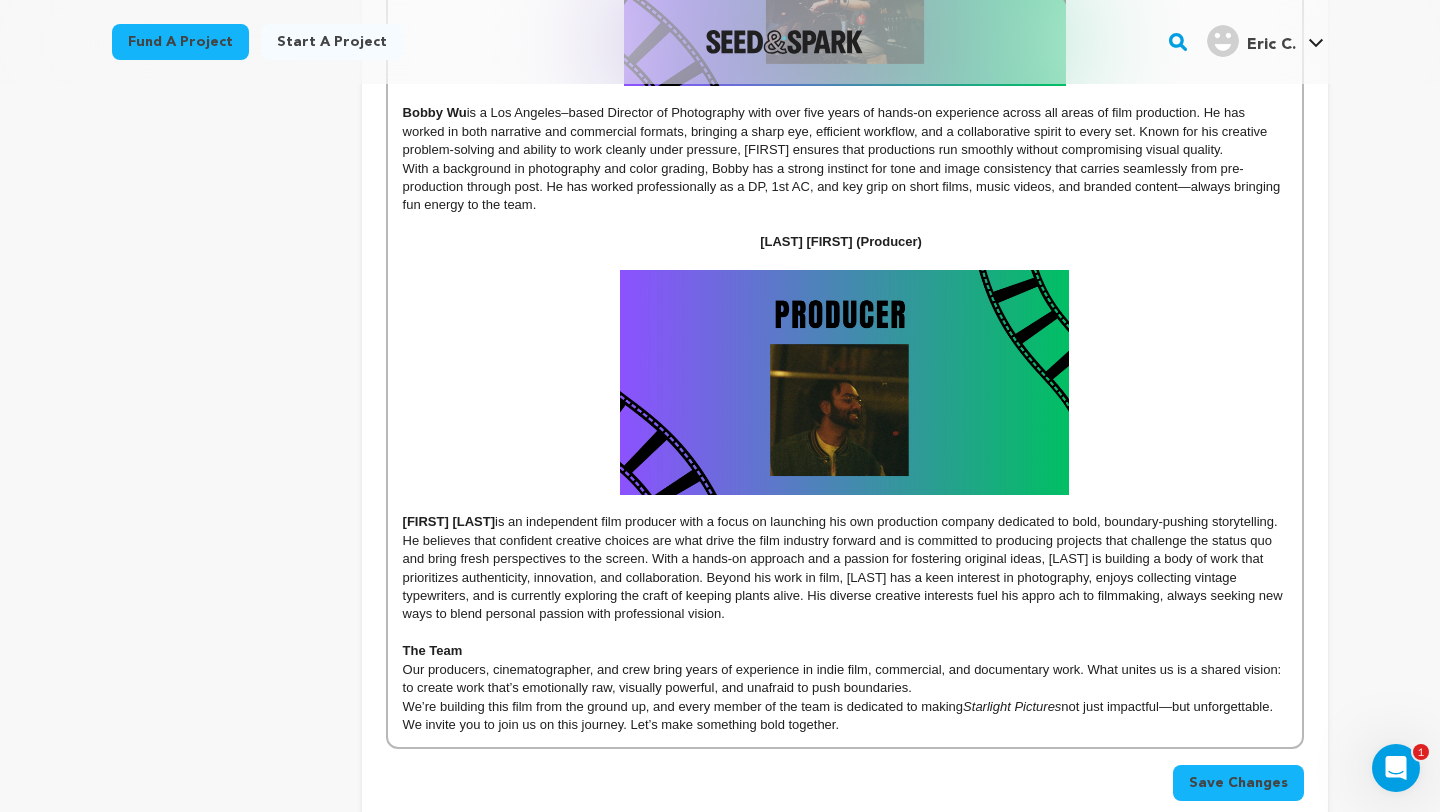 click on "Rishi Madahar  is an independent film producer with a focus on launching his own production company dedicated to bold, boundary-pushing storytelling. He believes that confident creative choices are what drive the film industry forward and is committed to producing projects that challenge the status quo and bring fresh perspectives to the screen. With a hands-on approach and a passion for fostering original ideas, Rishi is building a body of work that prioritizes authenticity, innovation, and collaboration. Beyond his work in film, Rishi has a keen interest in photography, enjoys collecting vintage typewriters, and is currently exploring the craft of keeping plants alive. His diverse creative interests fuel his appro ach to filmmaking, always seeking new ways to blend personal passion with professional vision." at bounding box center [845, 568] 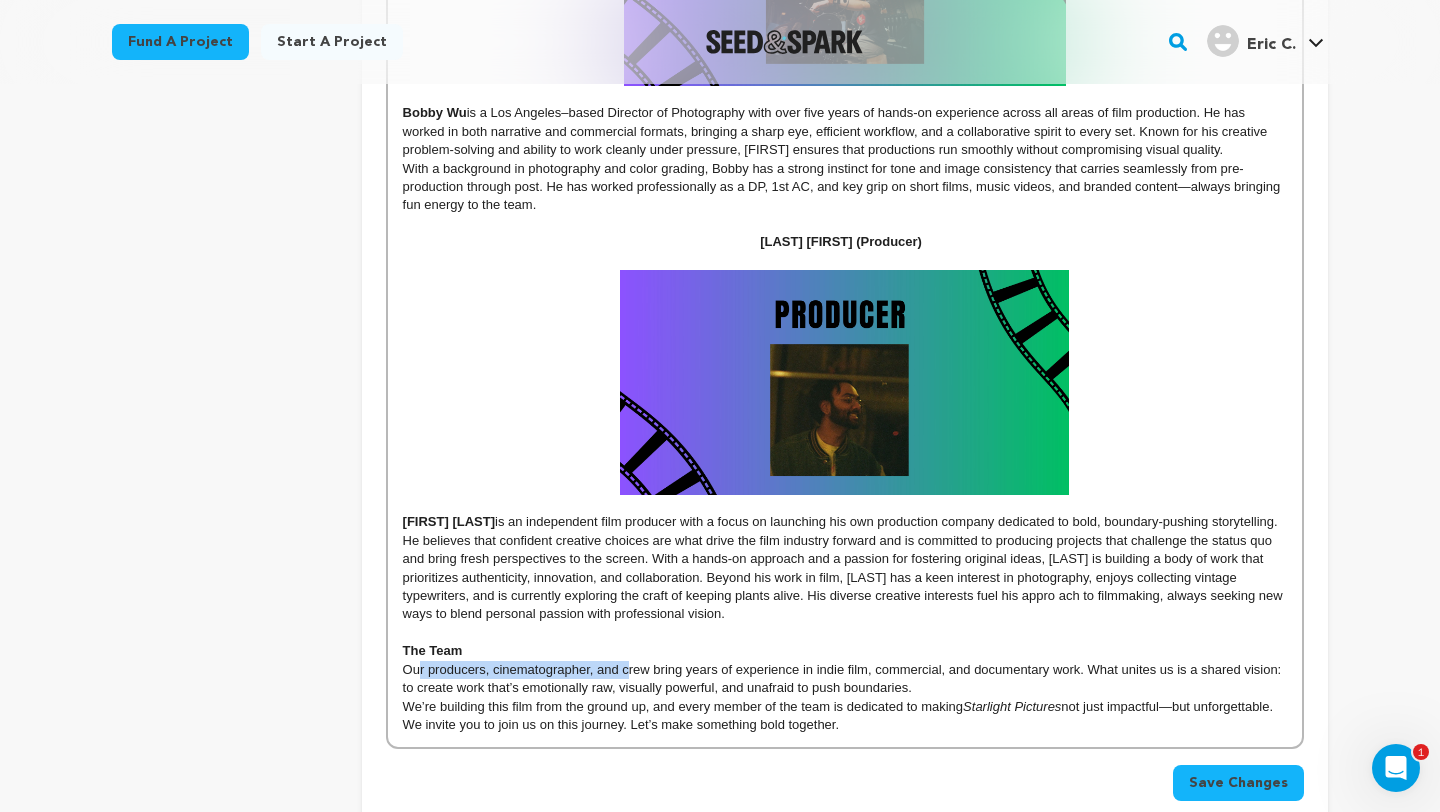 drag, startPoint x: 624, startPoint y: 671, endPoint x: 416, endPoint y: 670, distance: 208.00241 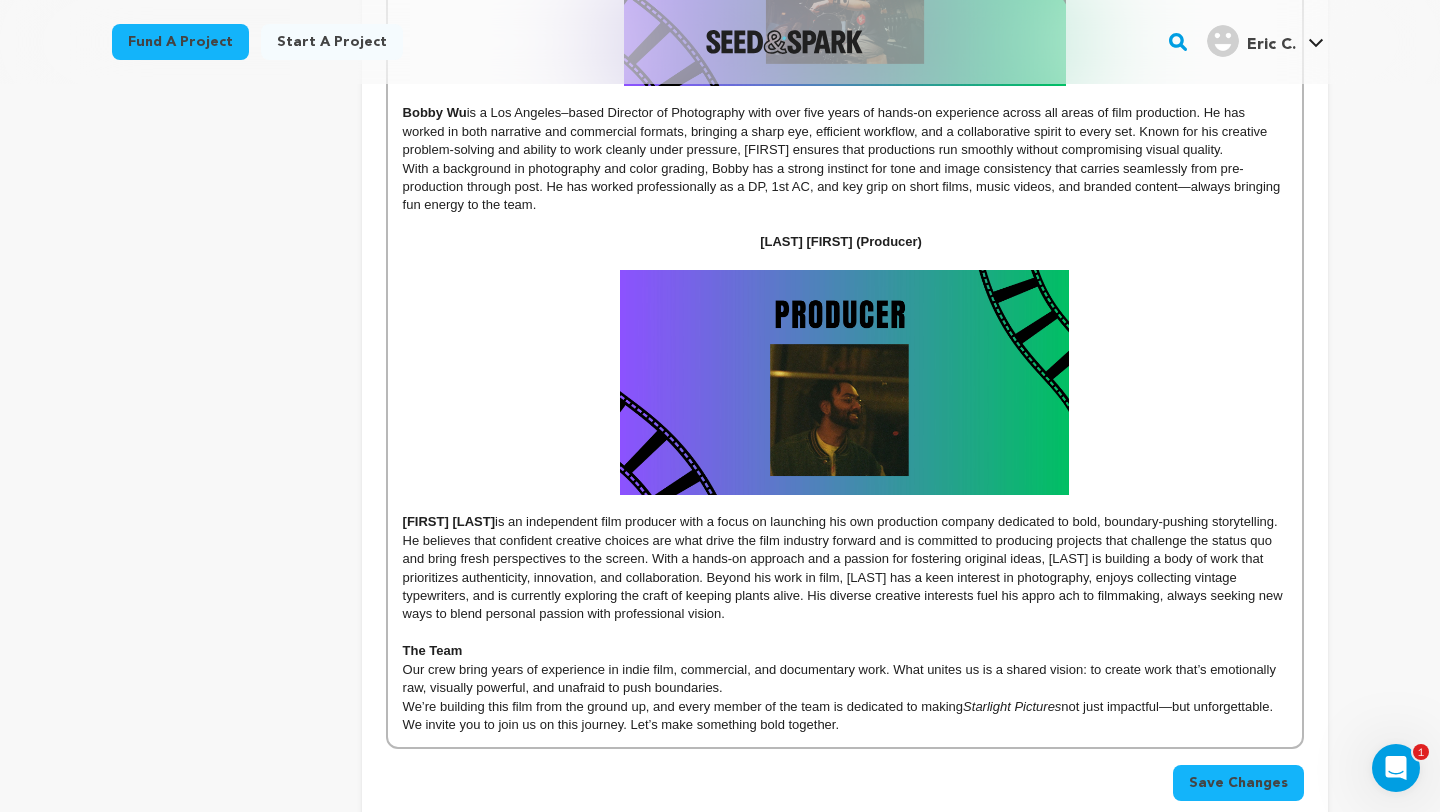 click on "Our crew bring years of experience in indie film, commercial, and documentary work. What unites us is a shared vision: to create work that’s emotionally raw, visually powerful, and unafraid to push boundaries." at bounding box center [845, 679] 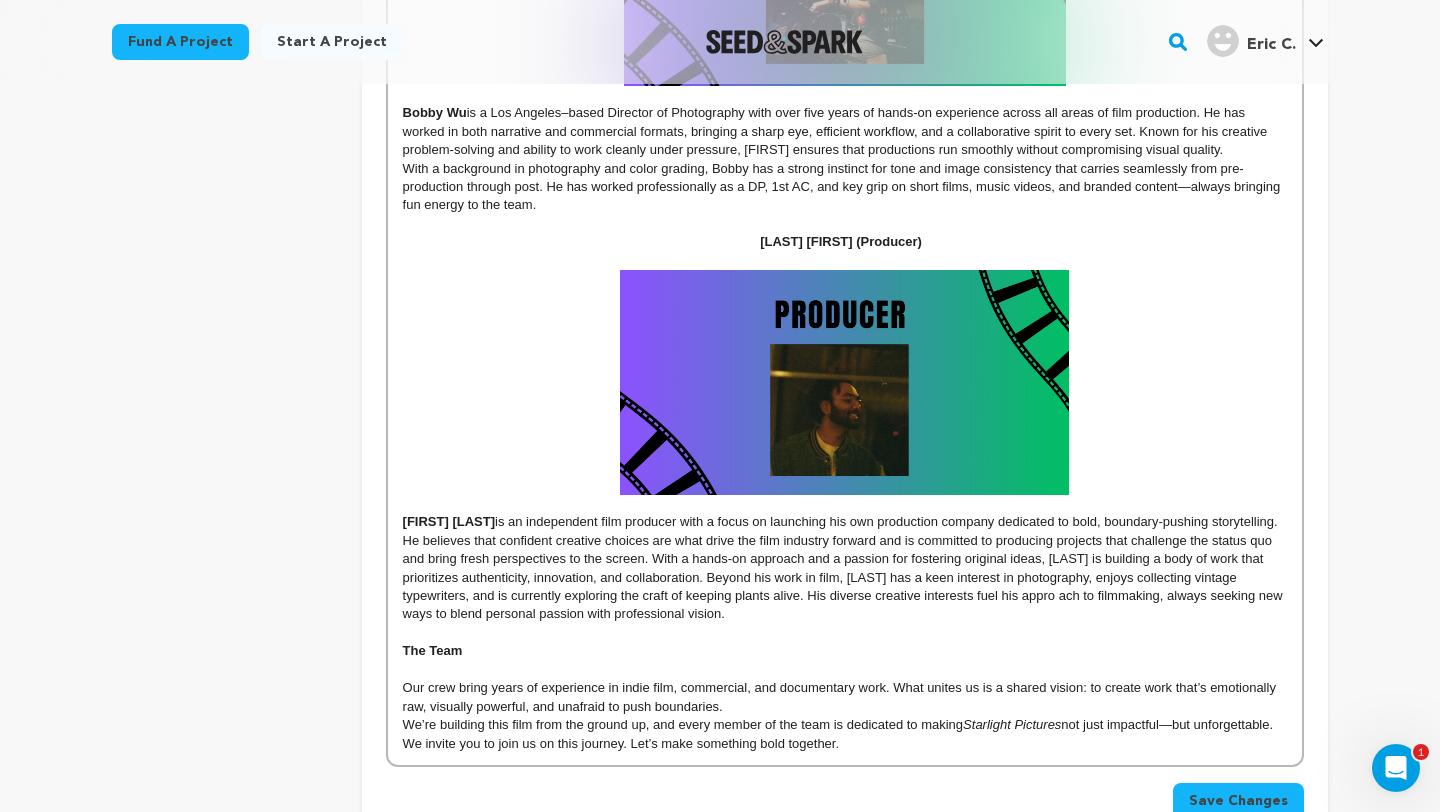 click on "is an independent film producer with a focus on launching his own production company dedicated to bold, boundary-pushing storytelling. He believes that confident creative choices are what drive the film industry forward and is committed to producing projects that challenge the status quo and bring fresh perspectives to the screen. With a hands-on approach and a passion for fostering original ideas, [FIRST] is building a body of work that prioritizes authenticity, innovation, and collaboration. Beyond his work in film, [FIRST] has a keen interest in photography, enjoys collecting vintage typewriters, and is currently exploring the craft of keeping plants alive. His diverse creative interests fuel his appro ach to filmmaking, always seeking new ways to blend personal passion with professional vision." at bounding box center (845, 567) 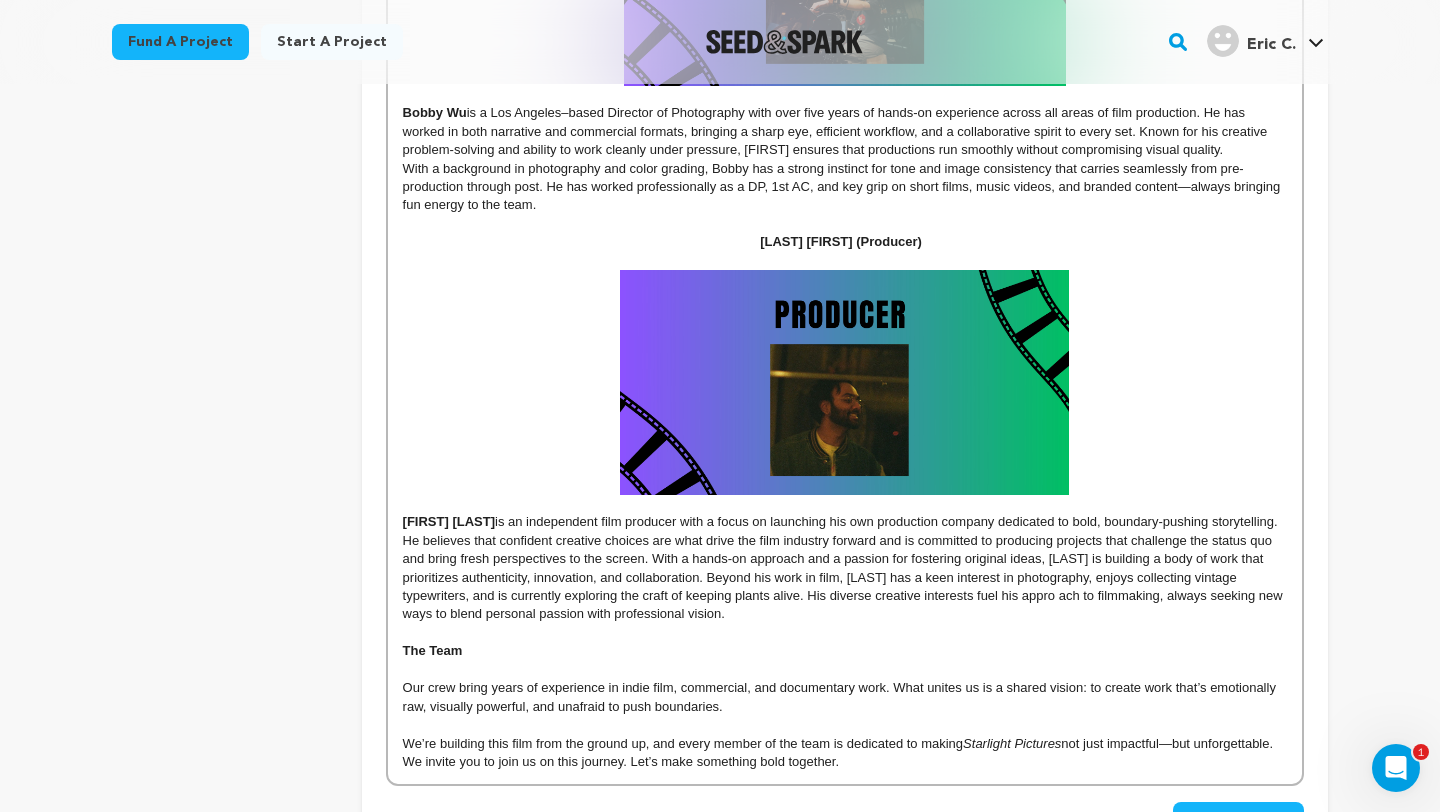 click on "Back to Project Dashboard
Edit Project
Submit For feedback
Submit For feedback
project" at bounding box center [720, 186] 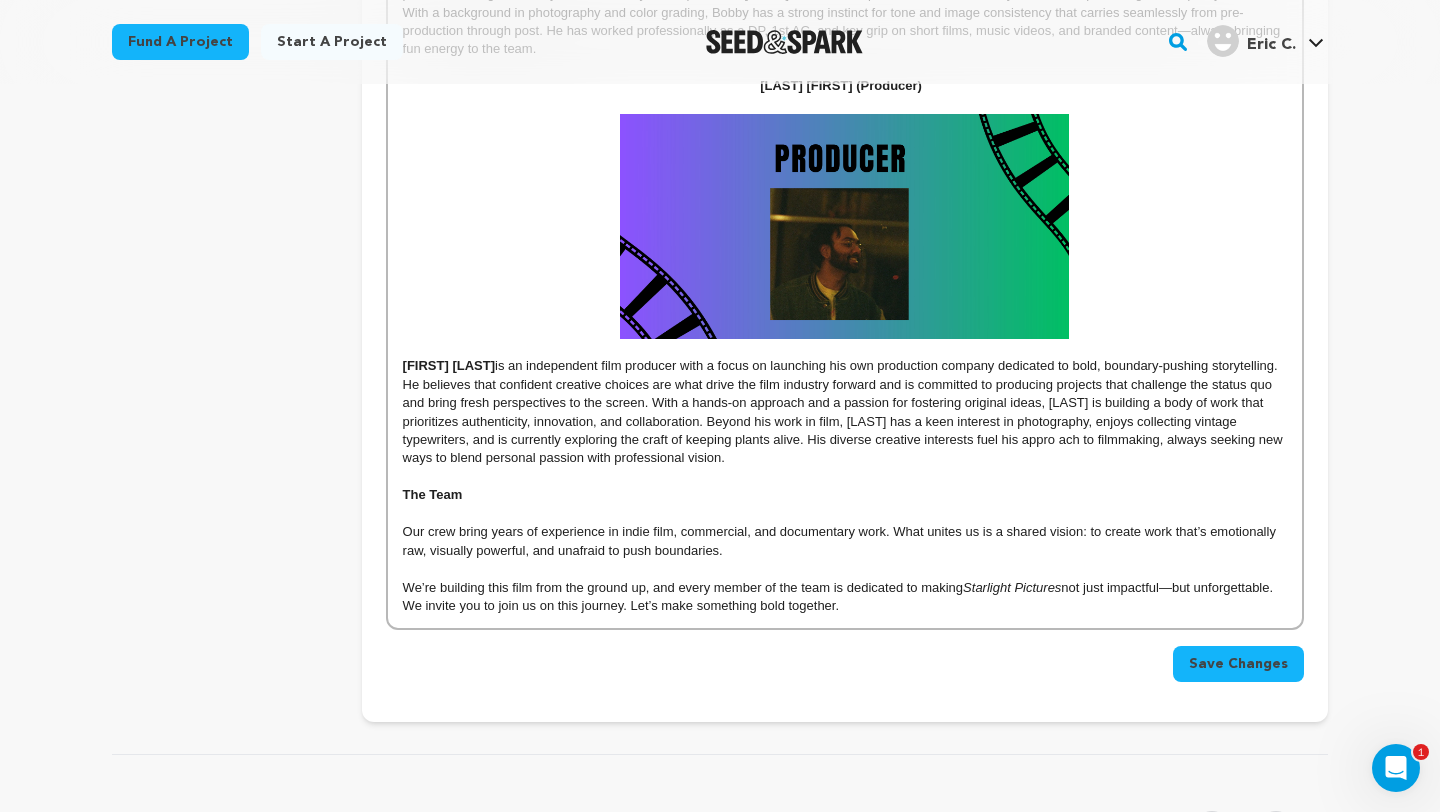 scroll, scrollTop: 1520, scrollLeft: 0, axis: vertical 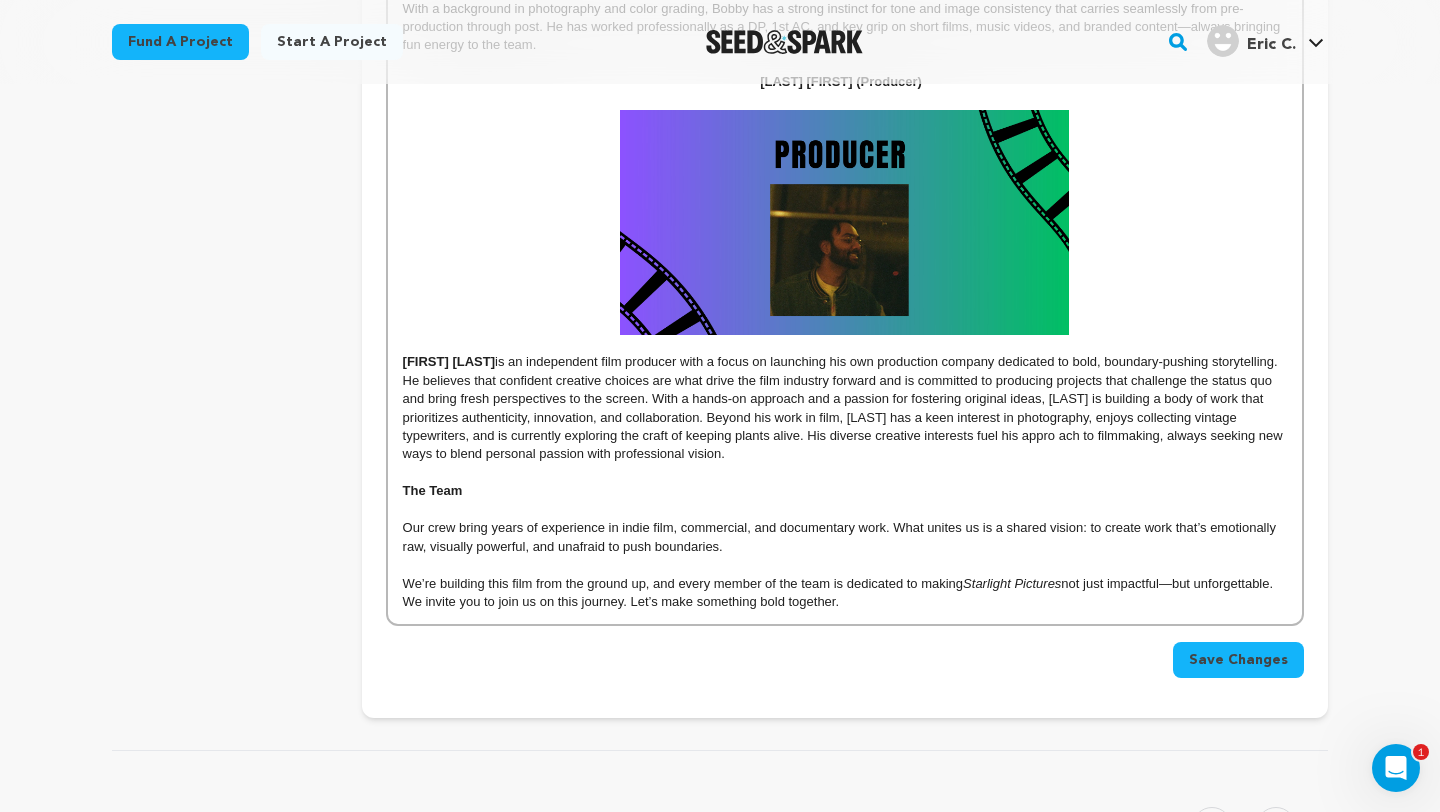 click on "Save Changes" at bounding box center [1238, 660] 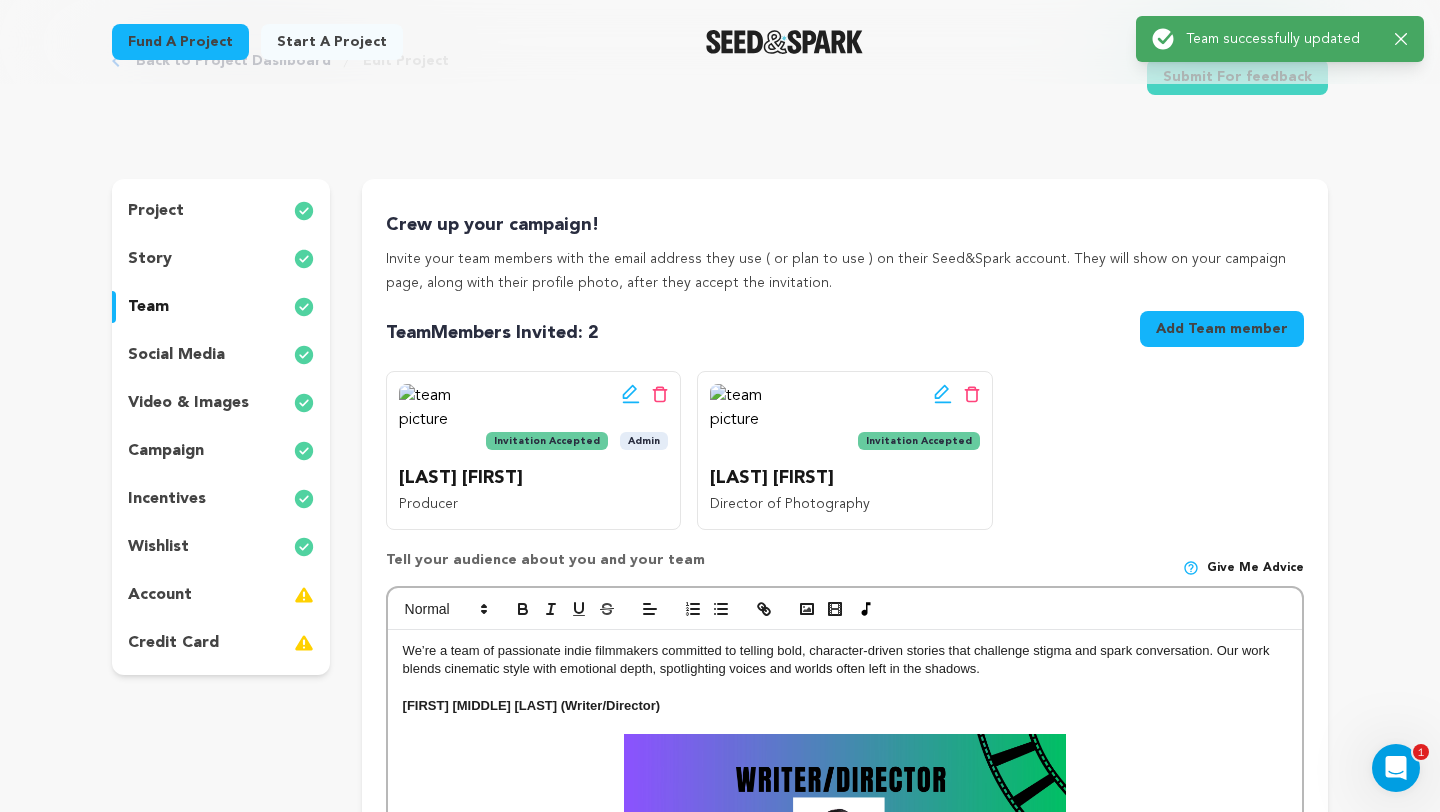 scroll, scrollTop: 0, scrollLeft: 0, axis: both 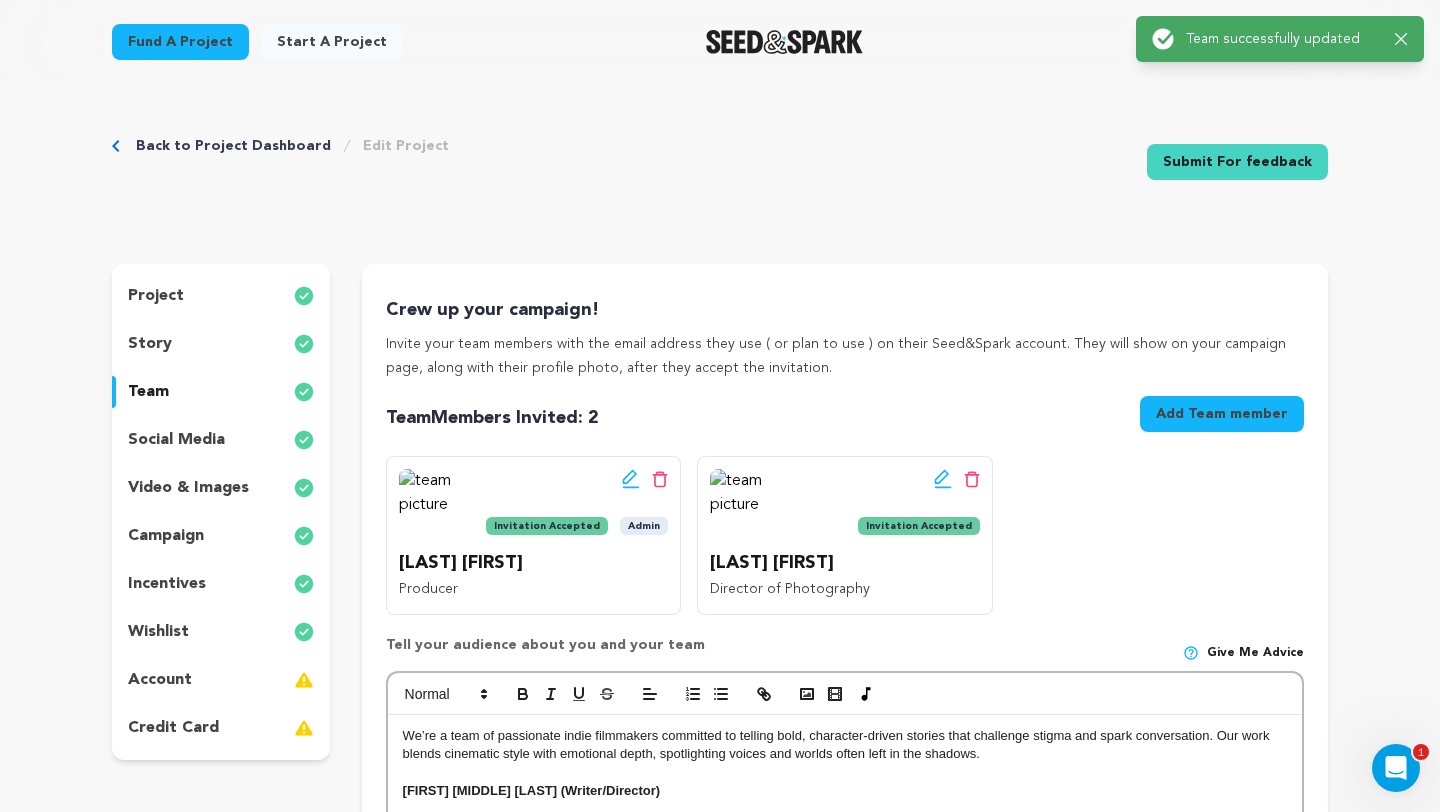 click on "Back to Project Dashboard
Edit Project
Submit For feedback
Submit For feedback" at bounding box center (720, 166) 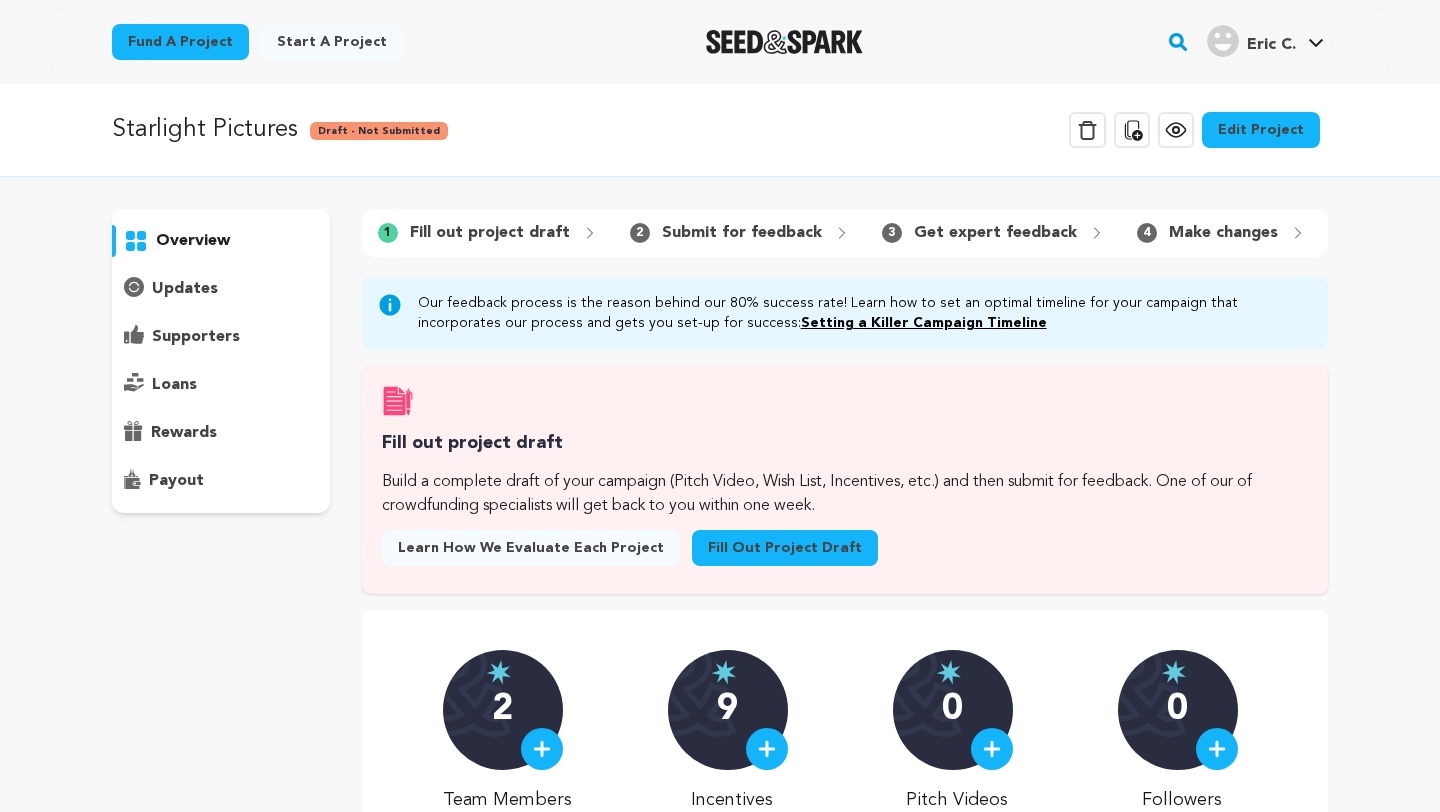 scroll, scrollTop: 0, scrollLeft: 0, axis: both 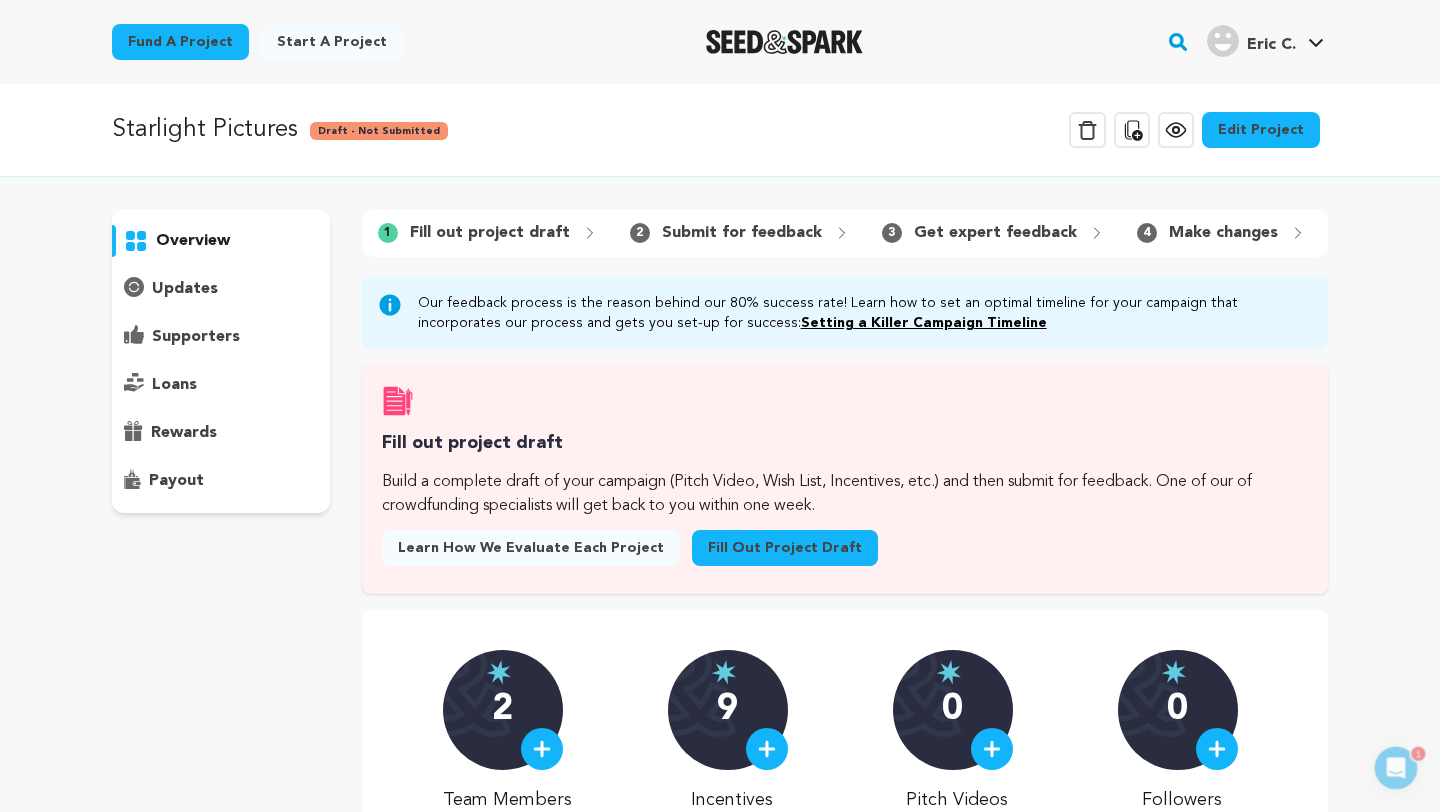 click on "Starlight Pictures" at bounding box center (205, 130) 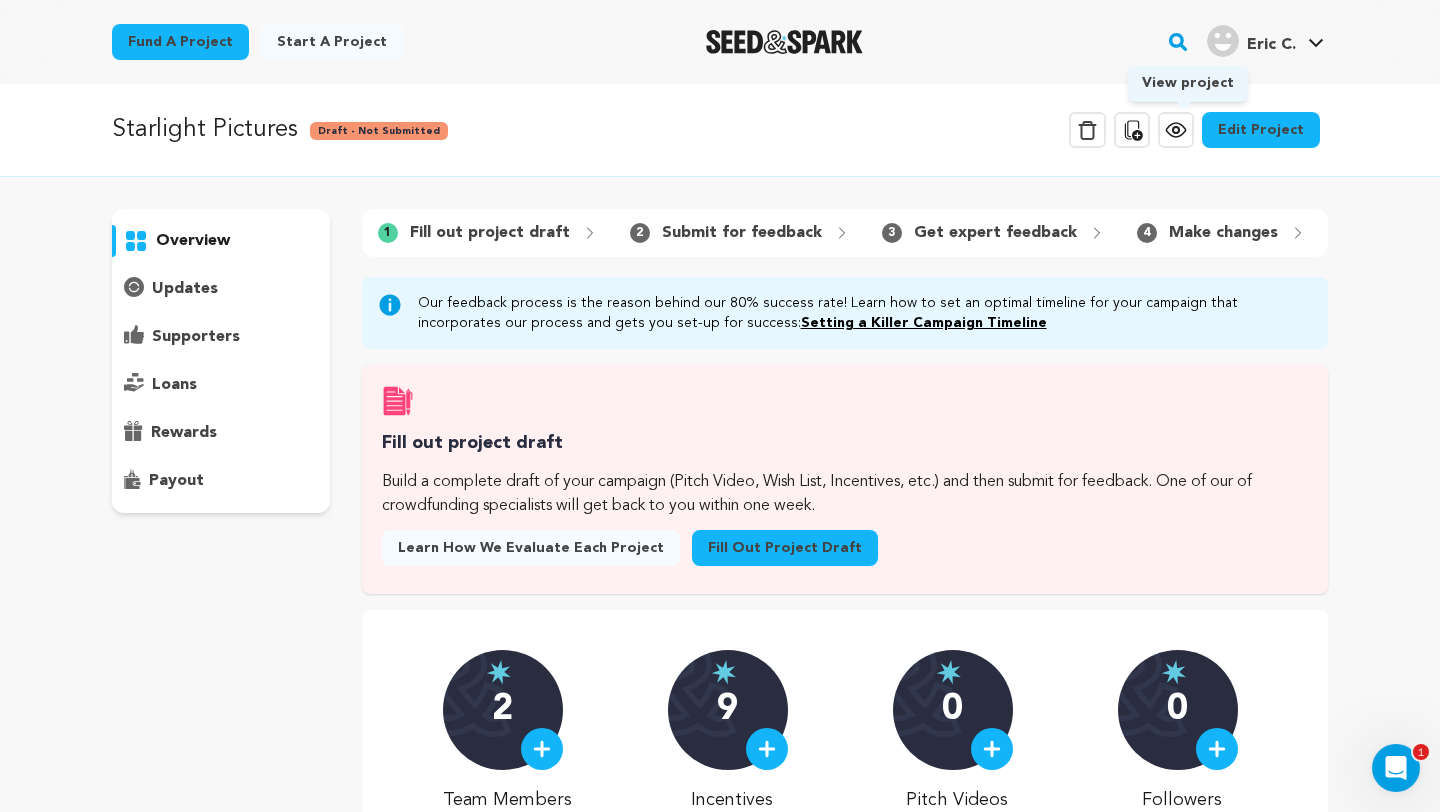 click 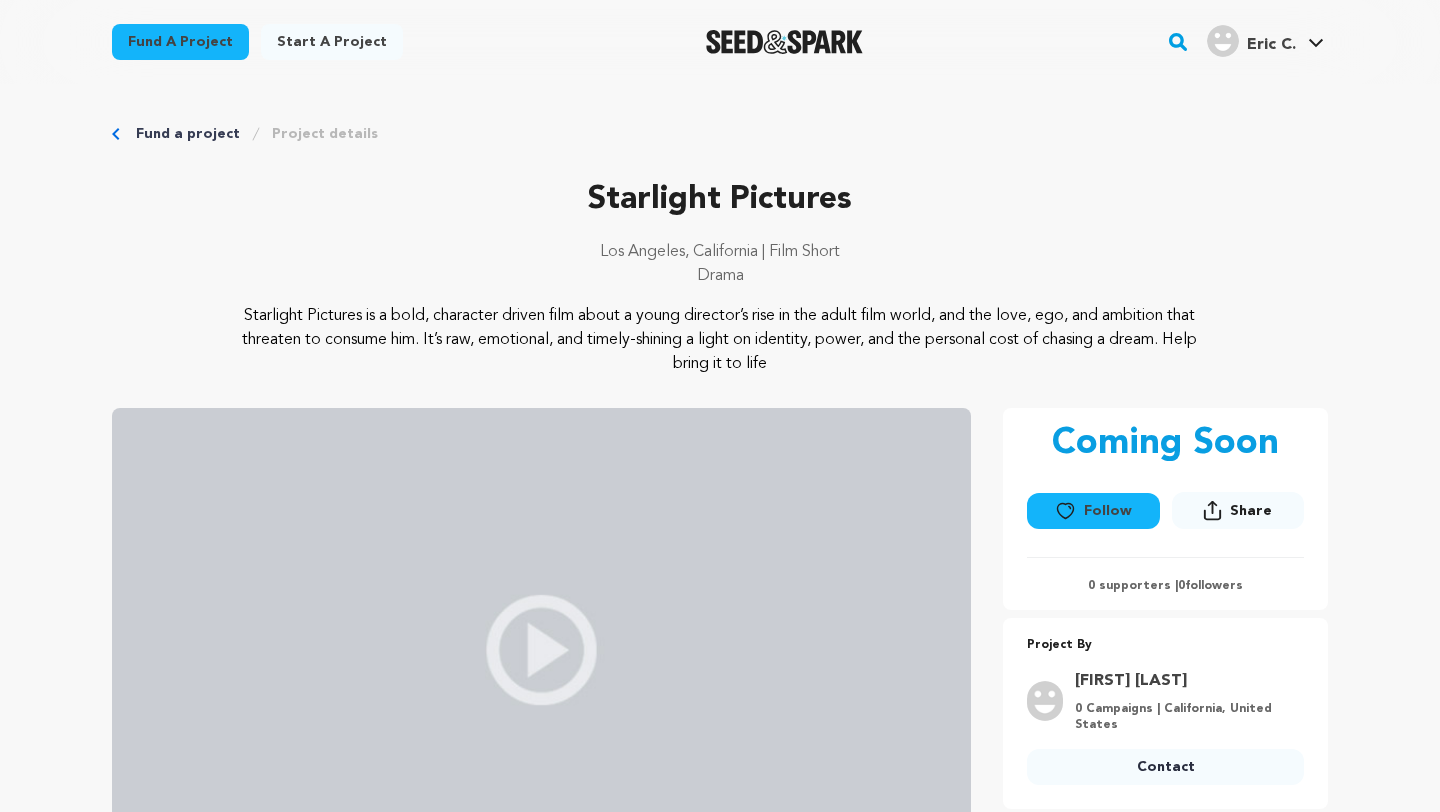 scroll, scrollTop: 0, scrollLeft: 0, axis: both 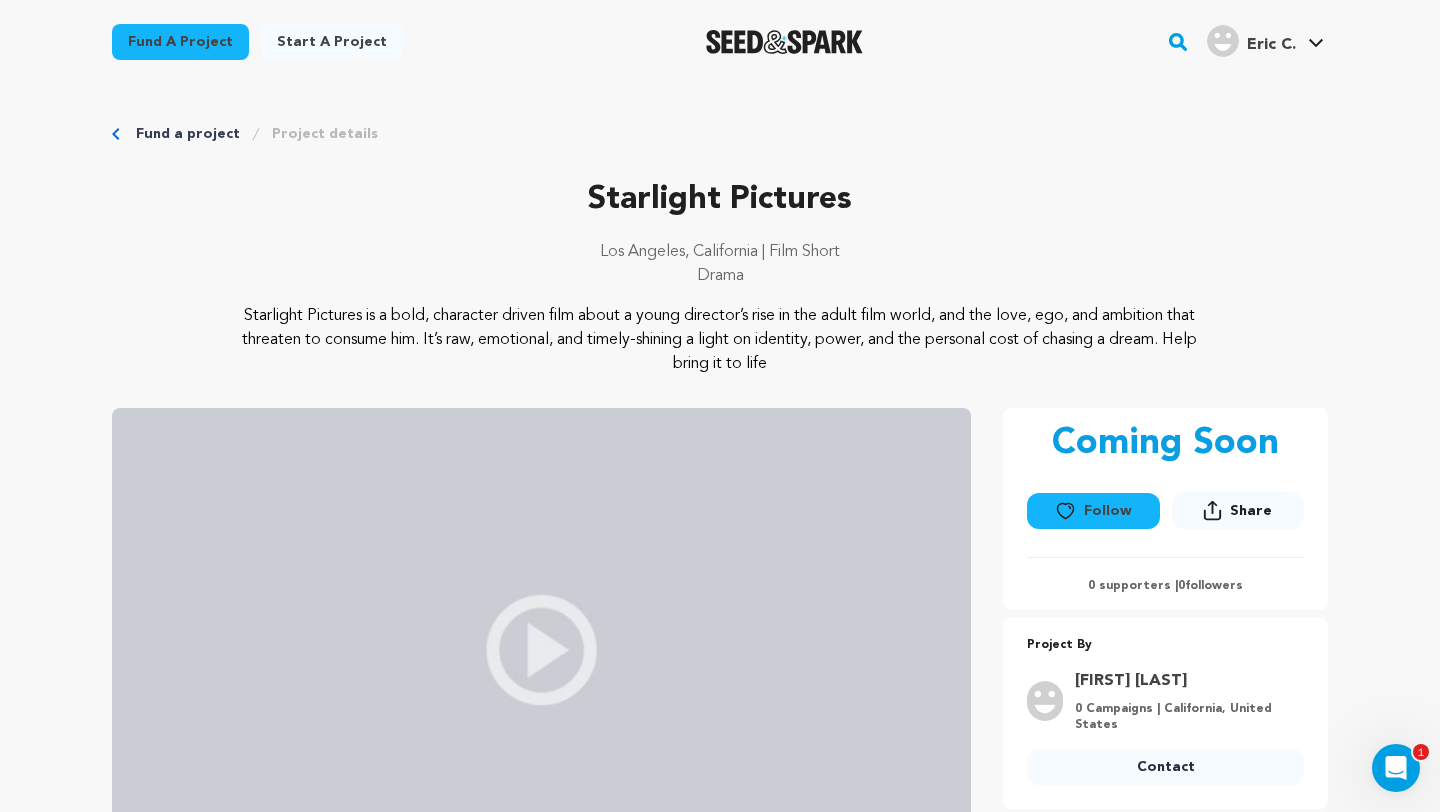 click on "Los Angeles, California |                                 Film Short
Drama" at bounding box center [720, 272] 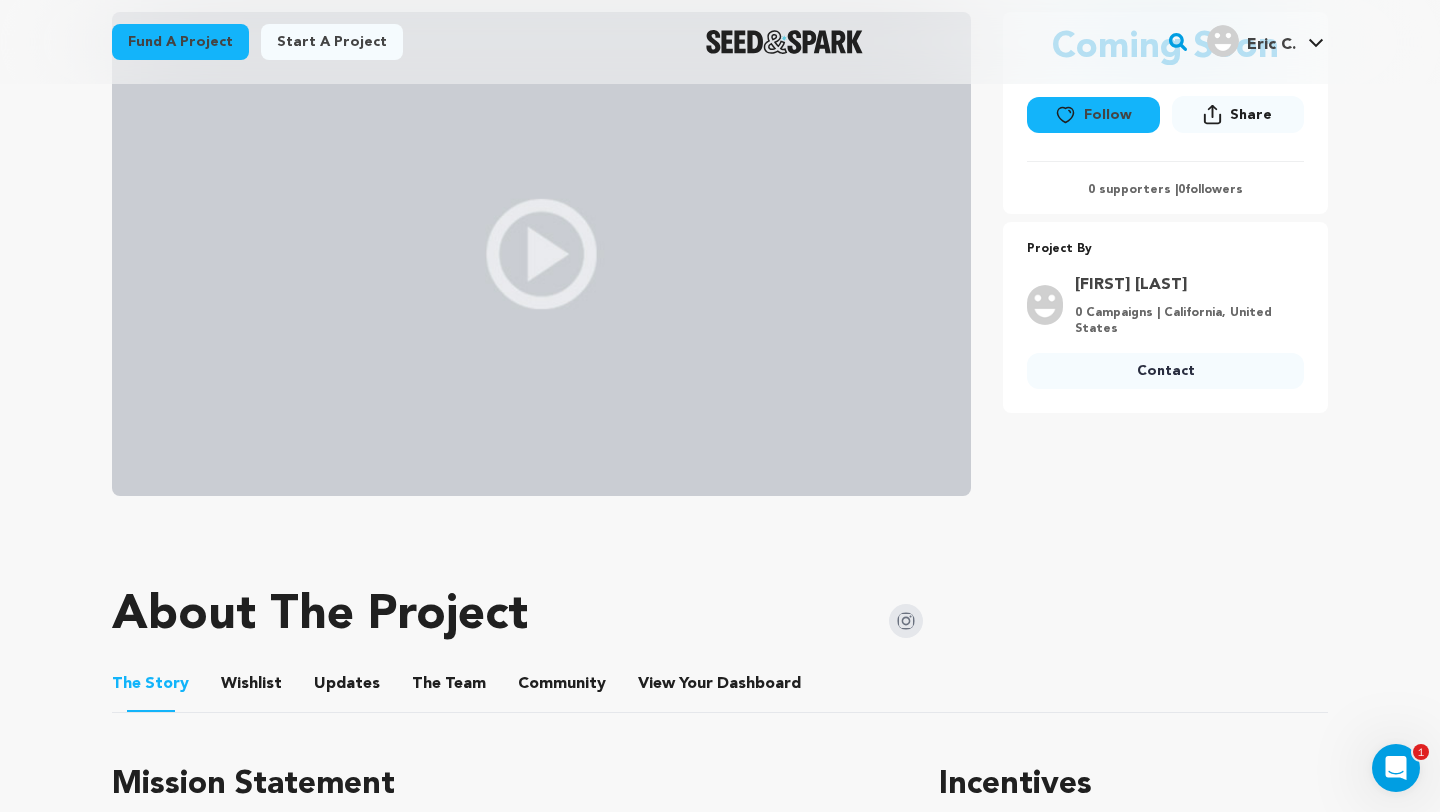 scroll, scrollTop: 0, scrollLeft: 0, axis: both 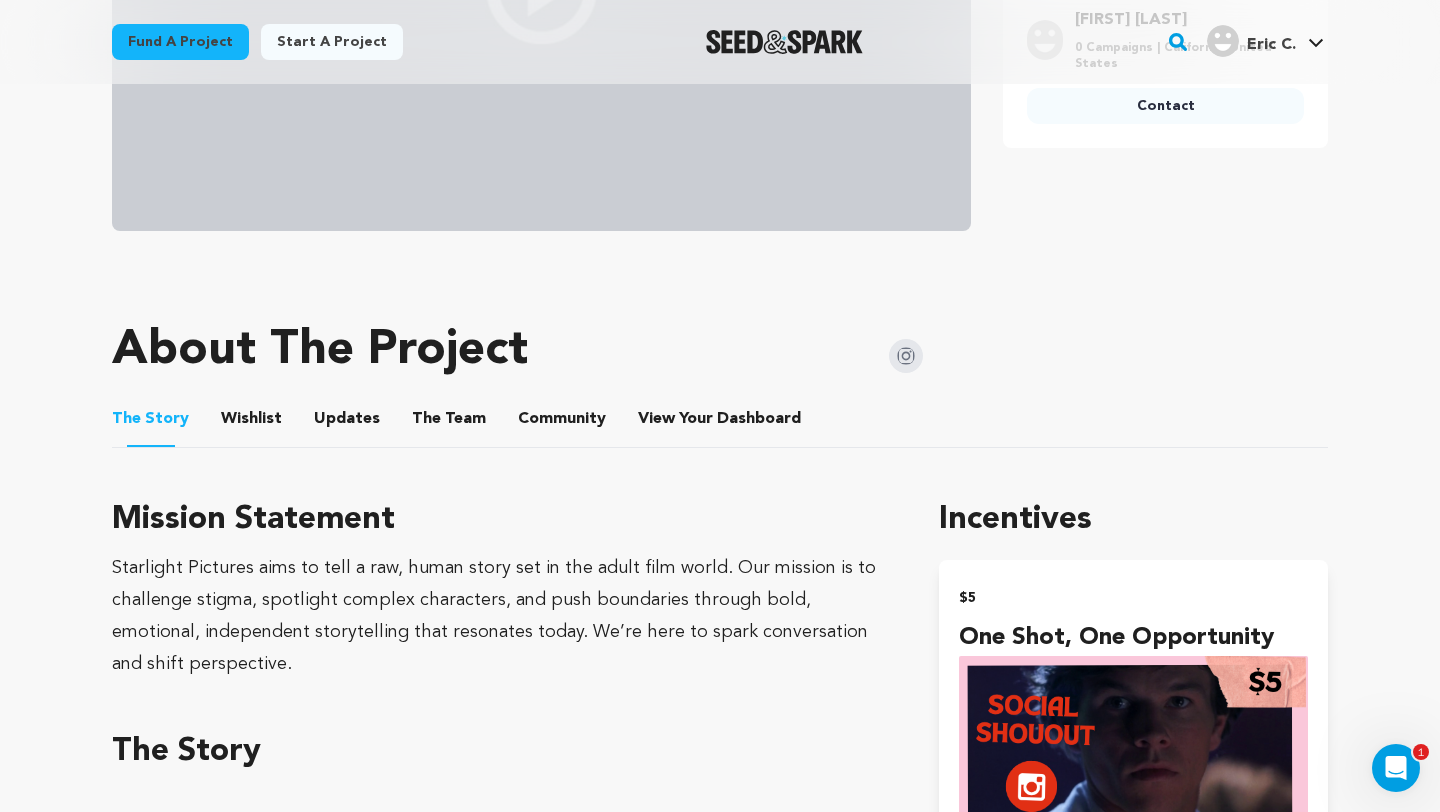 click on "The Team" at bounding box center (449, 423) 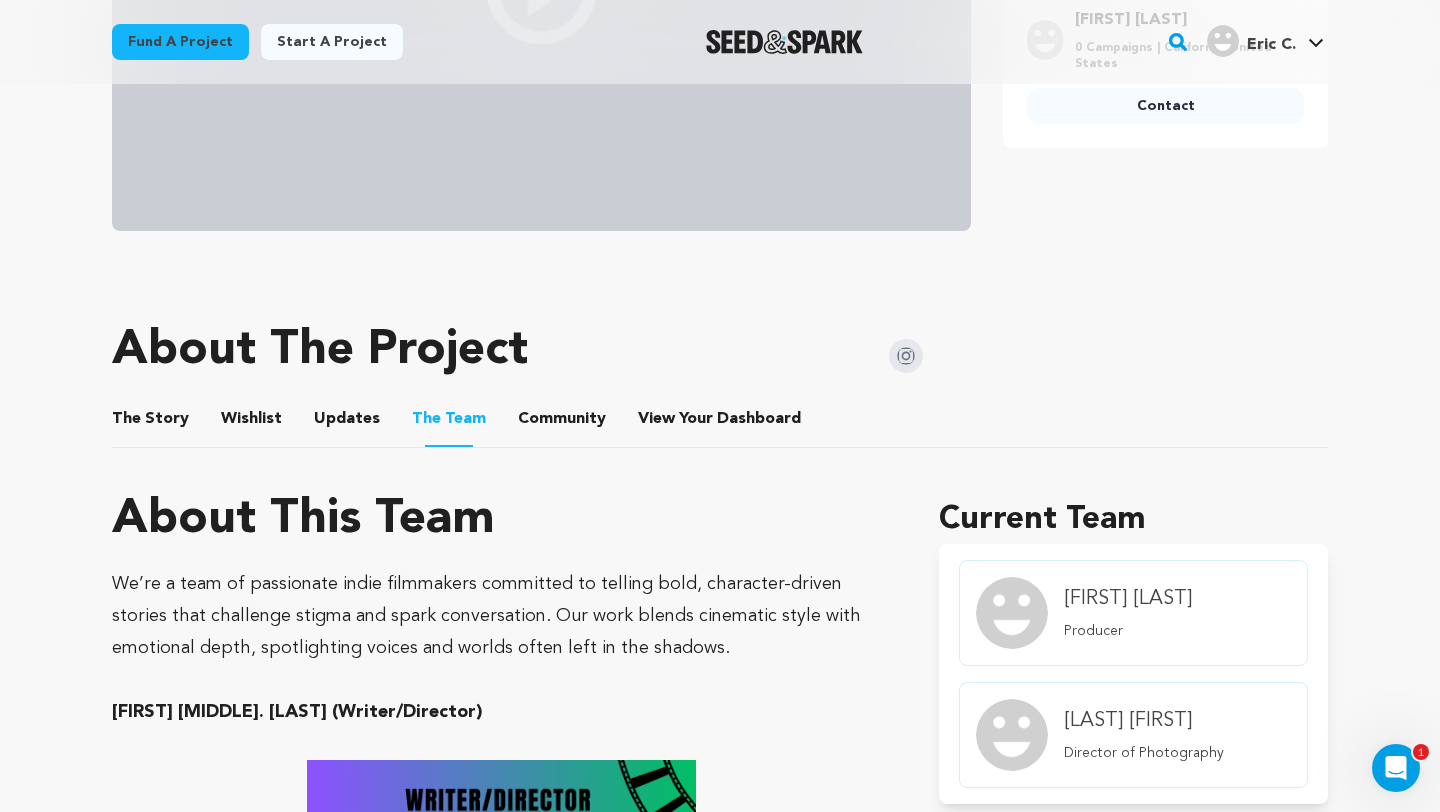 click on "About The Project" at bounding box center (517, 351) 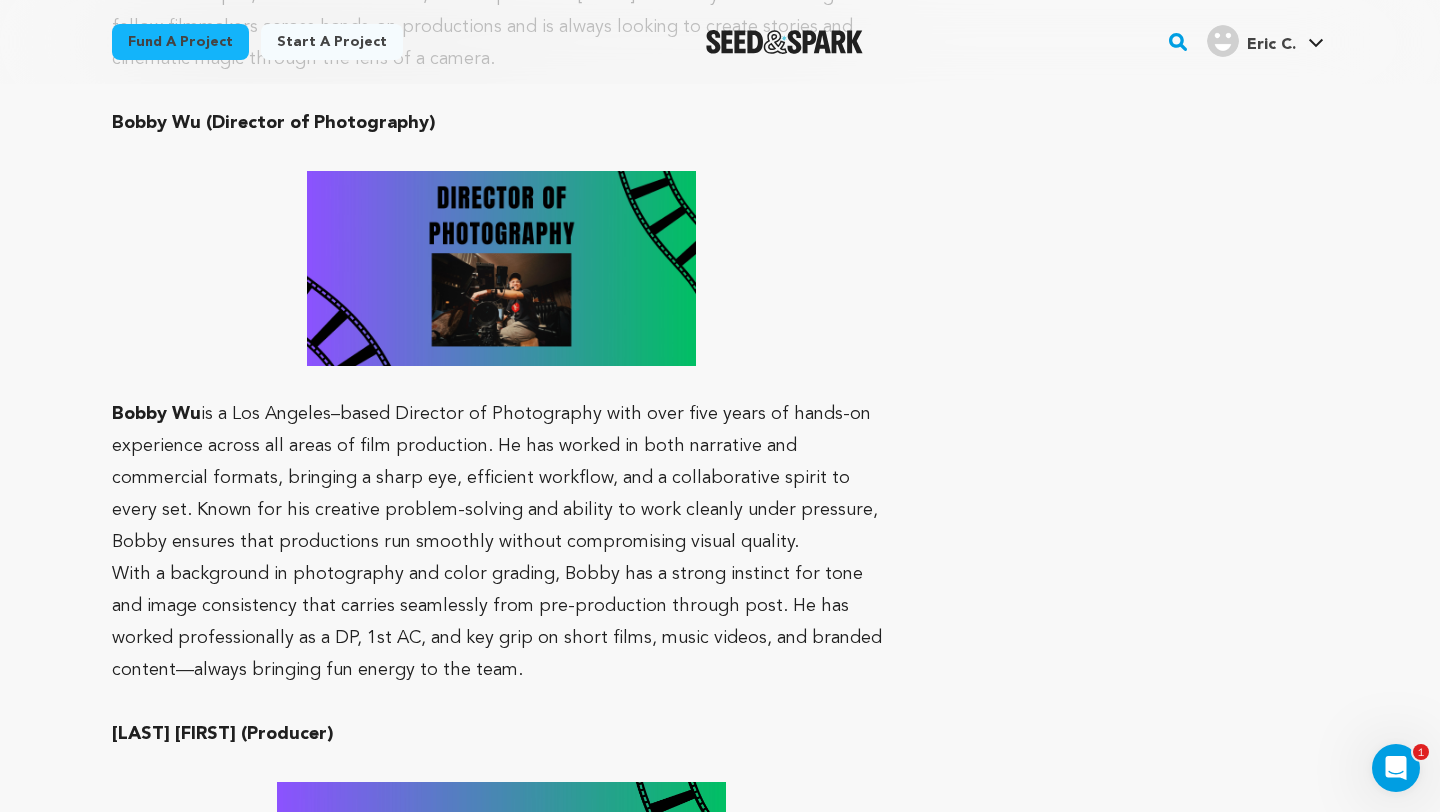 scroll, scrollTop: 1818, scrollLeft: 0, axis: vertical 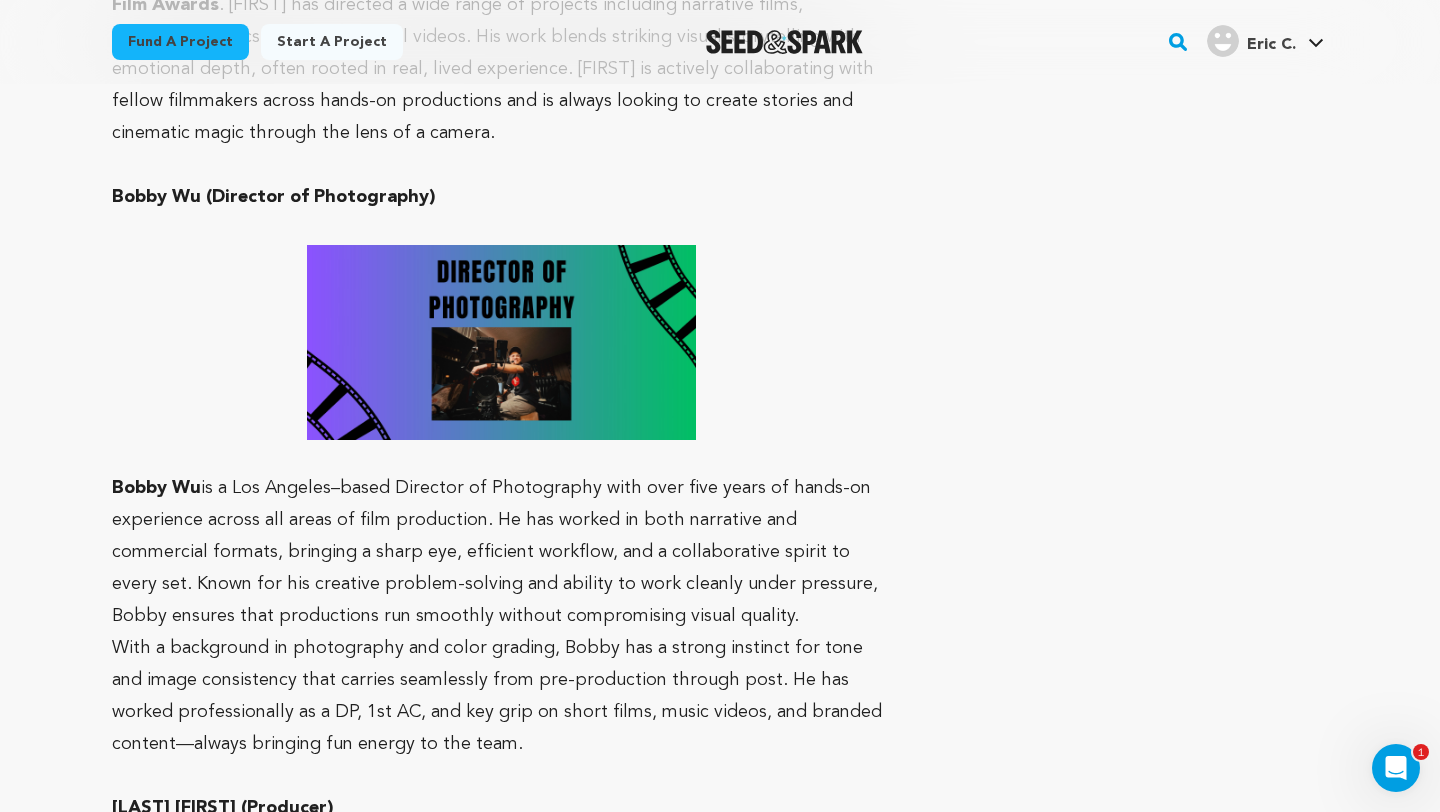 drag, startPoint x: 1439, startPoint y: 213, endPoint x: 1431, endPoint y: 585, distance: 372.086 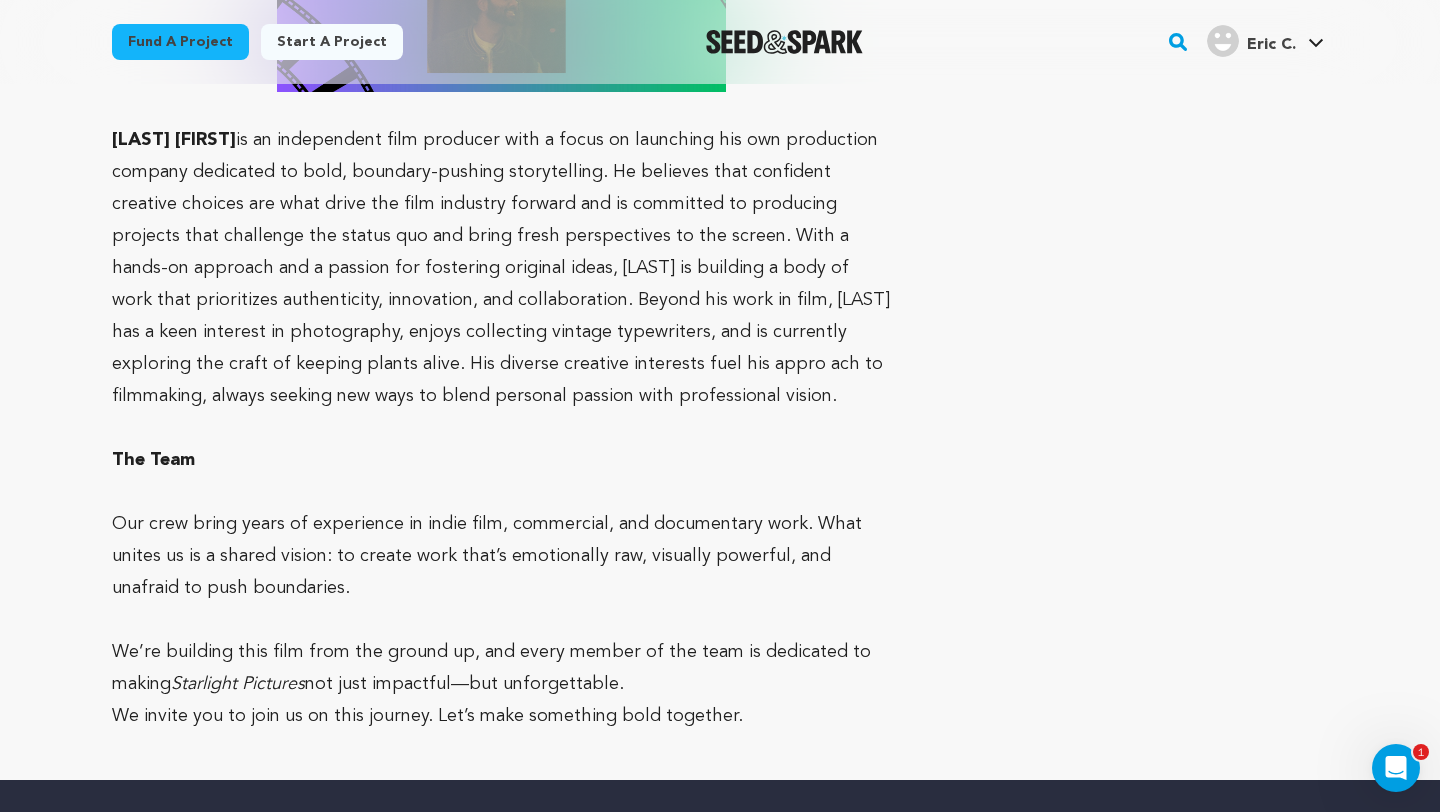 drag, startPoint x: 1439, startPoint y: 474, endPoint x: 1304, endPoint y: 433, distance: 141.08862 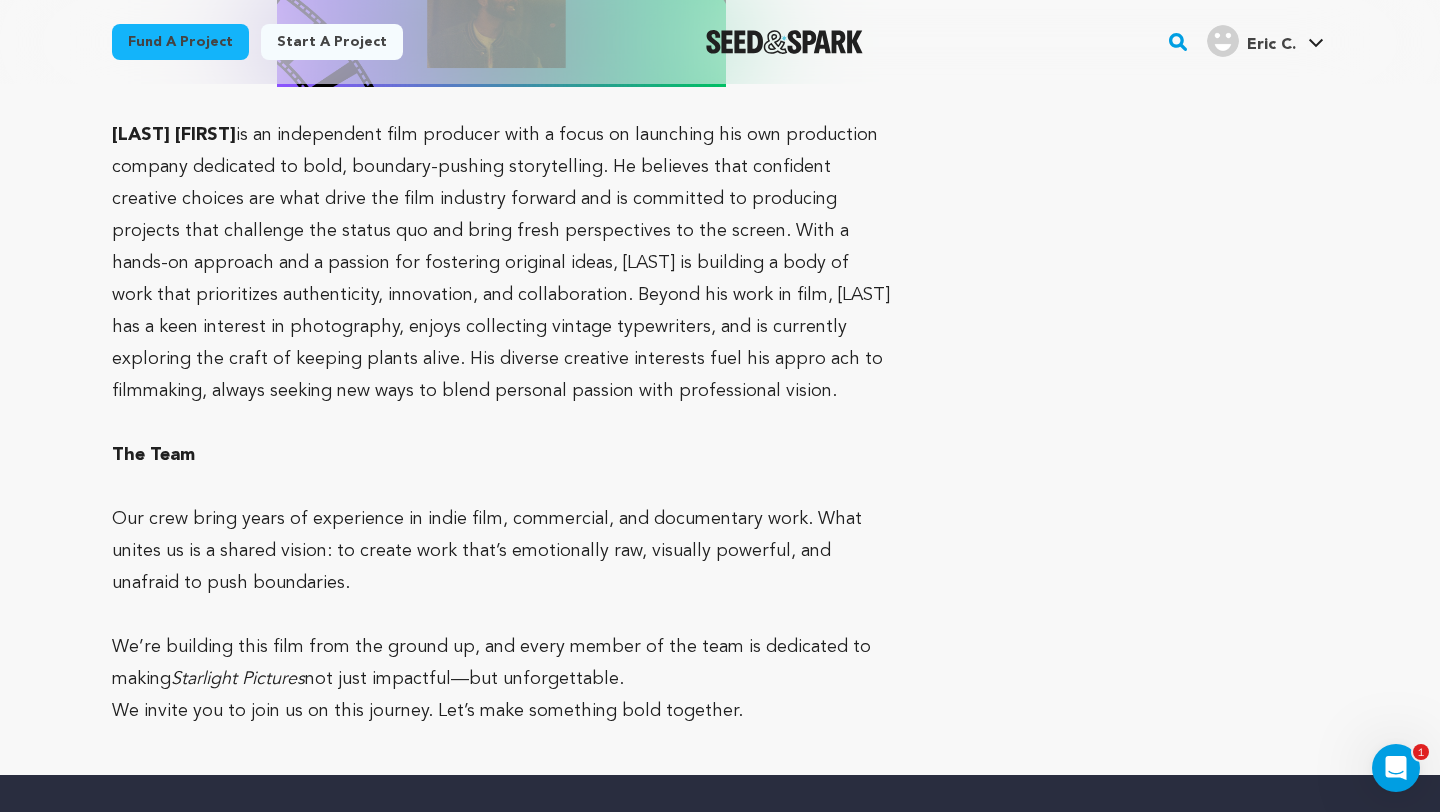 scroll, scrollTop: 2805, scrollLeft: 0, axis: vertical 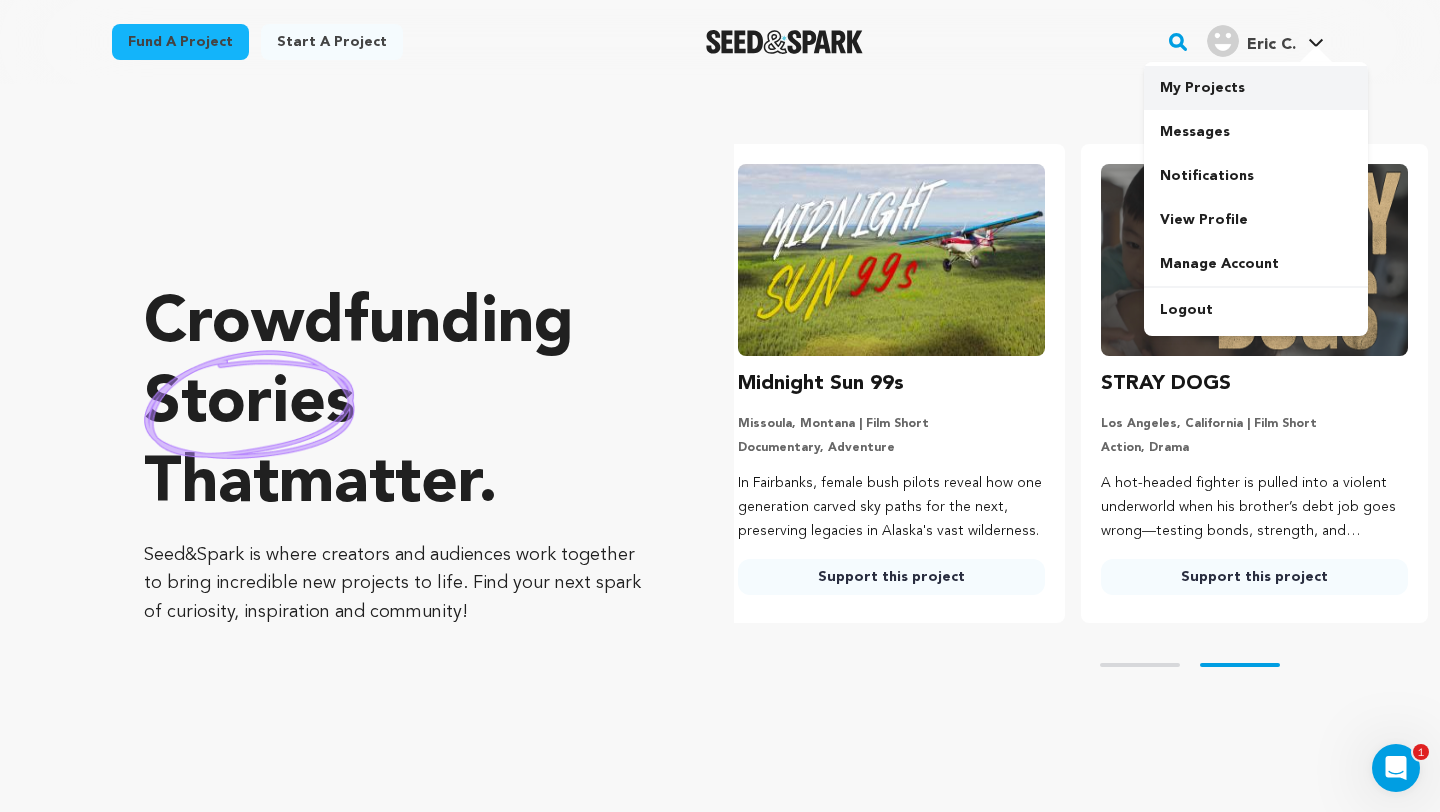 click on "My Projects" at bounding box center (1256, 88) 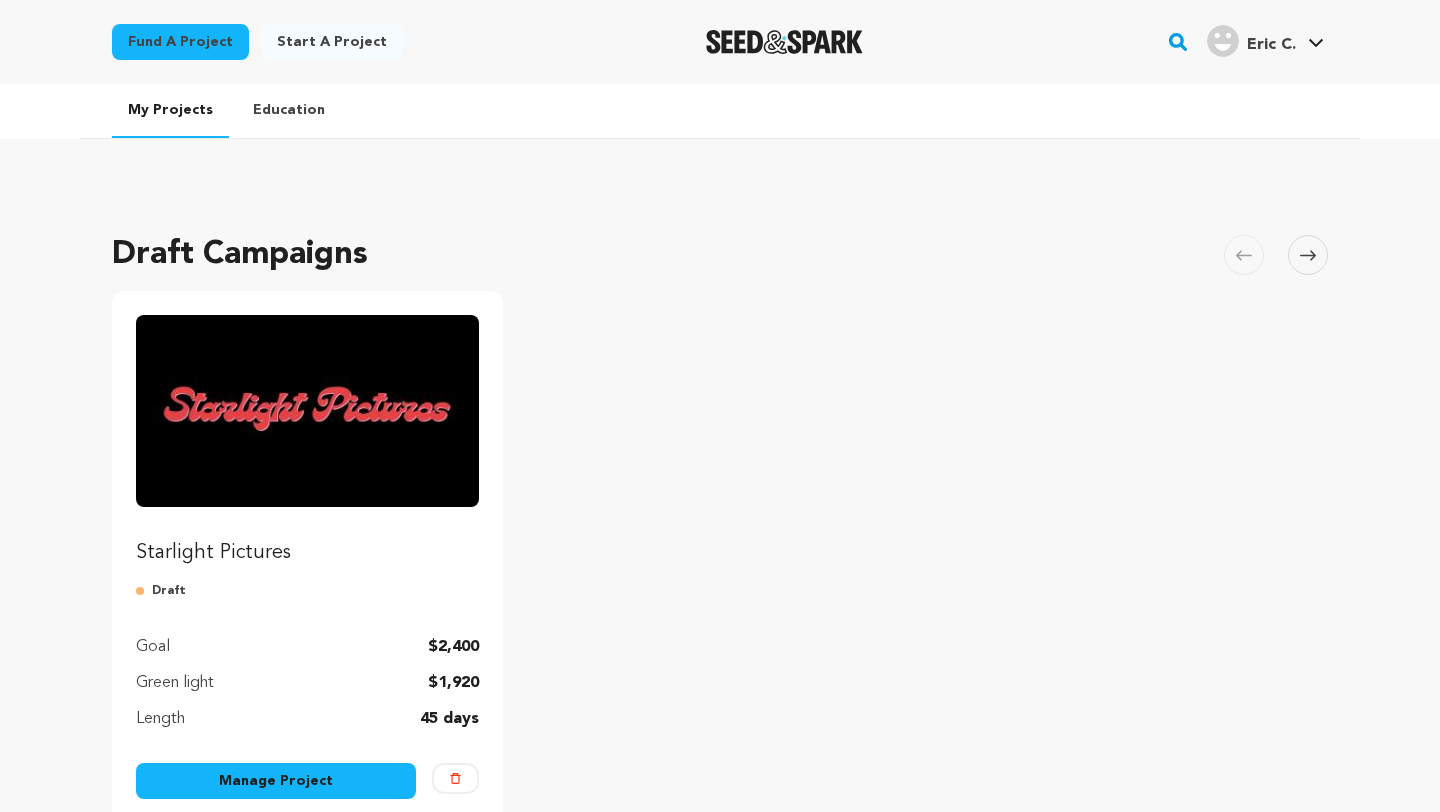 scroll, scrollTop: 0, scrollLeft: 0, axis: both 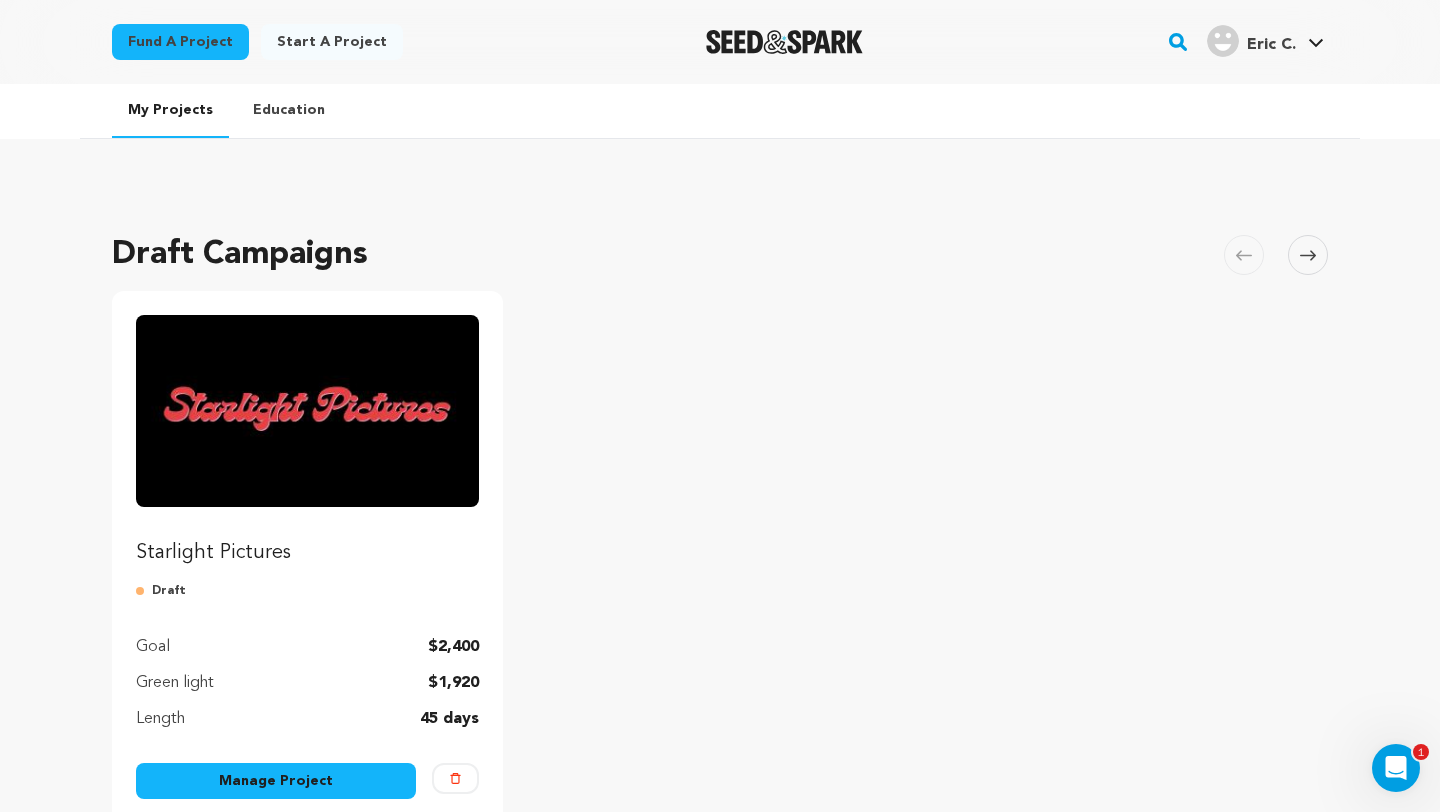 click on "Starlight Pictures" at bounding box center [307, 553] 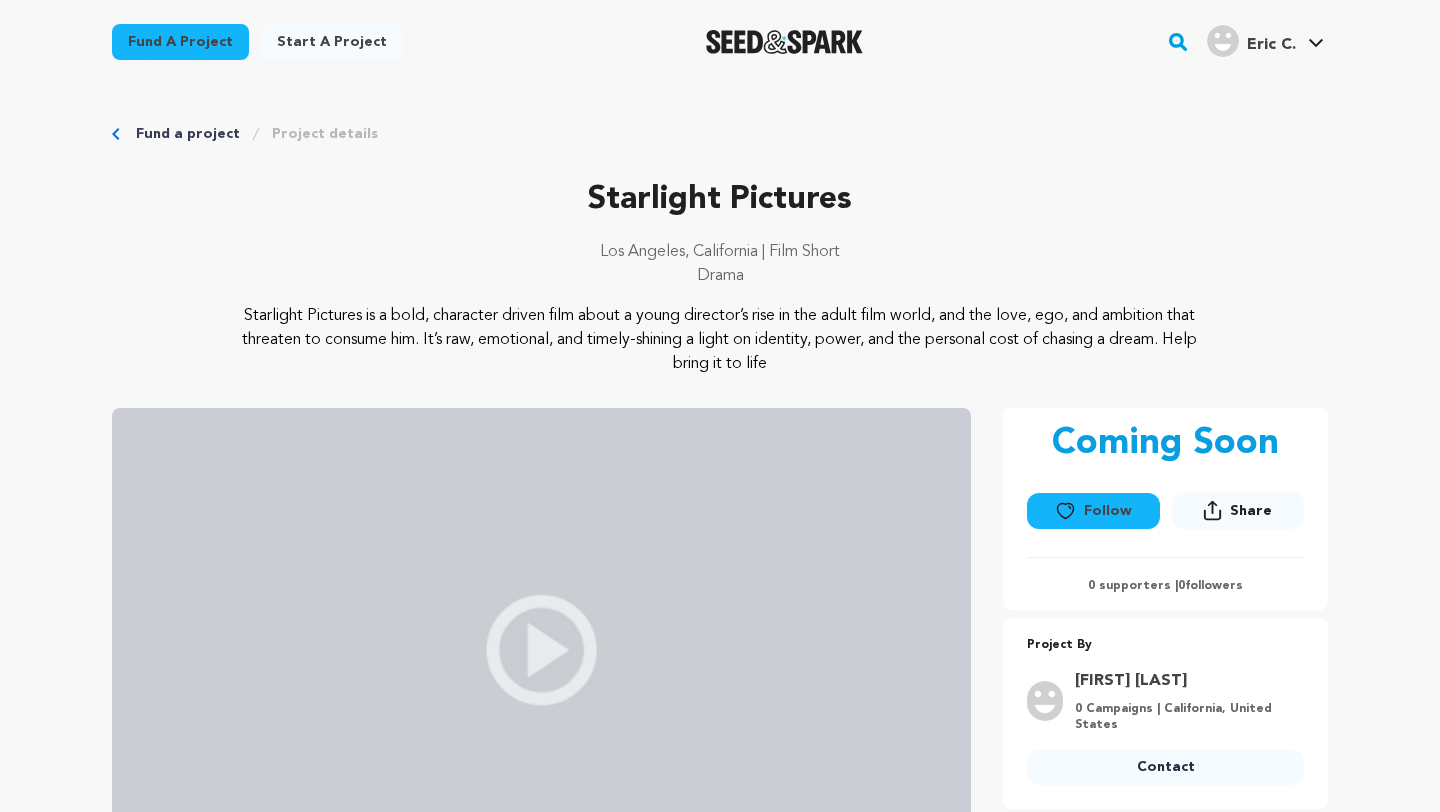 scroll, scrollTop: 0, scrollLeft: 0, axis: both 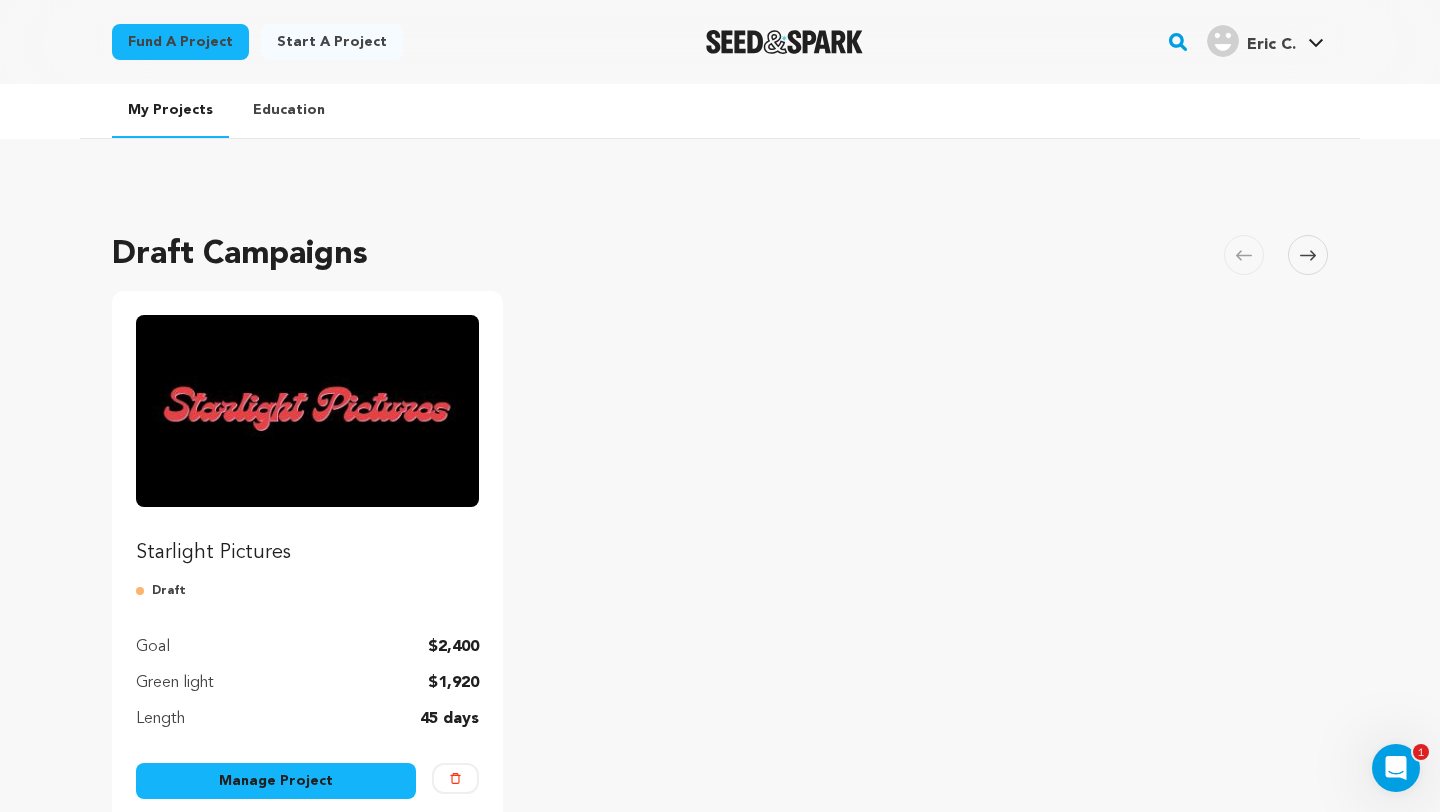 click on "Manage Project" at bounding box center [276, 781] 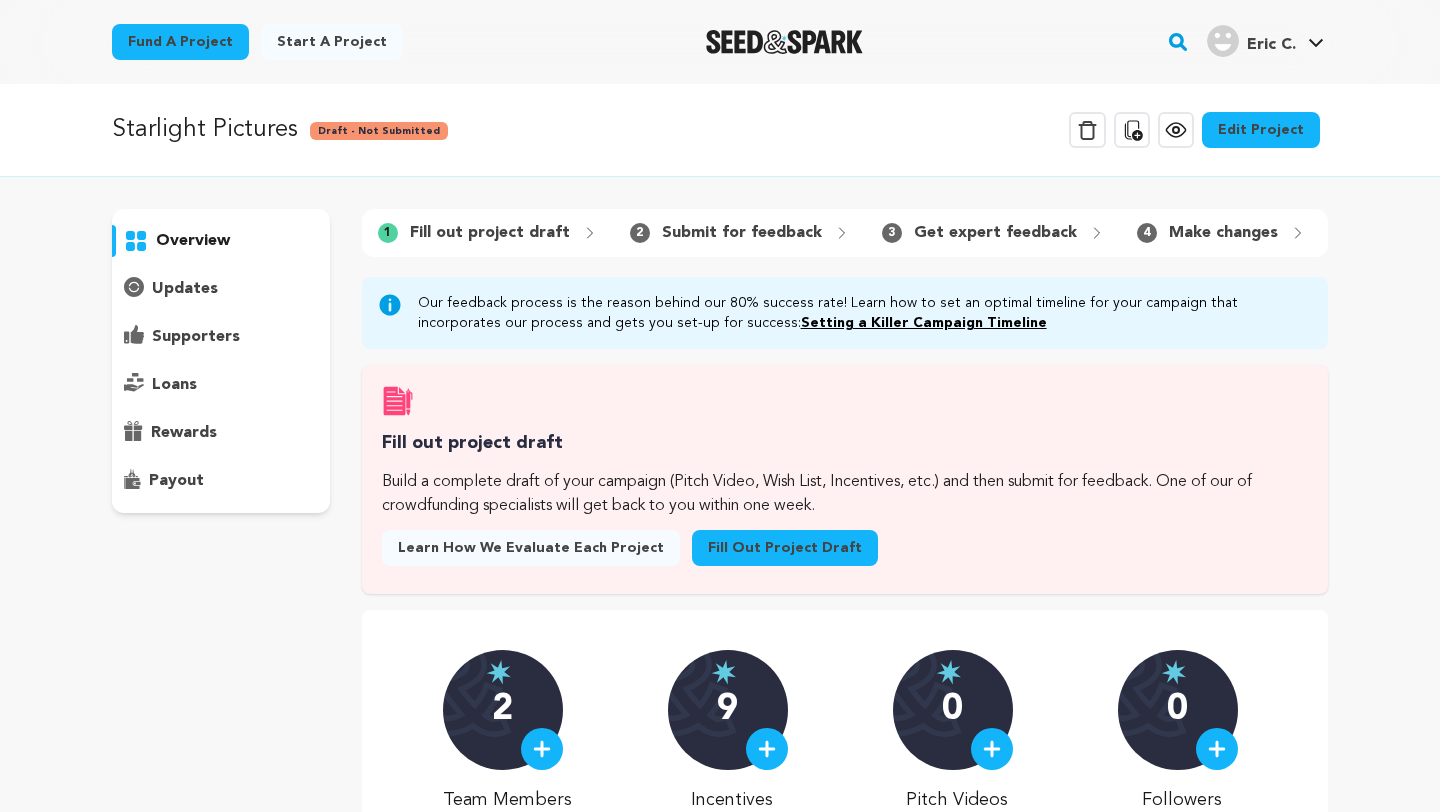 scroll, scrollTop: 0, scrollLeft: 0, axis: both 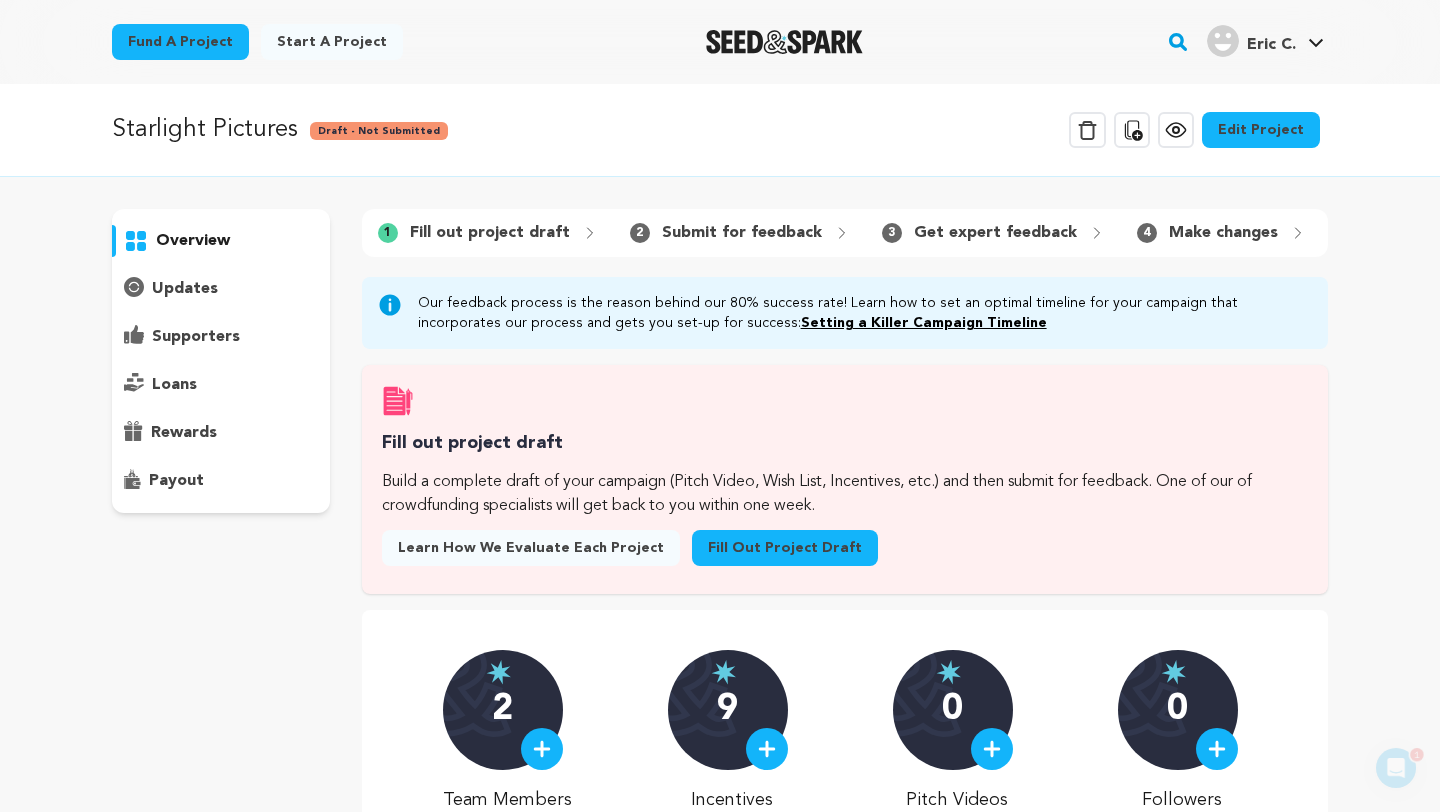 click on "overview
updates" at bounding box center (221, 531) 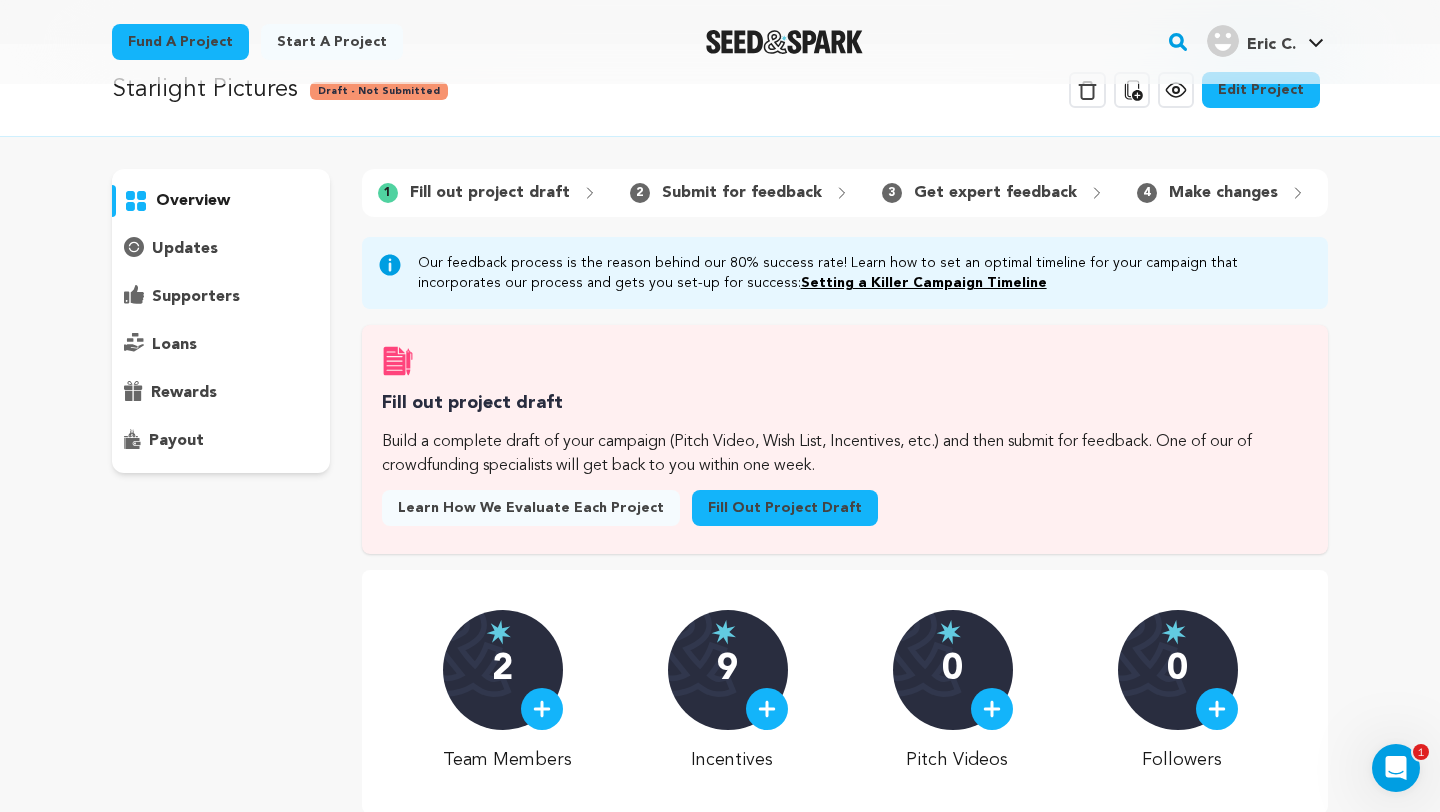click on "Fill out project draft" at bounding box center [785, 508] 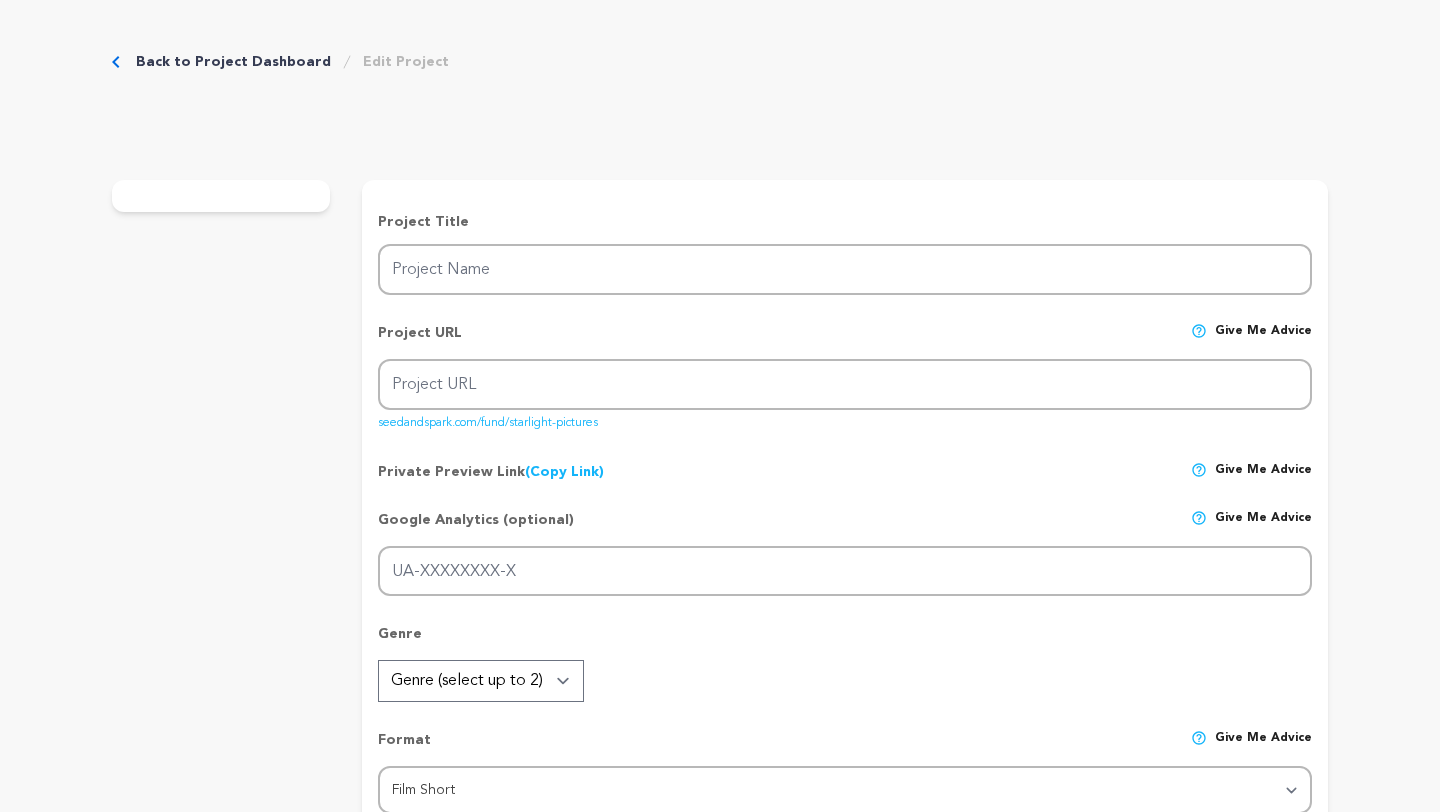 scroll, scrollTop: 0, scrollLeft: 0, axis: both 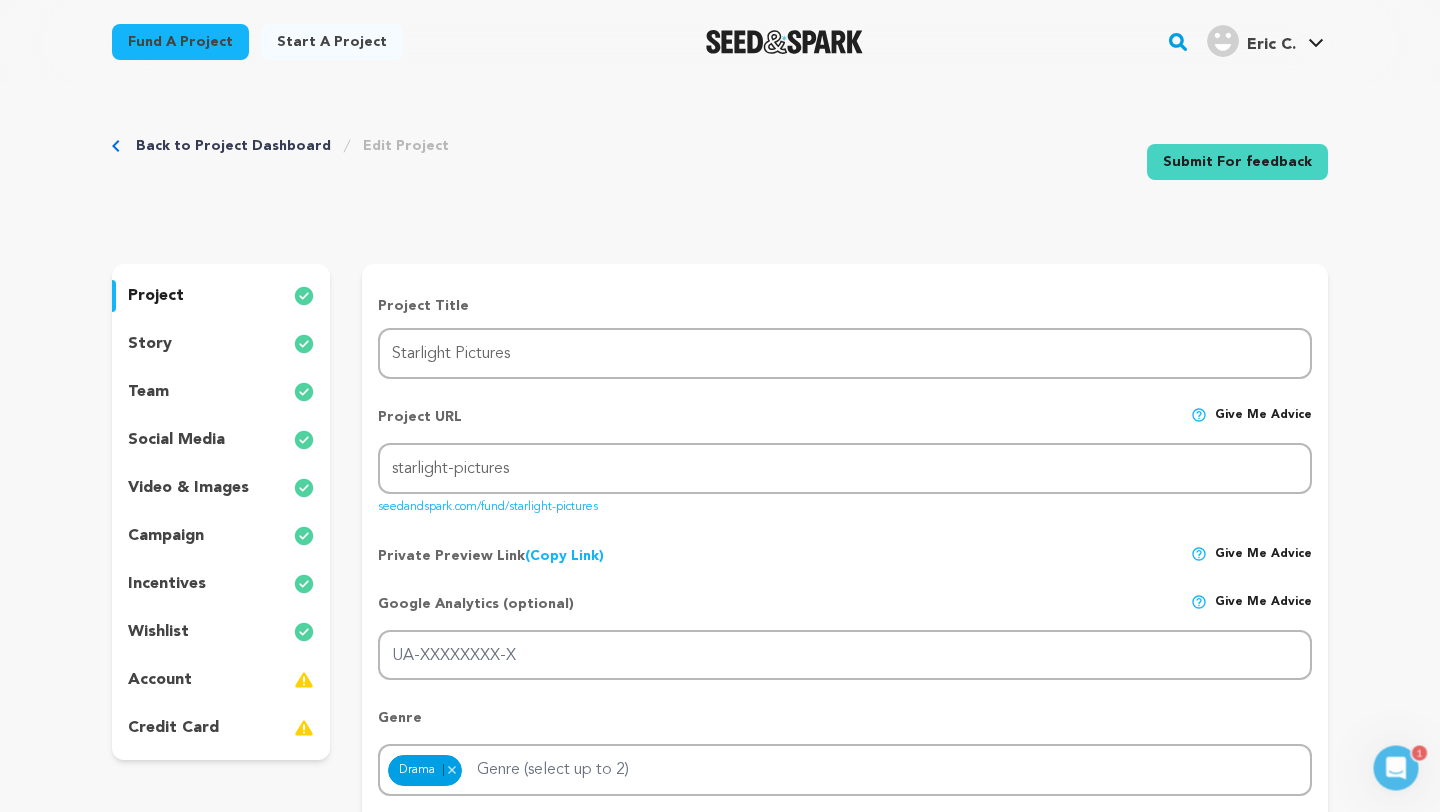 click on "incentives" at bounding box center (167, 584) 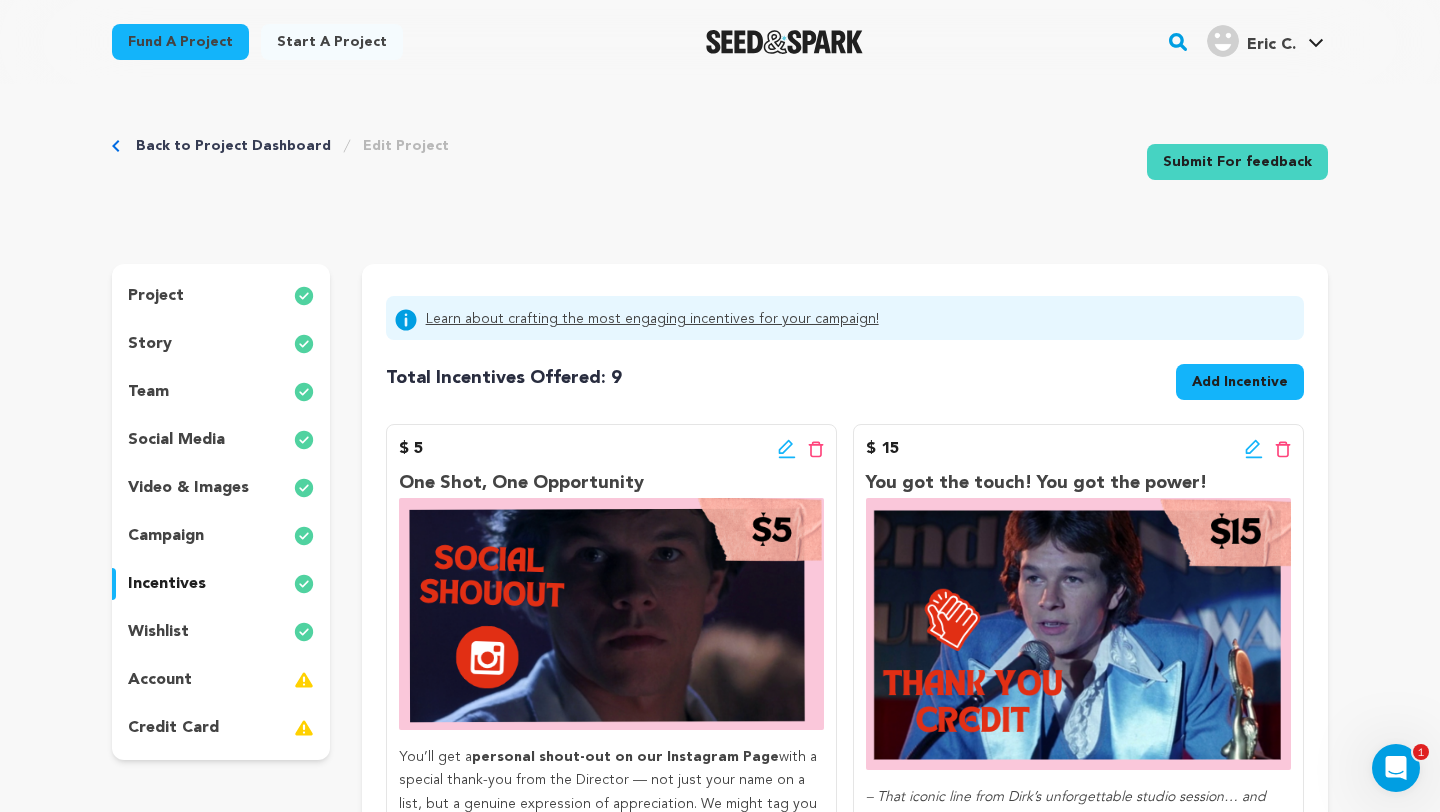 click on "wishlist" at bounding box center [158, 632] 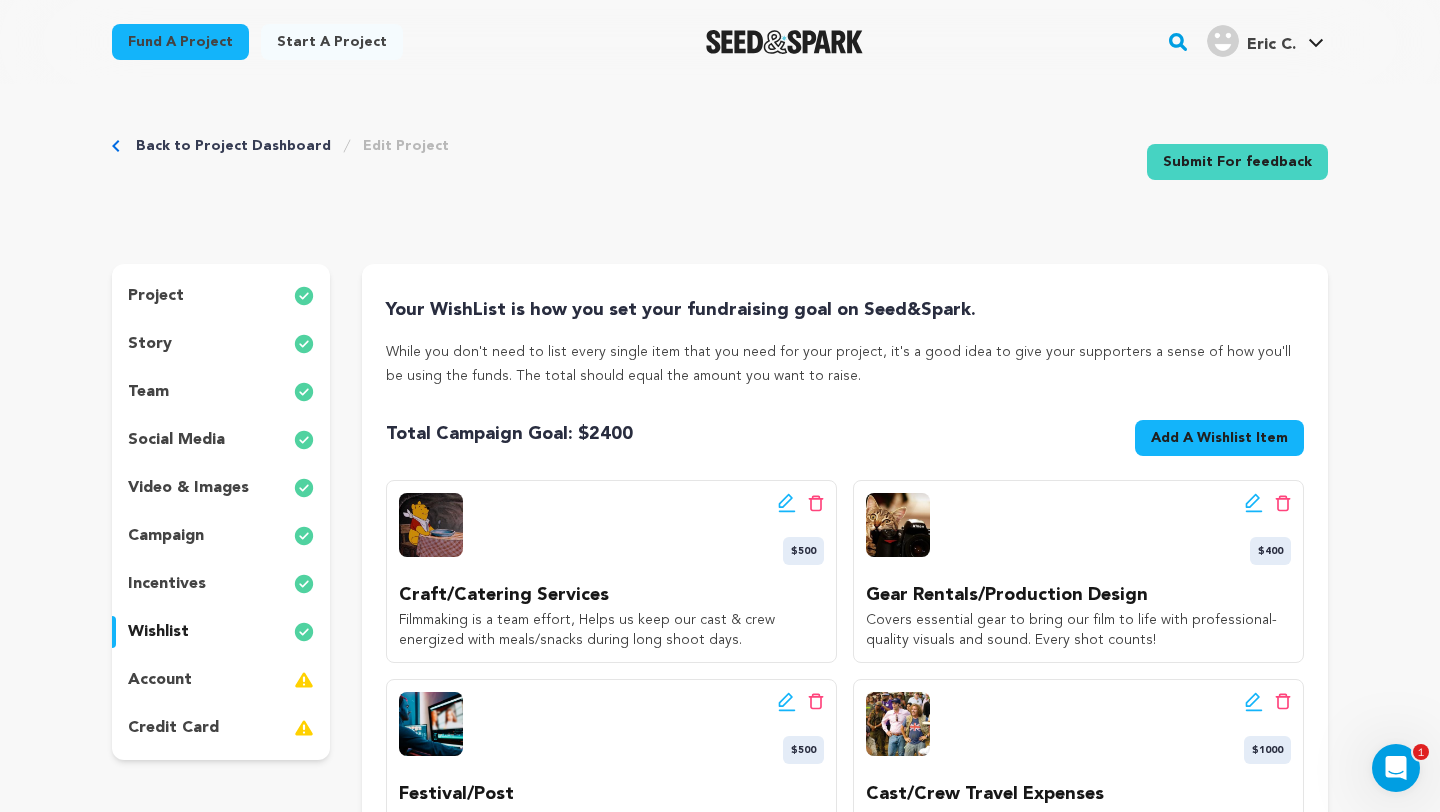 click on "Back to Project Dashboard
Edit Project
Submit For feedback
Submit For feedback
project" at bounding box center (720, 874) 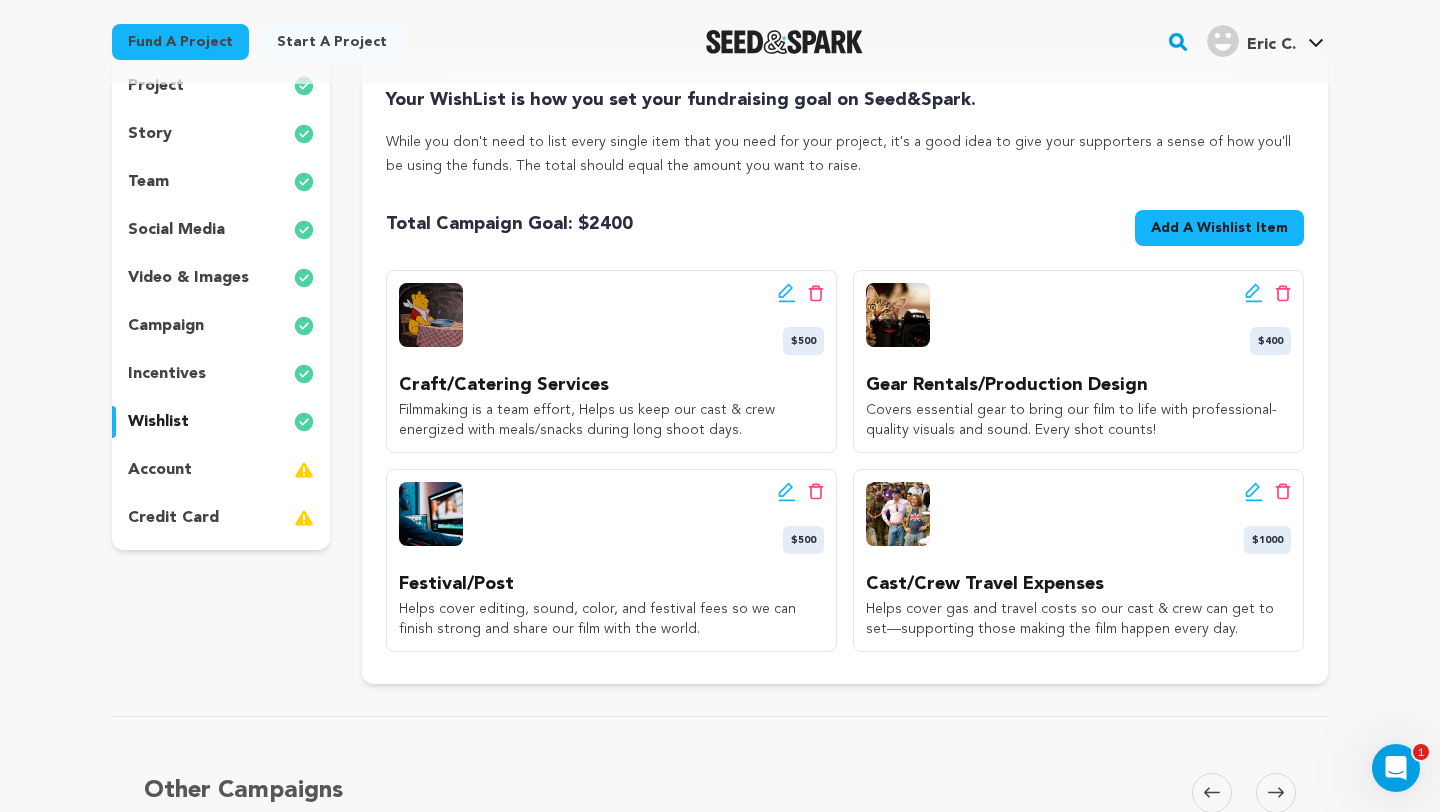 scroll, scrollTop: 240, scrollLeft: 0, axis: vertical 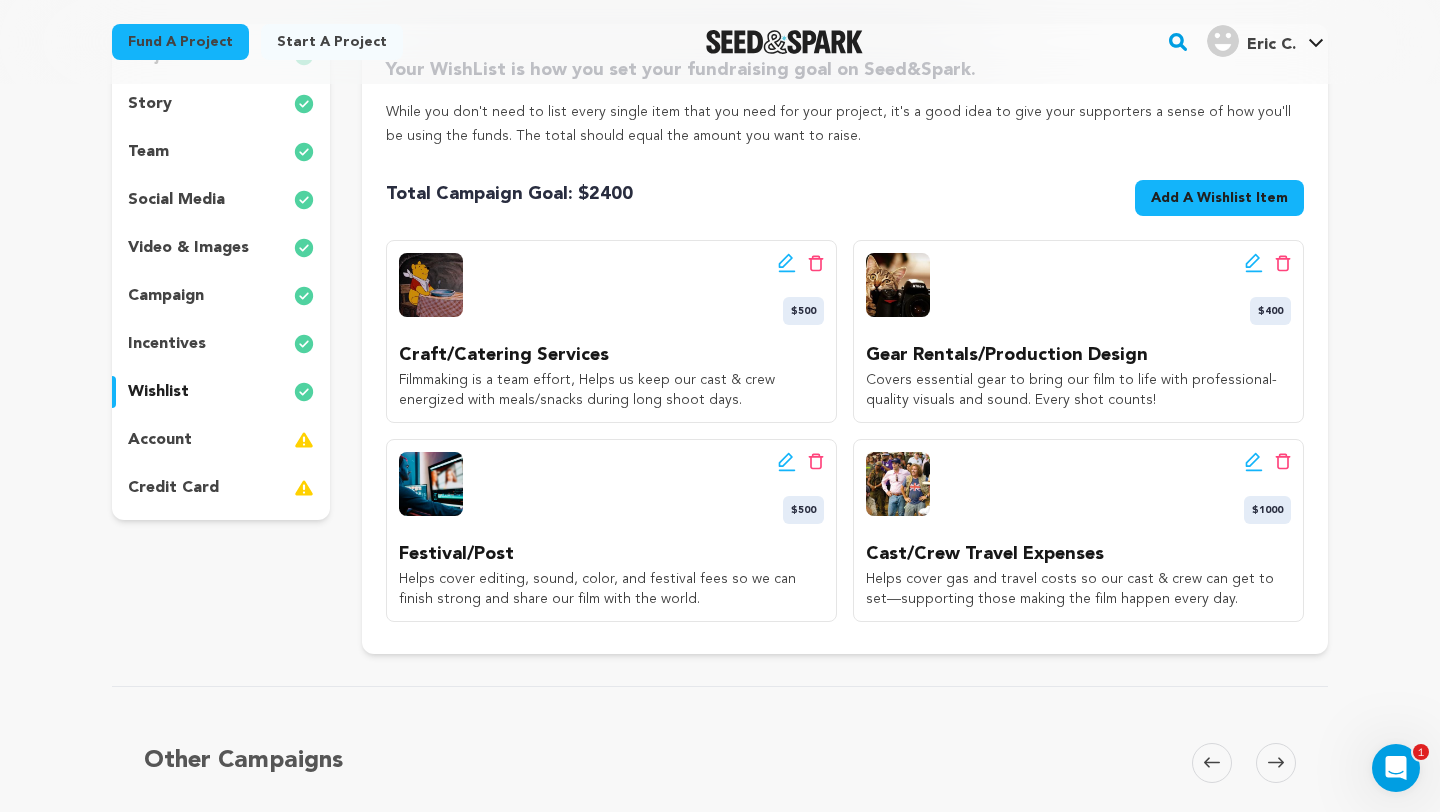 click 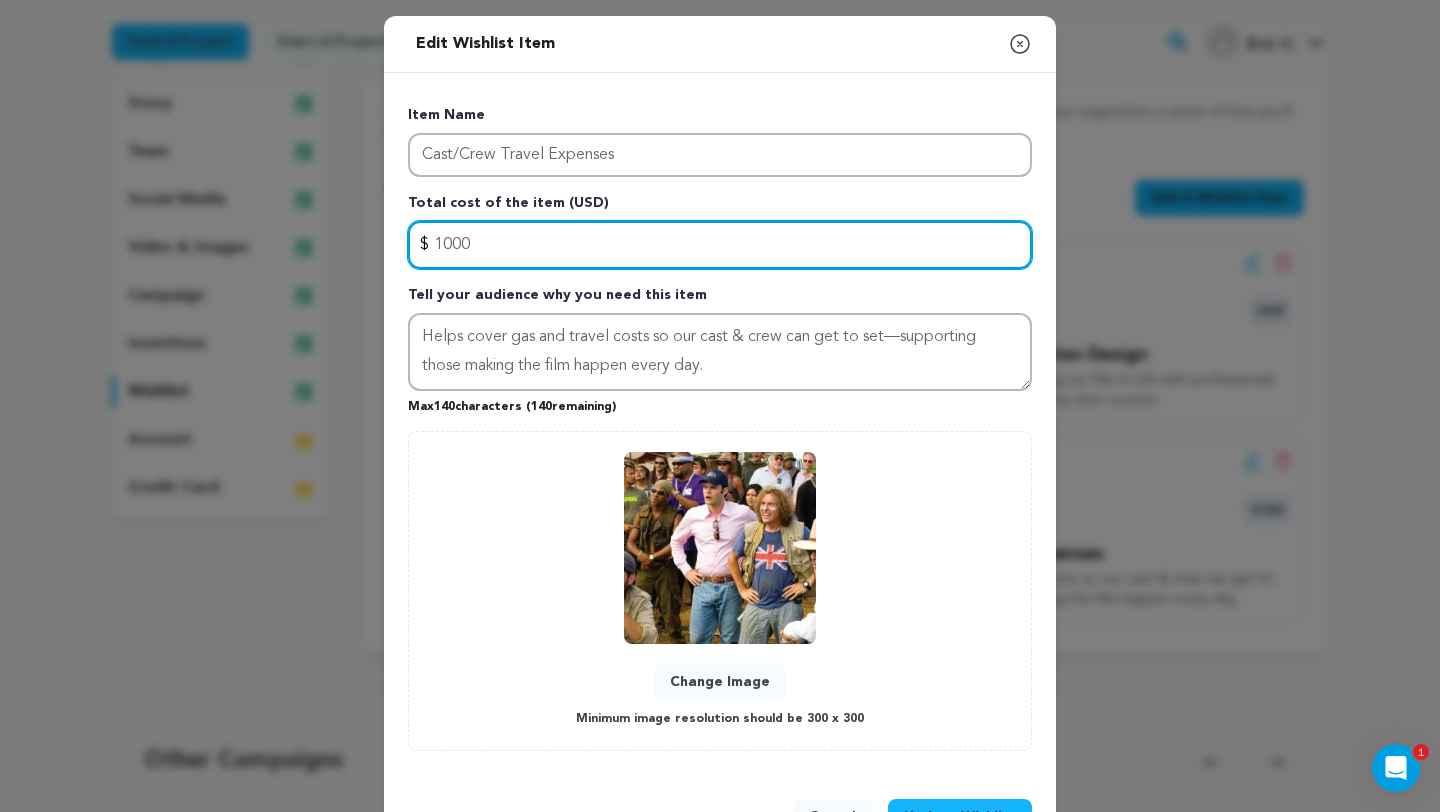 click on "1000" at bounding box center [720, 245] 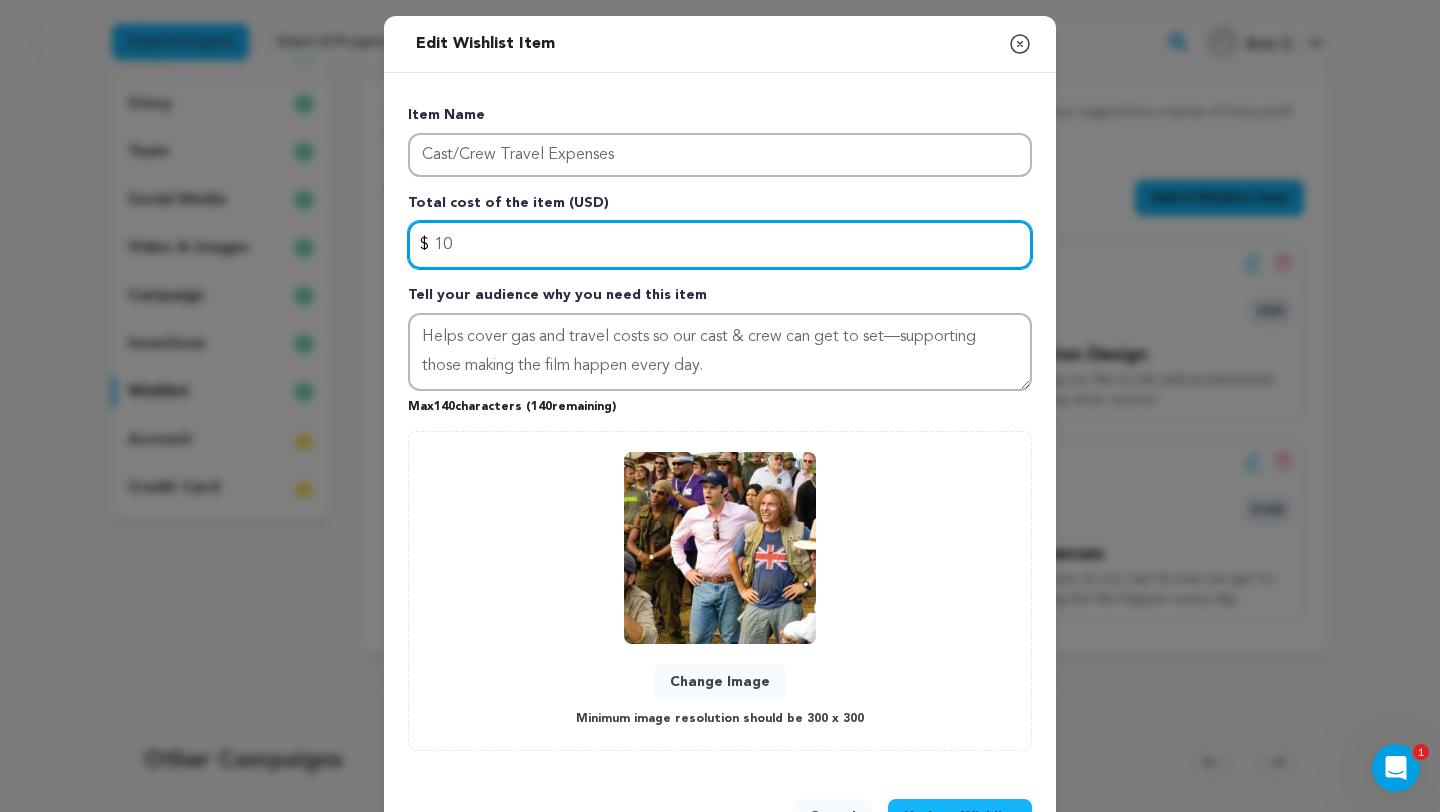 type on "1" 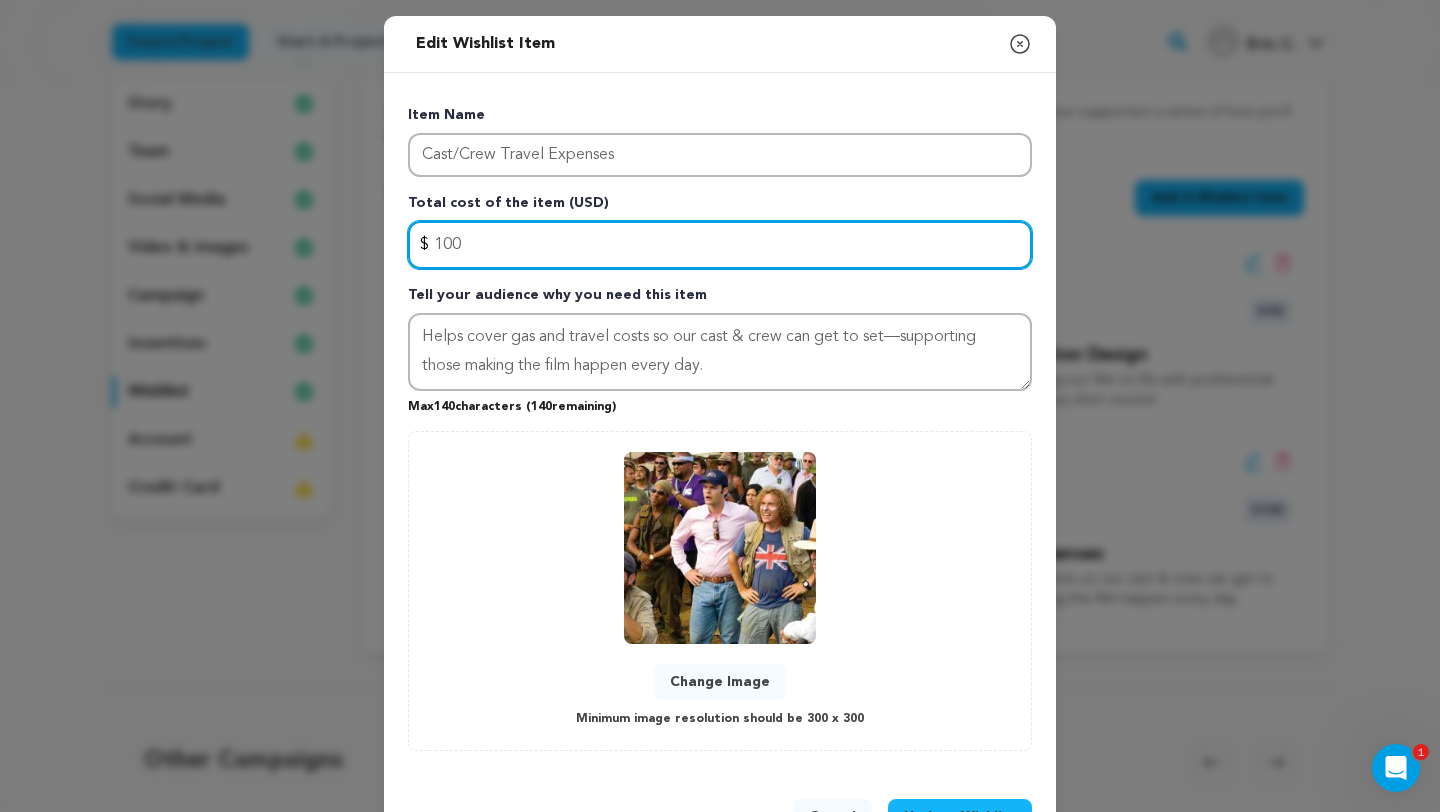 type on "1000" 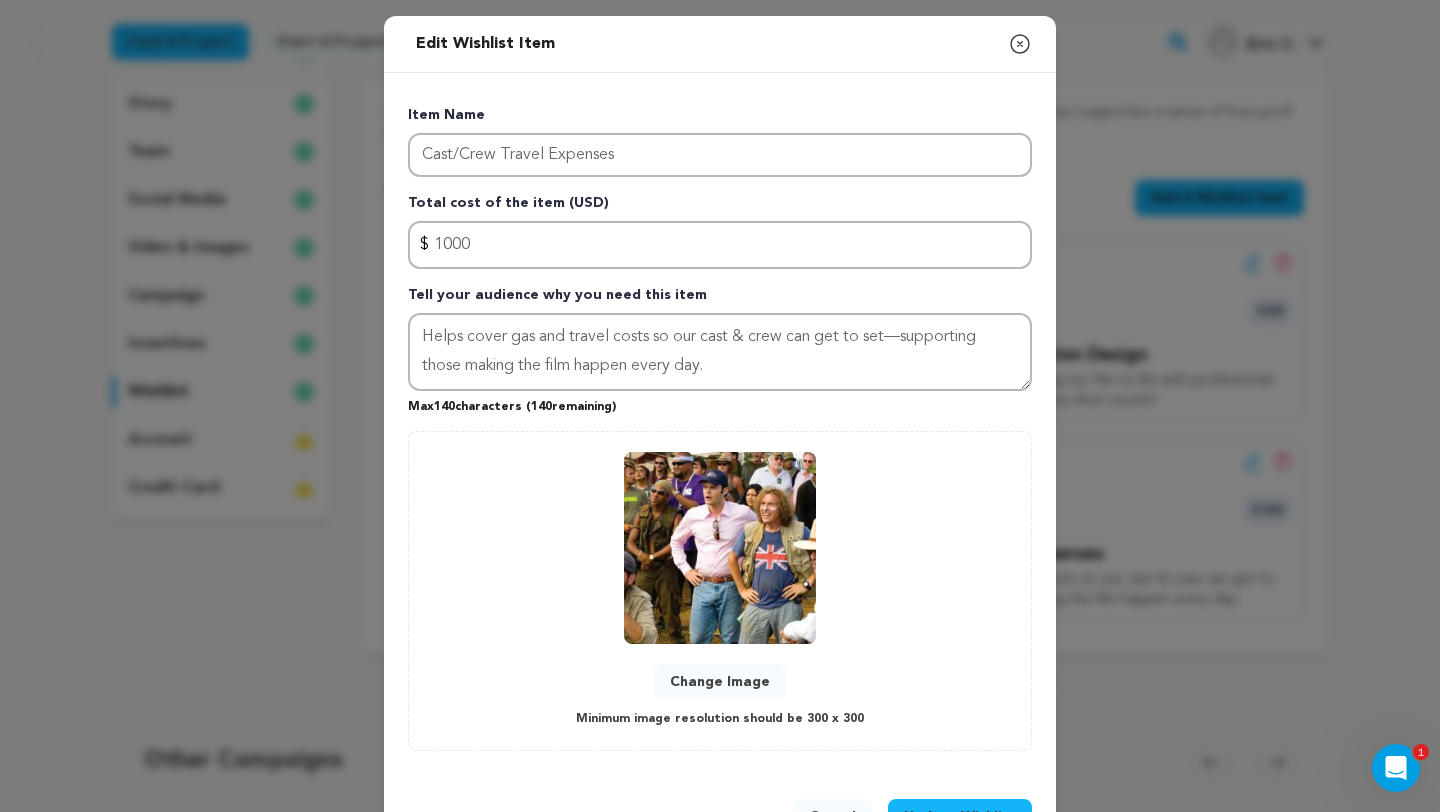 click on "Change Image
Minimum image resolution should be 300 x 300" at bounding box center [720, 591] 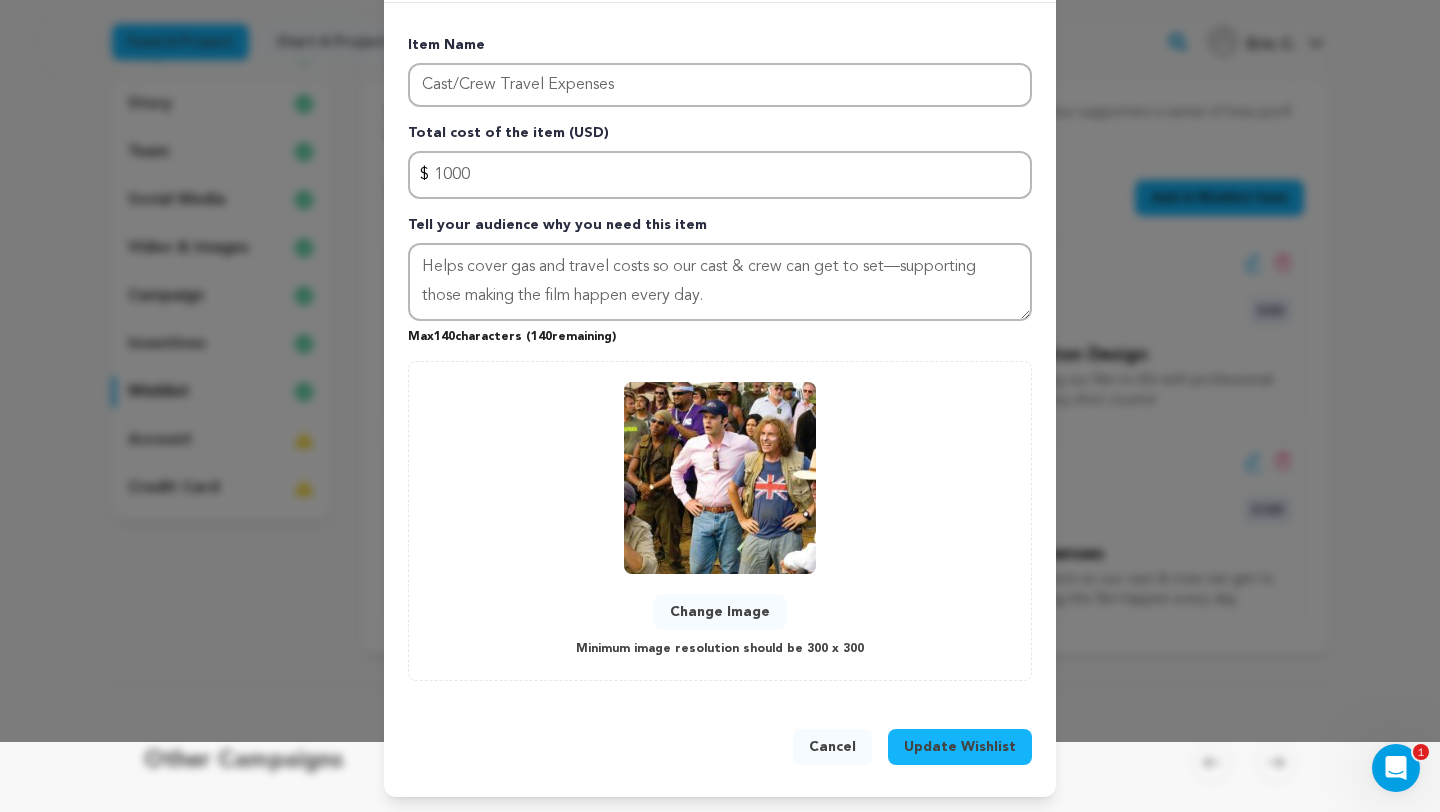 scroll, scrollTop: 71, scrollLeft: 0, axis: vertical 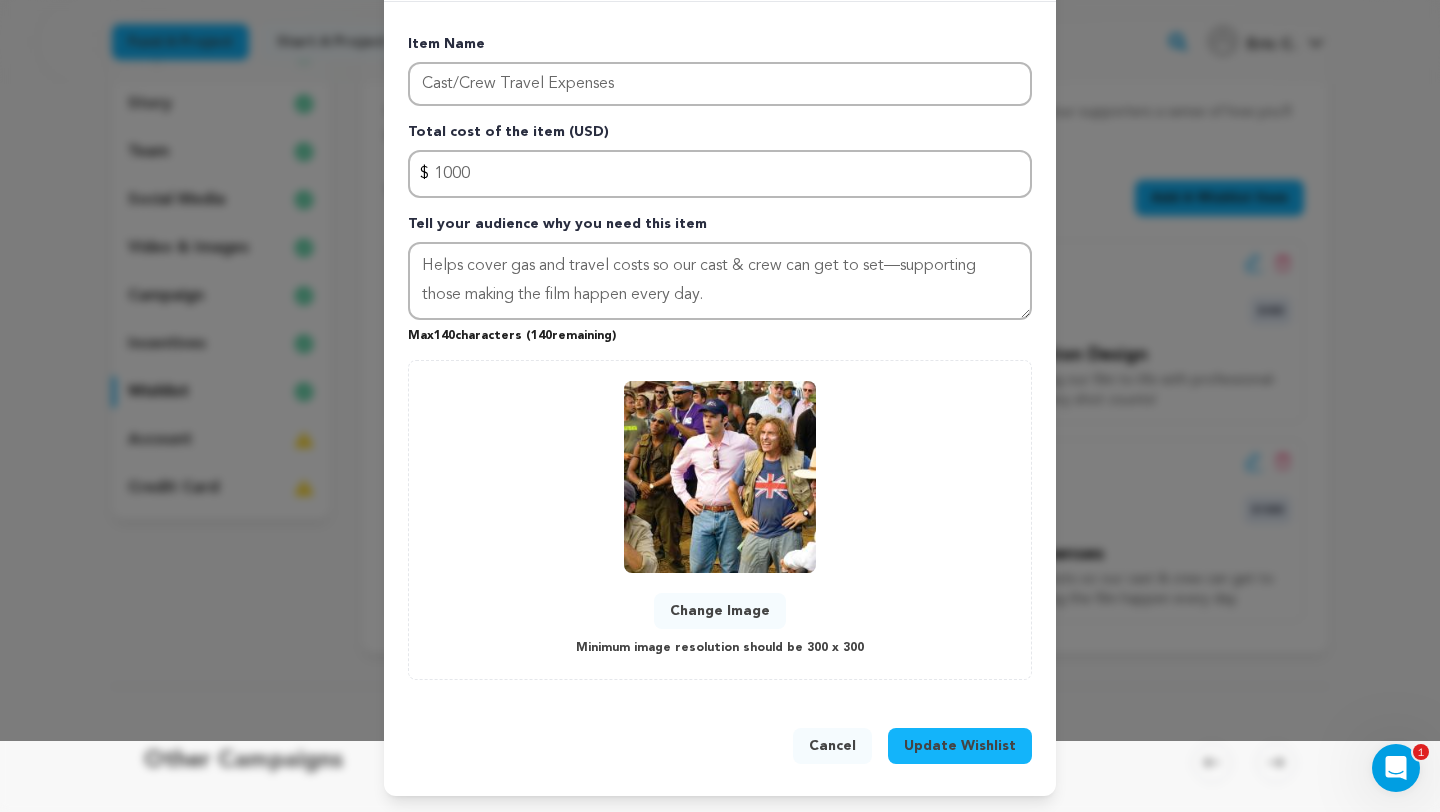 click on "Update Wishlist" at bounding box center [960, 746] 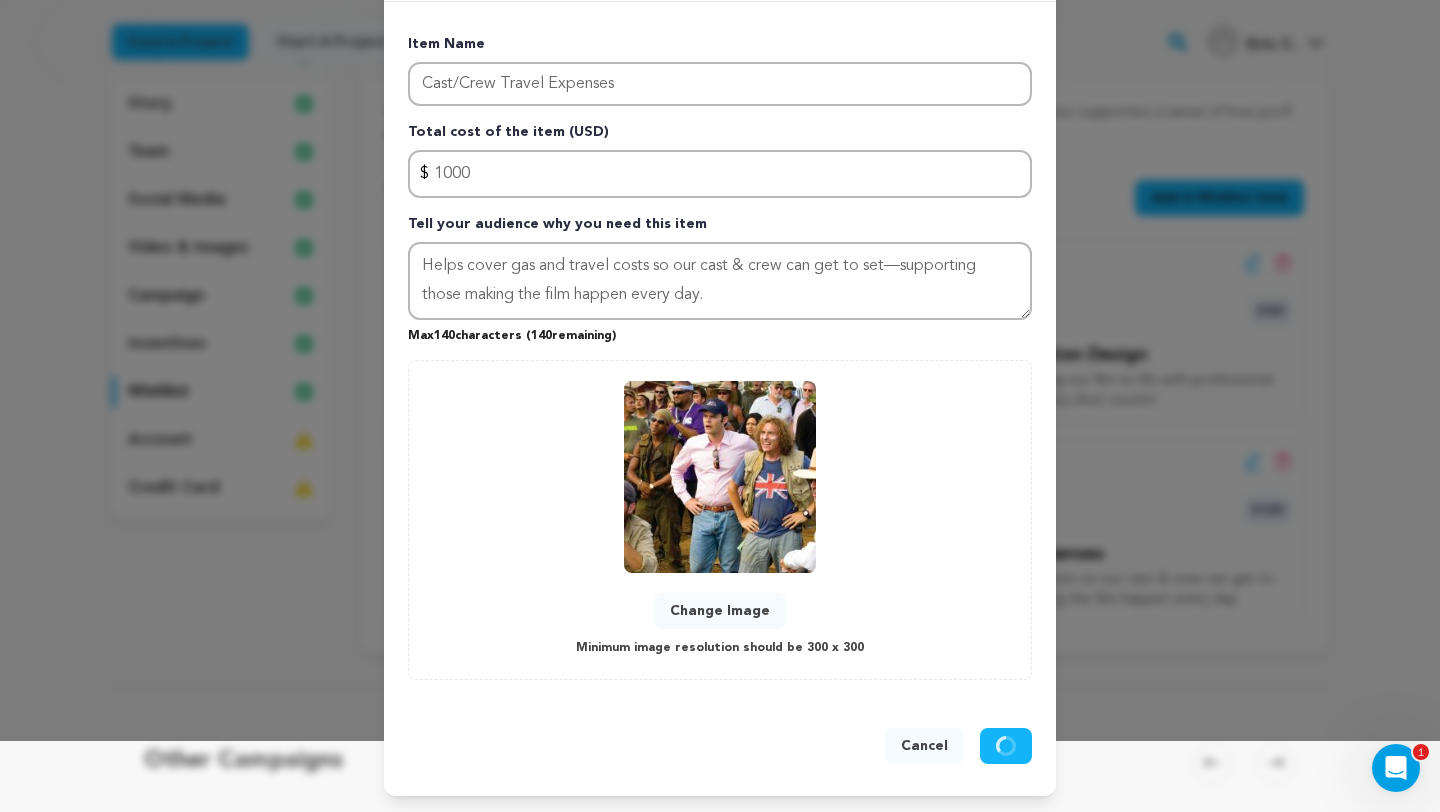 type 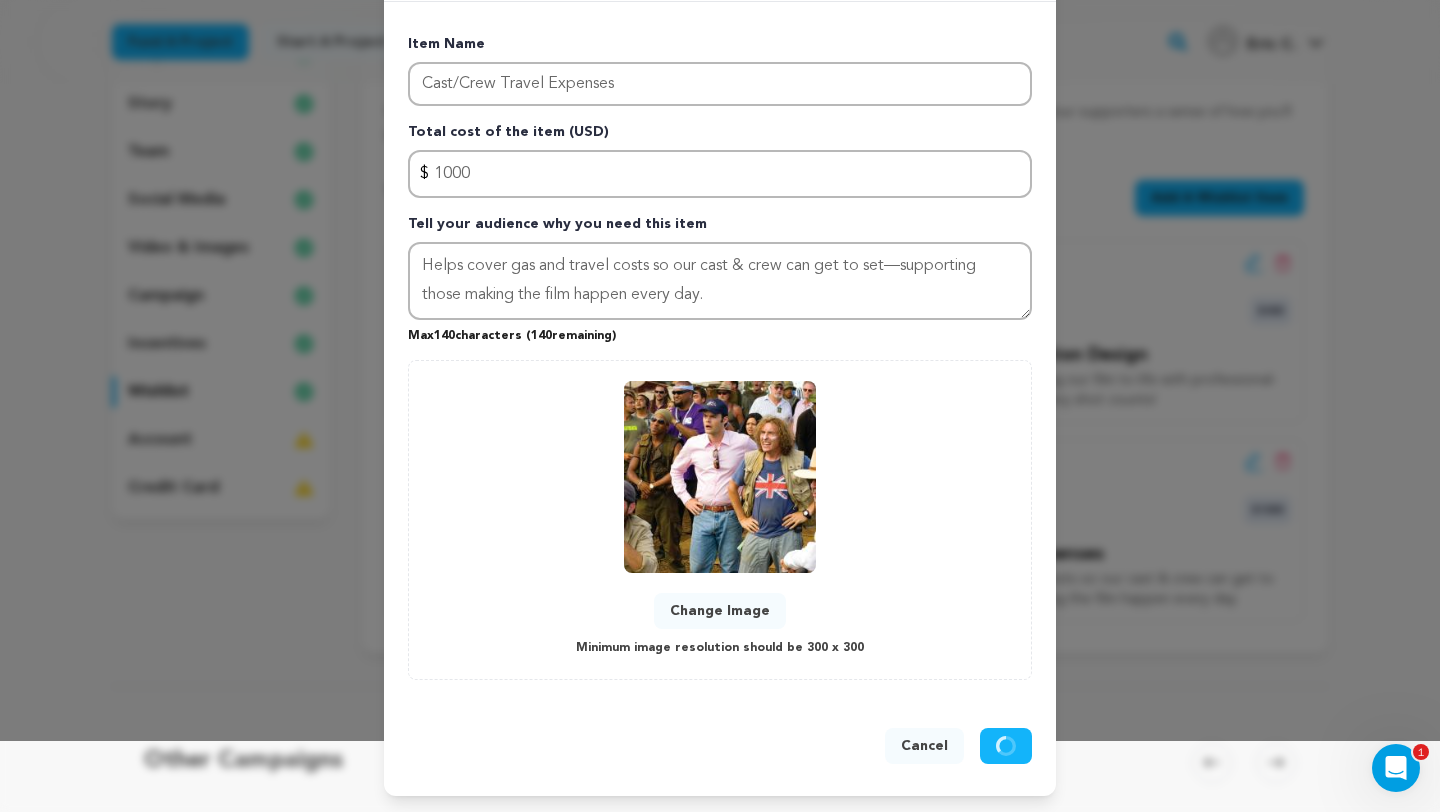 type 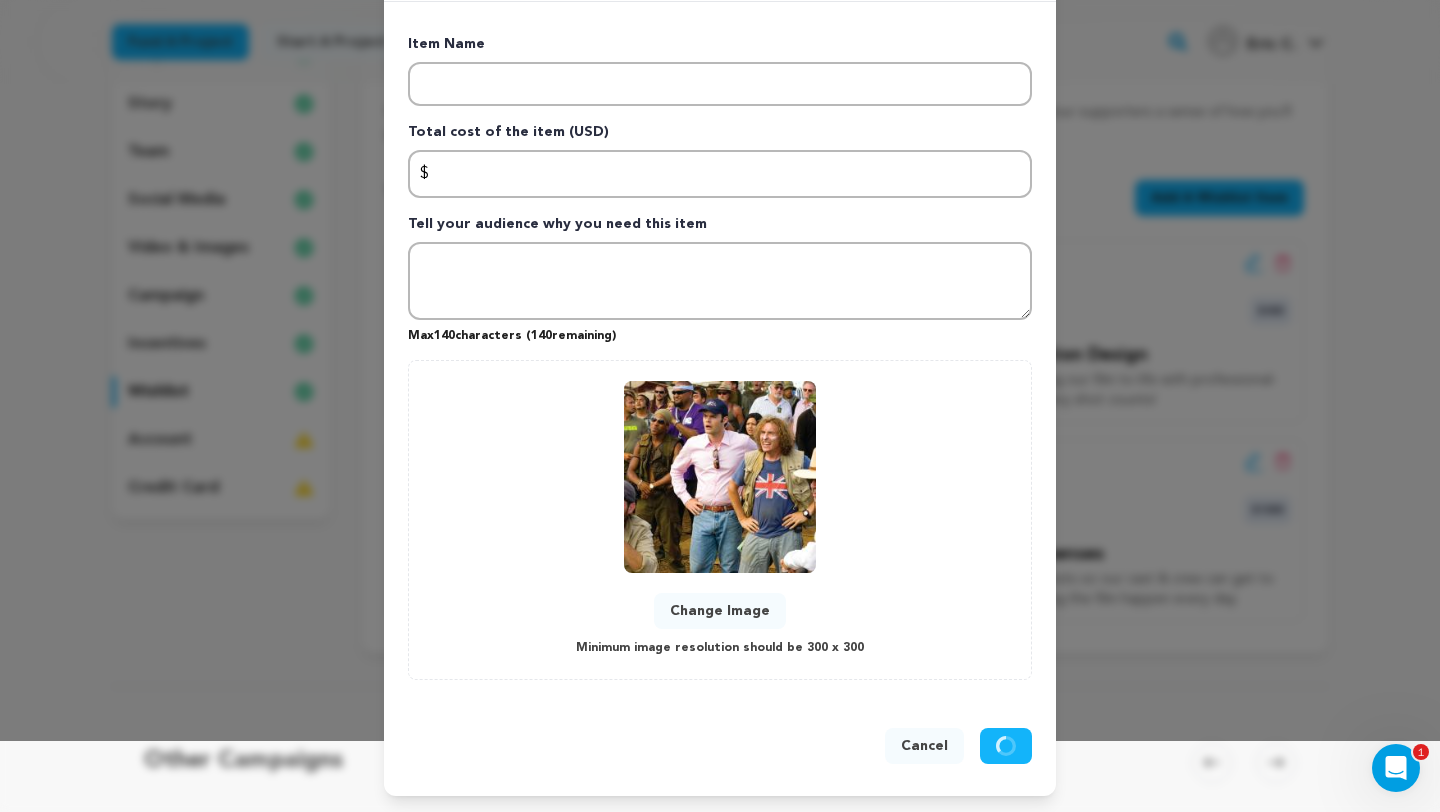 scroll, scrollTop: 0, scrollLeft: 0, axis: both 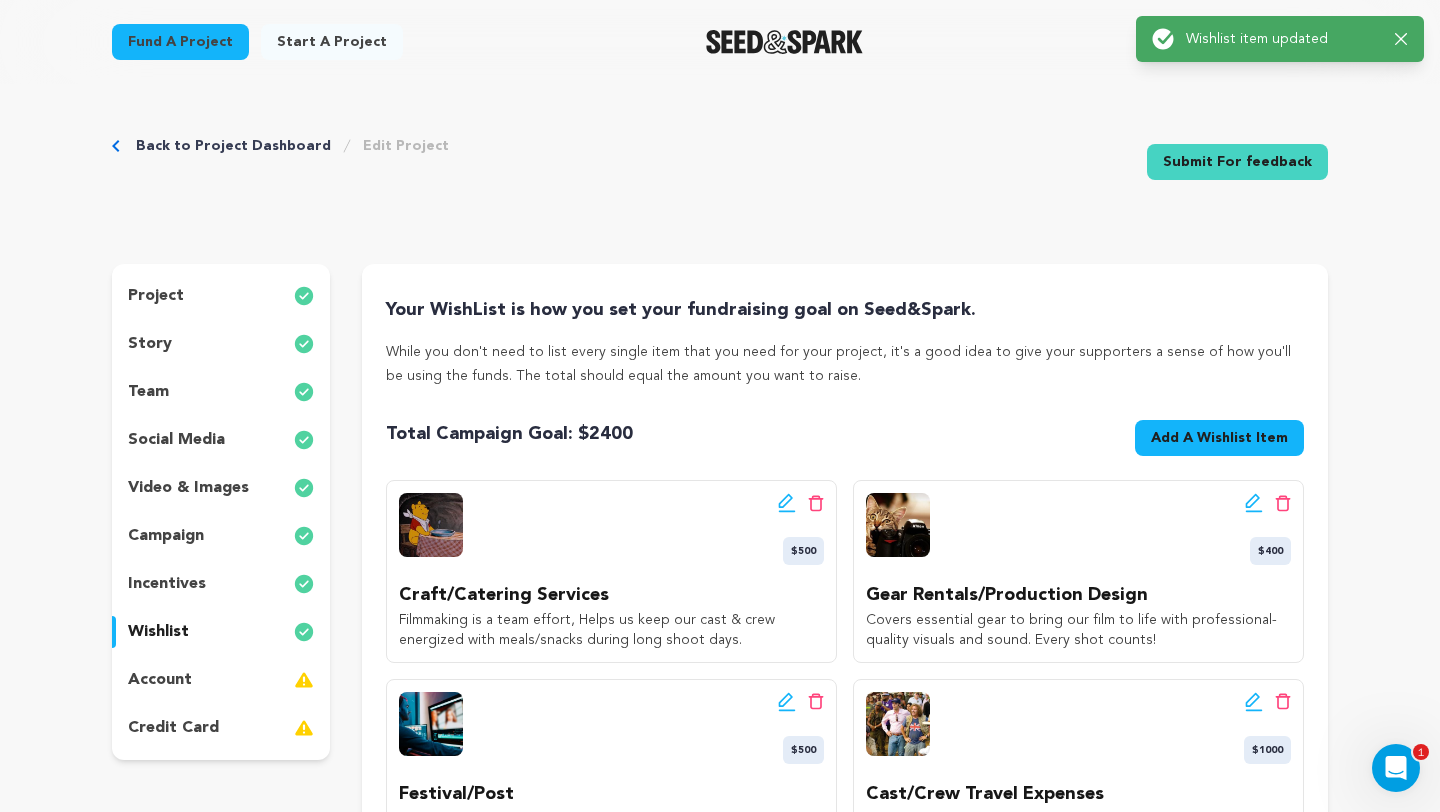 click on "Back to Project Dashboard
Edit Project
Submit For feedback
Submit For feedback" at bounding box center (720, 166) 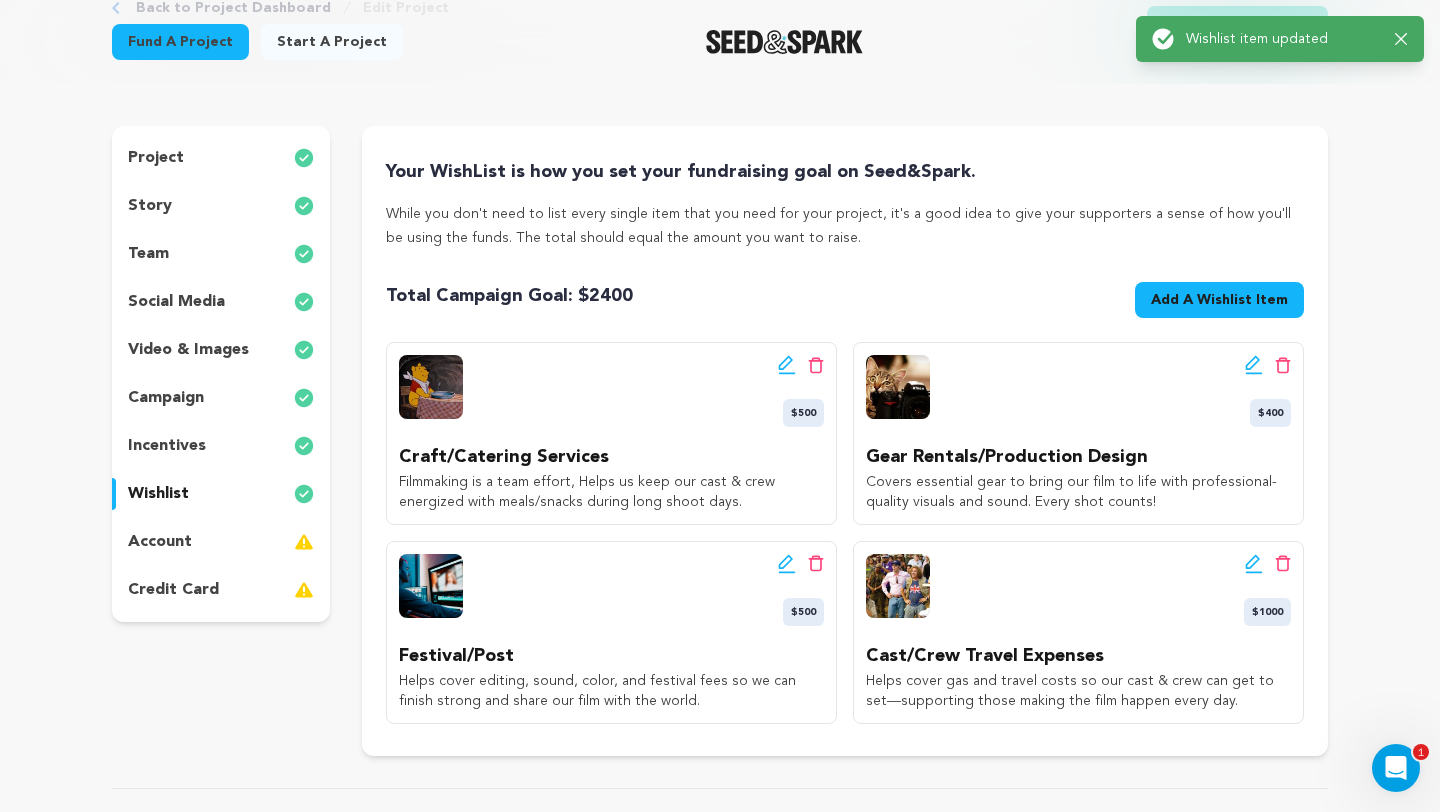 scroll, scrollTop: 160, scrollLeft: 0, axis: vertical 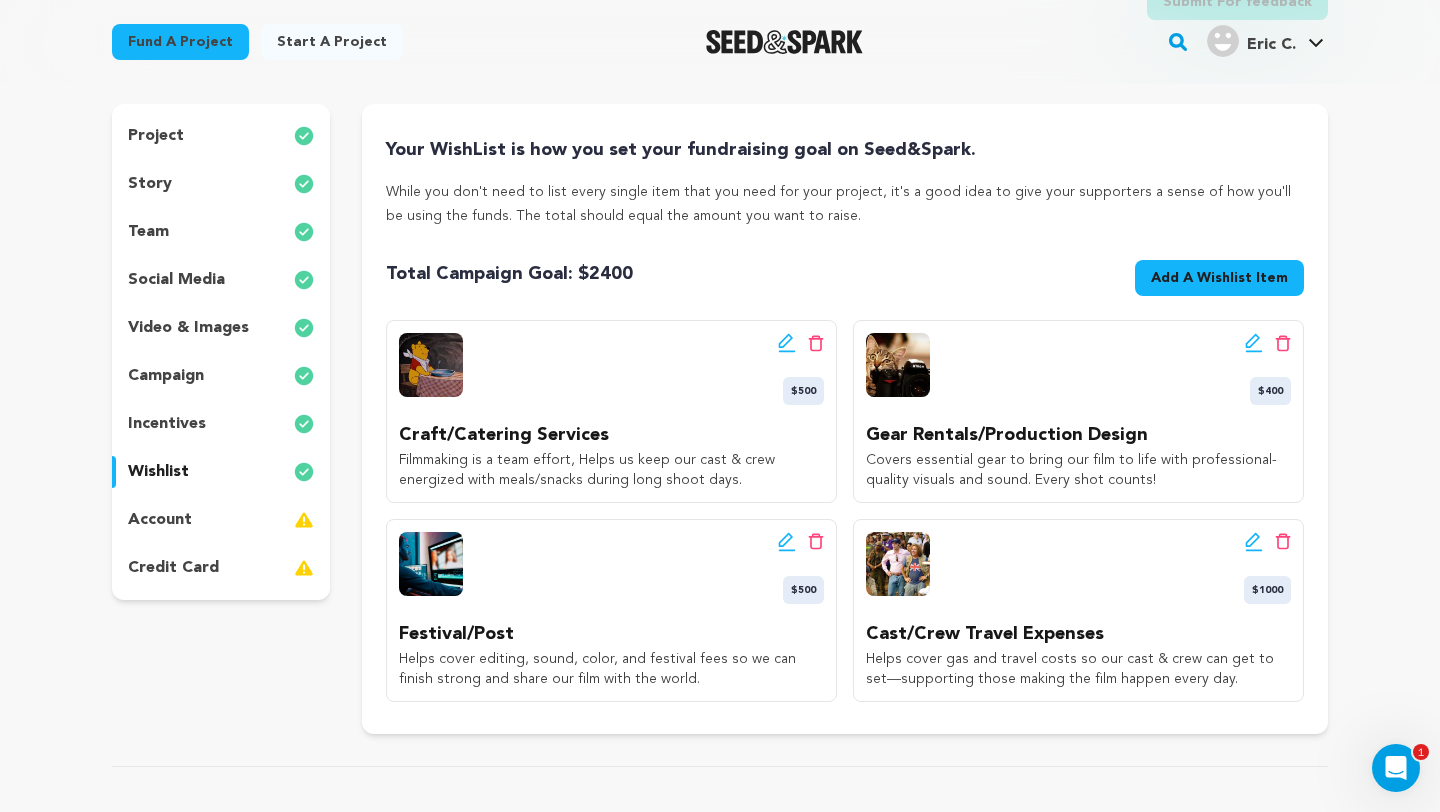 click on "Edit wishlist button
Delete wishlist button
$1000" at bounding box center (1078, 568) 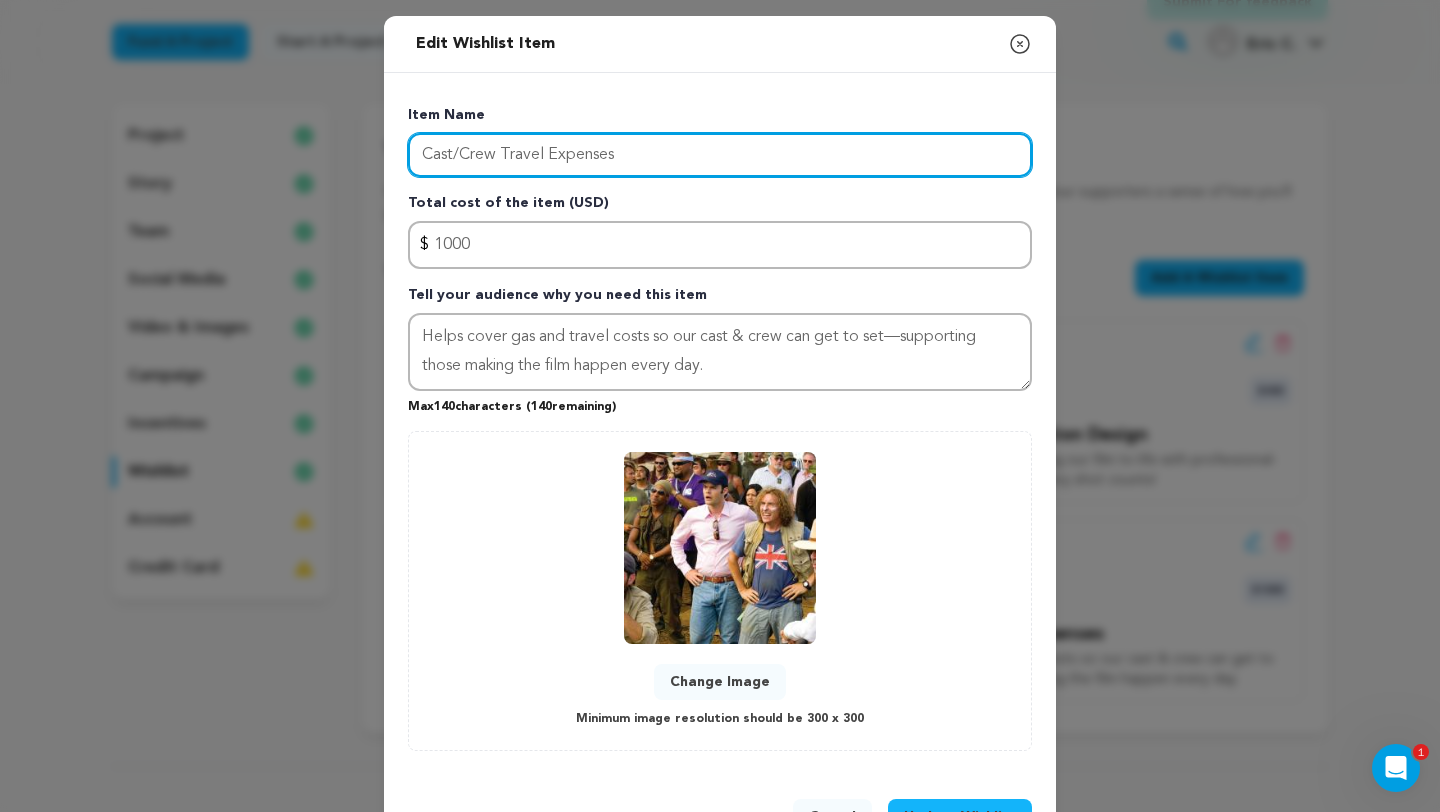 click on "Cast/Crew Travel Expenses" at bounding box center [720, 155] 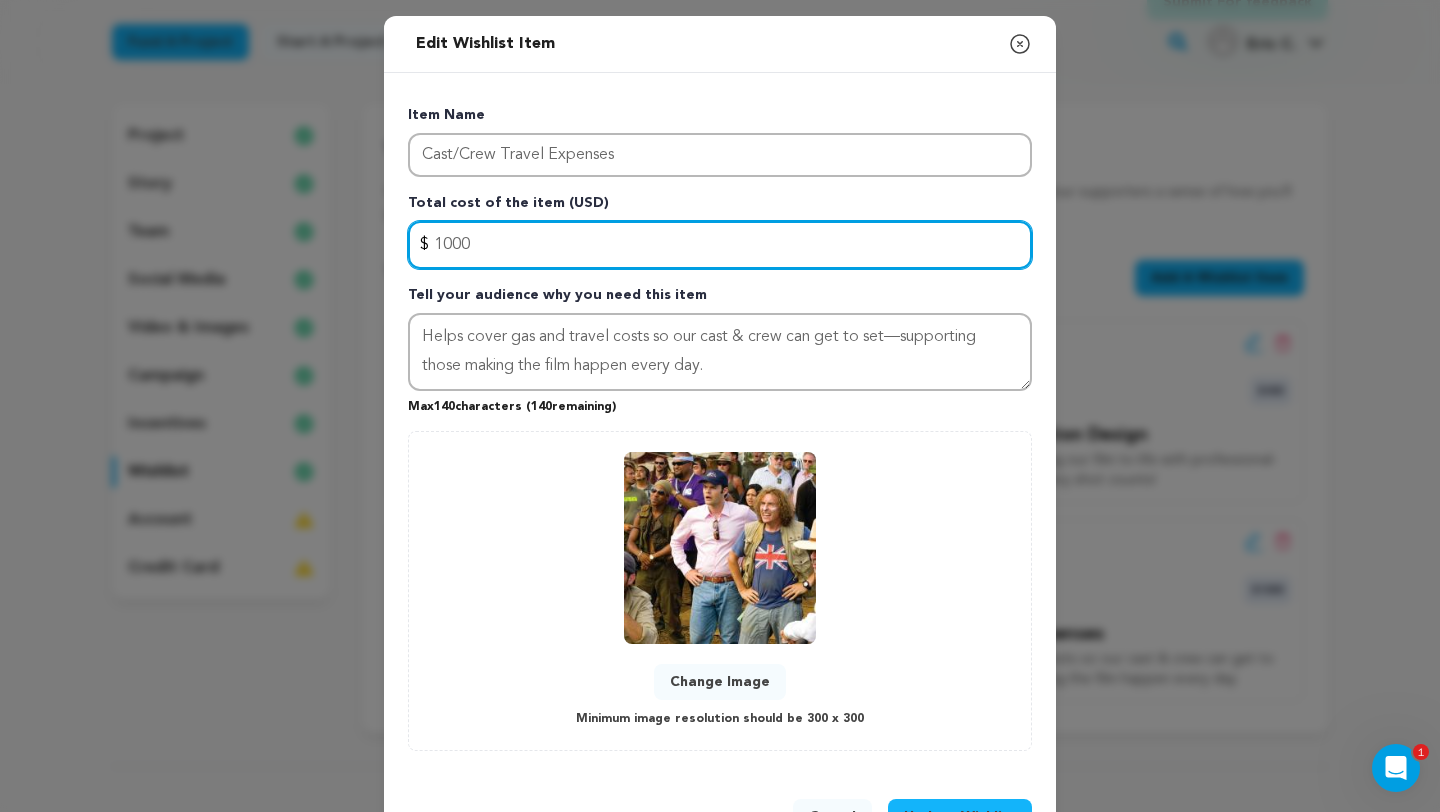 click on "1000" at bounding box center (720, 245) 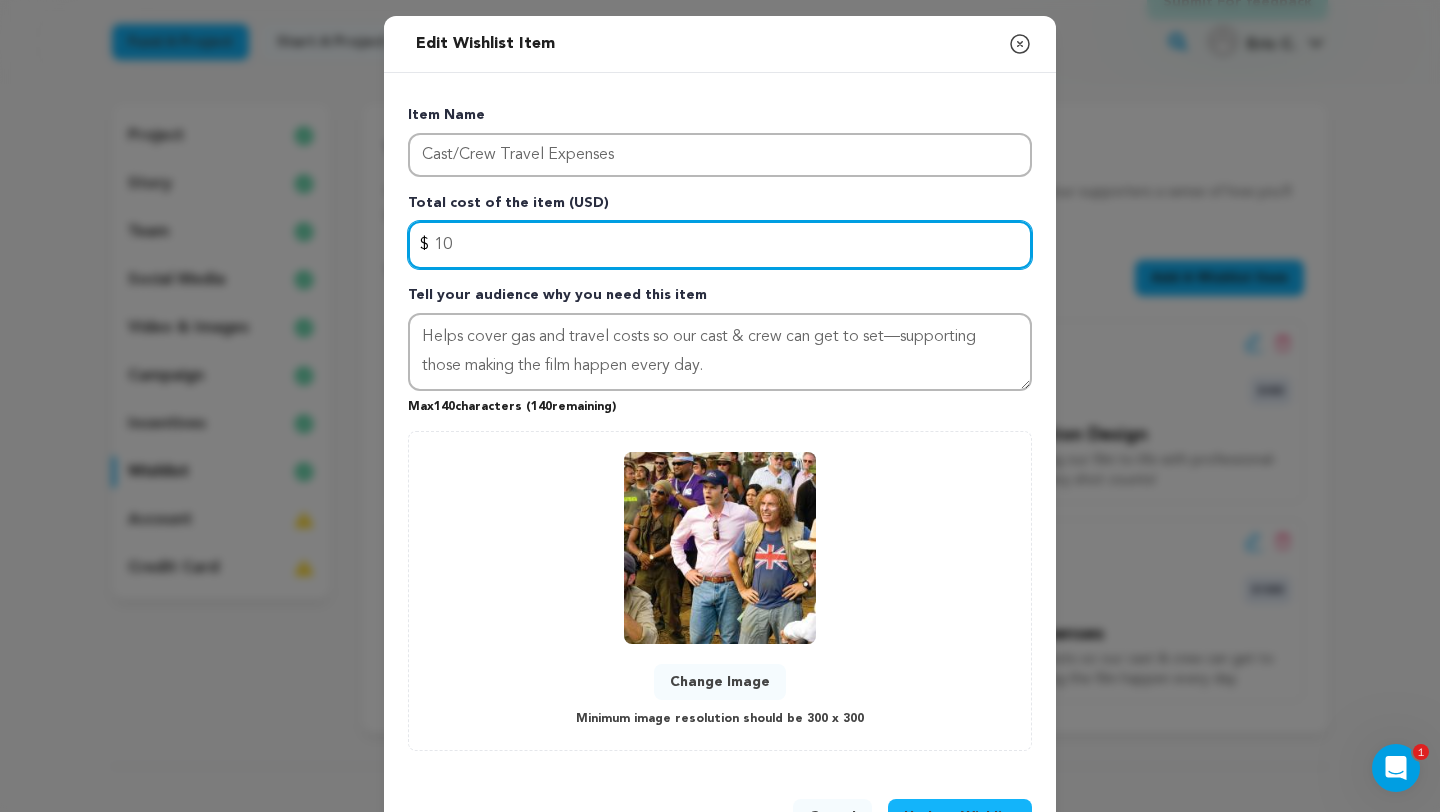 type on "1" 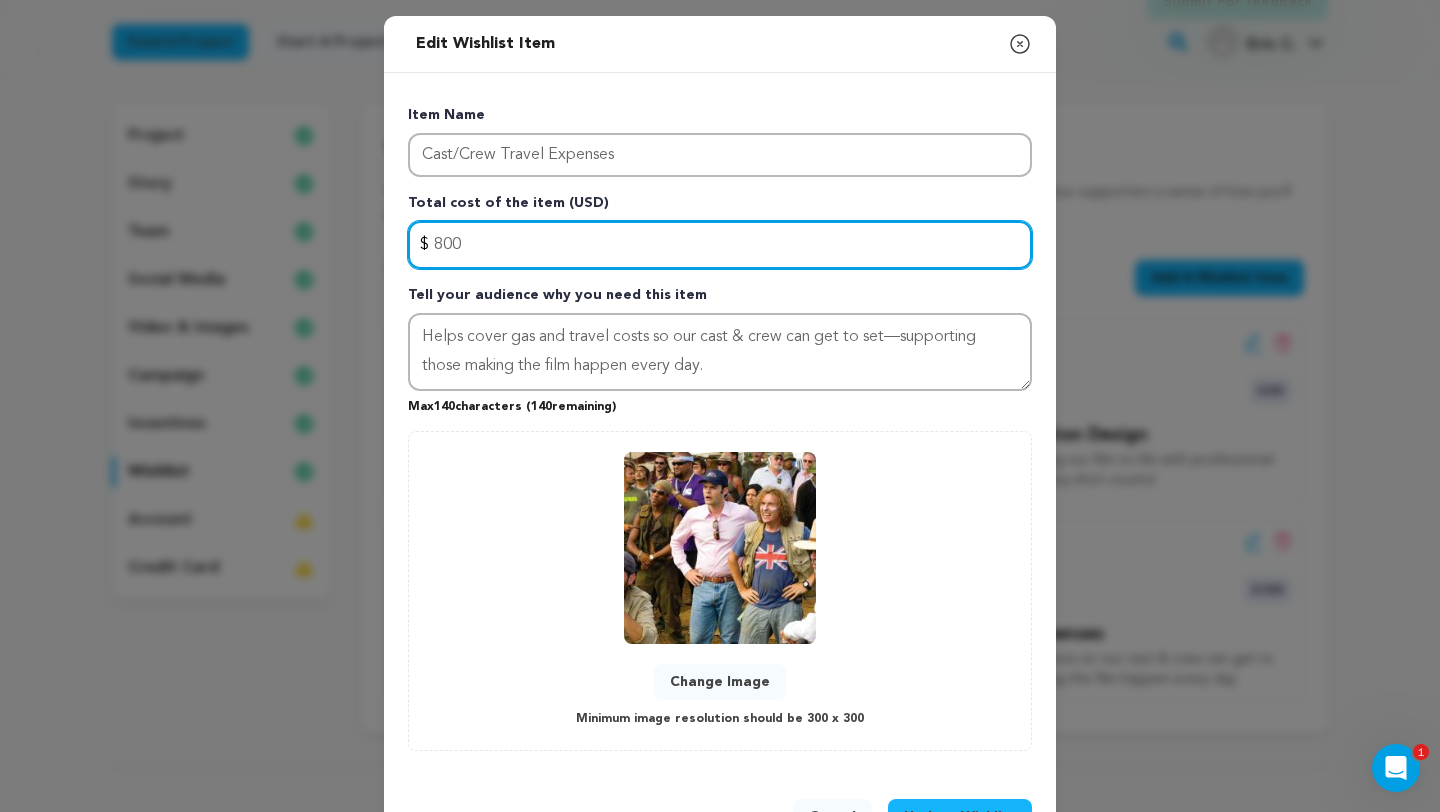 type on "800" 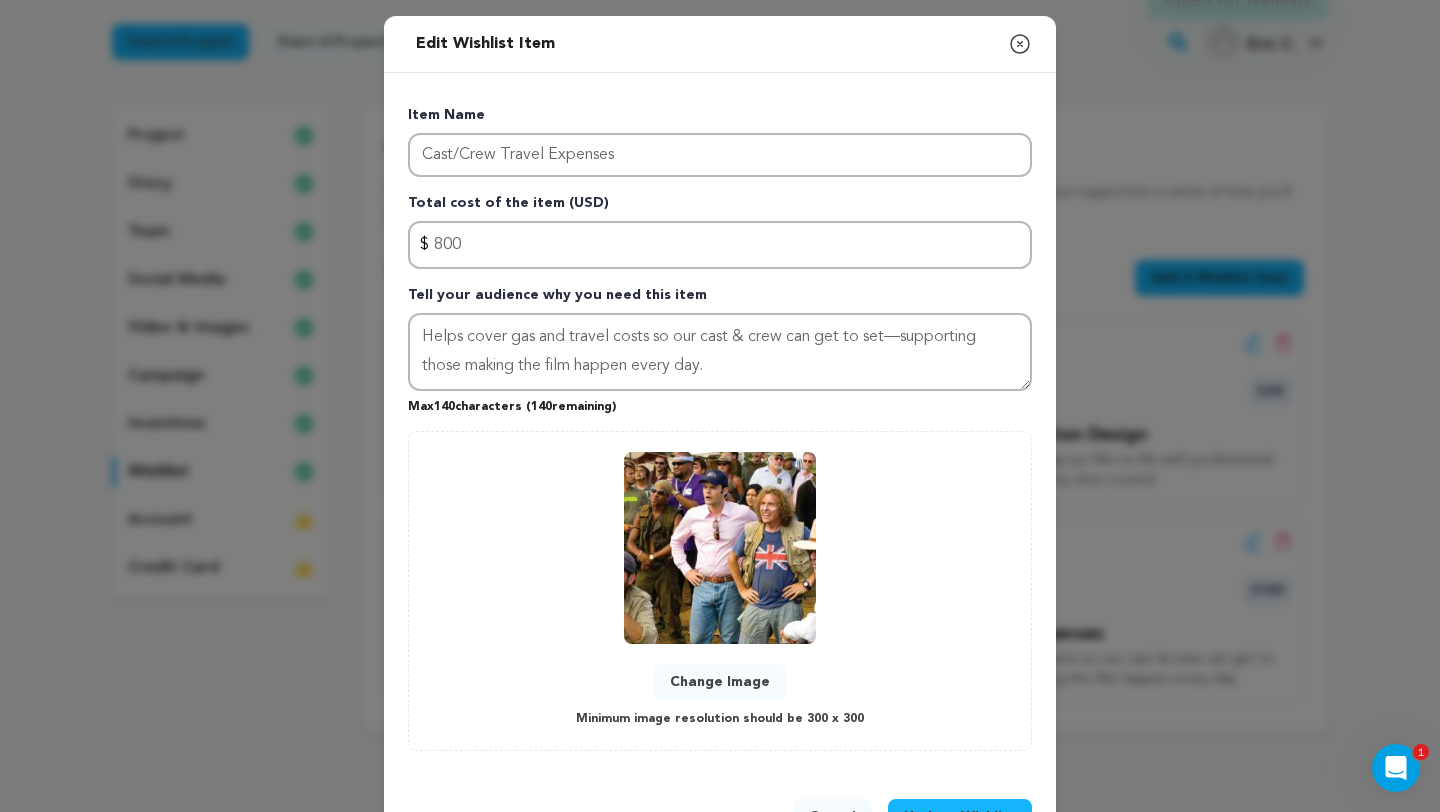 click on "Change Image
Minimum image resolution should be 300 x 300" at bounding box center [720, 591] 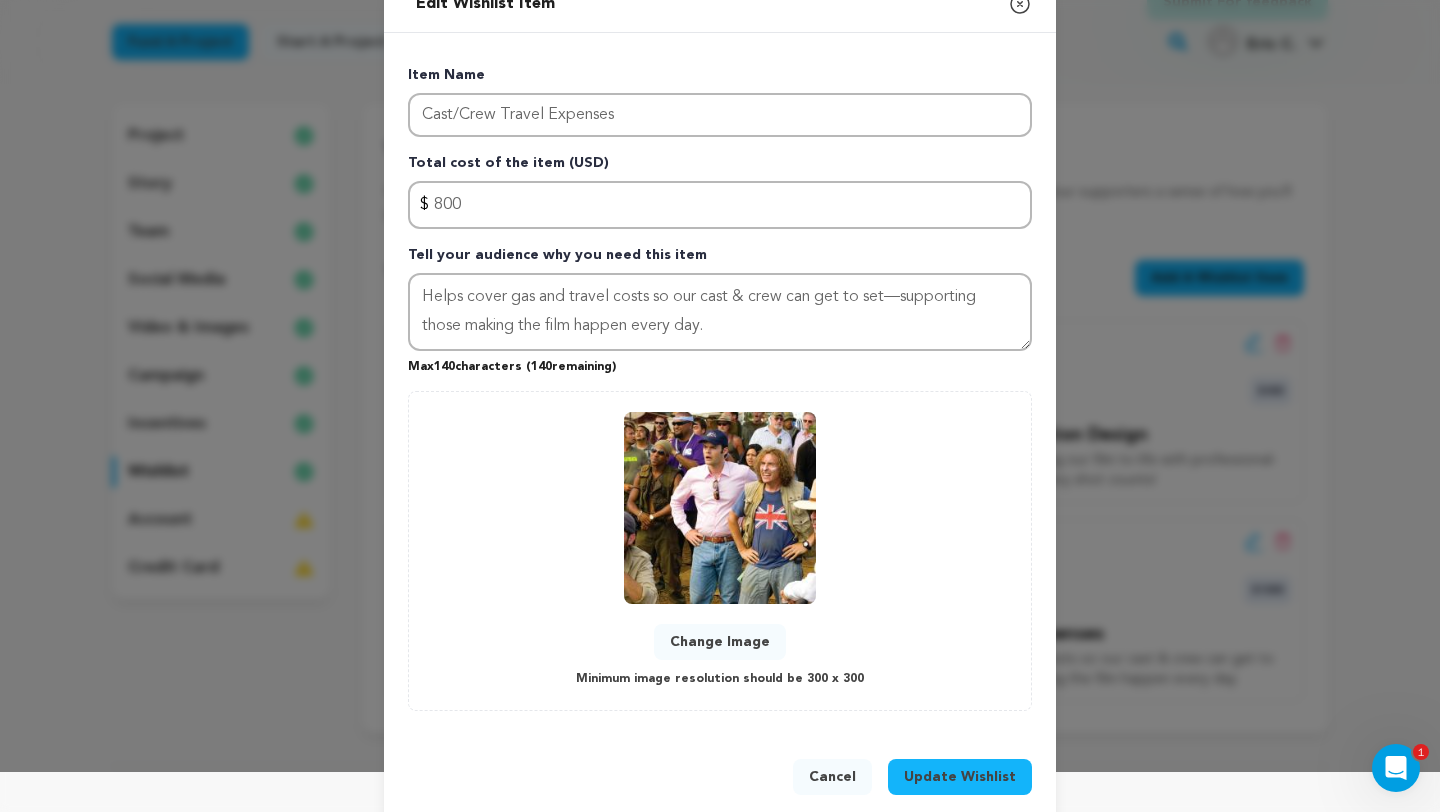 click on "Update Wishlist" at bounding box center [960, 777] 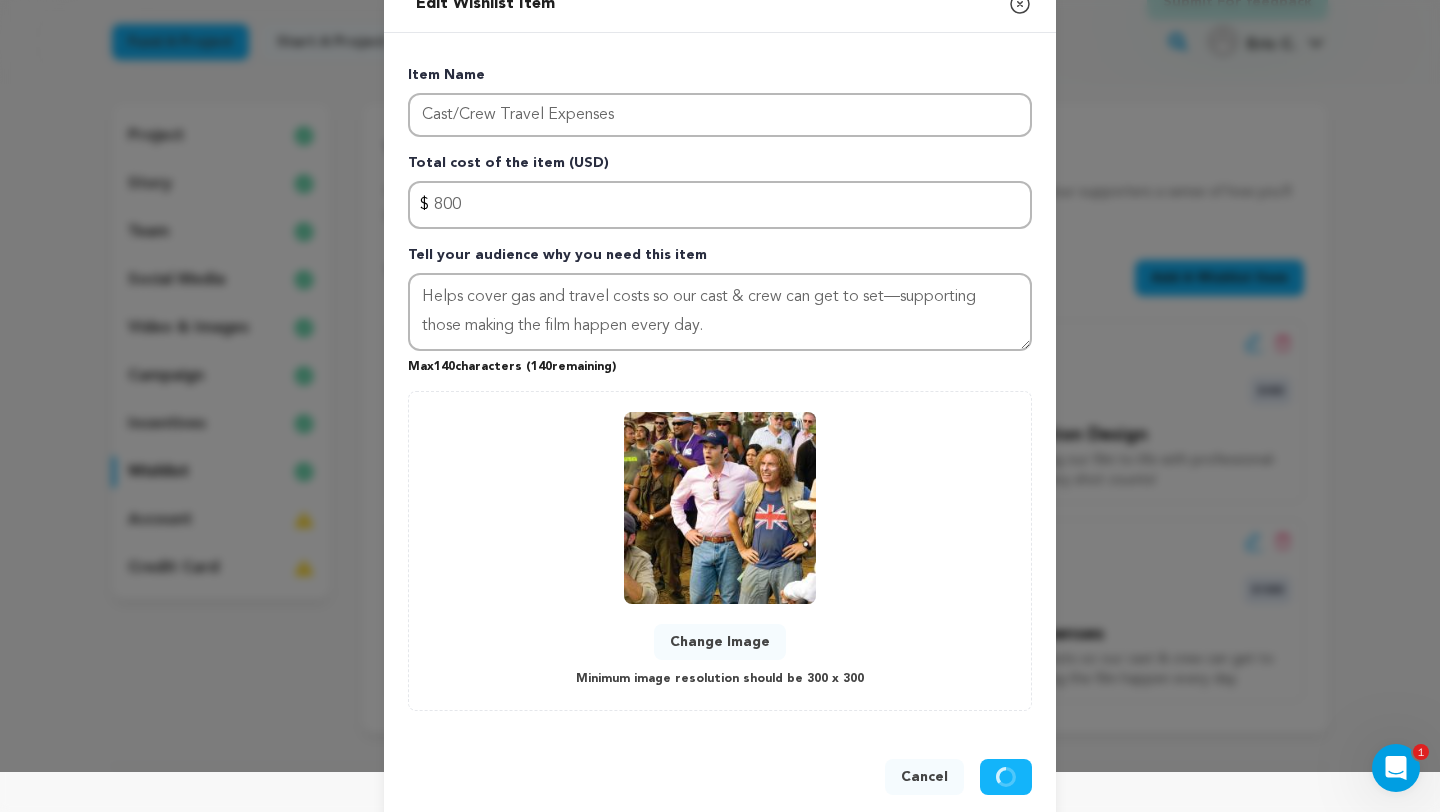 type 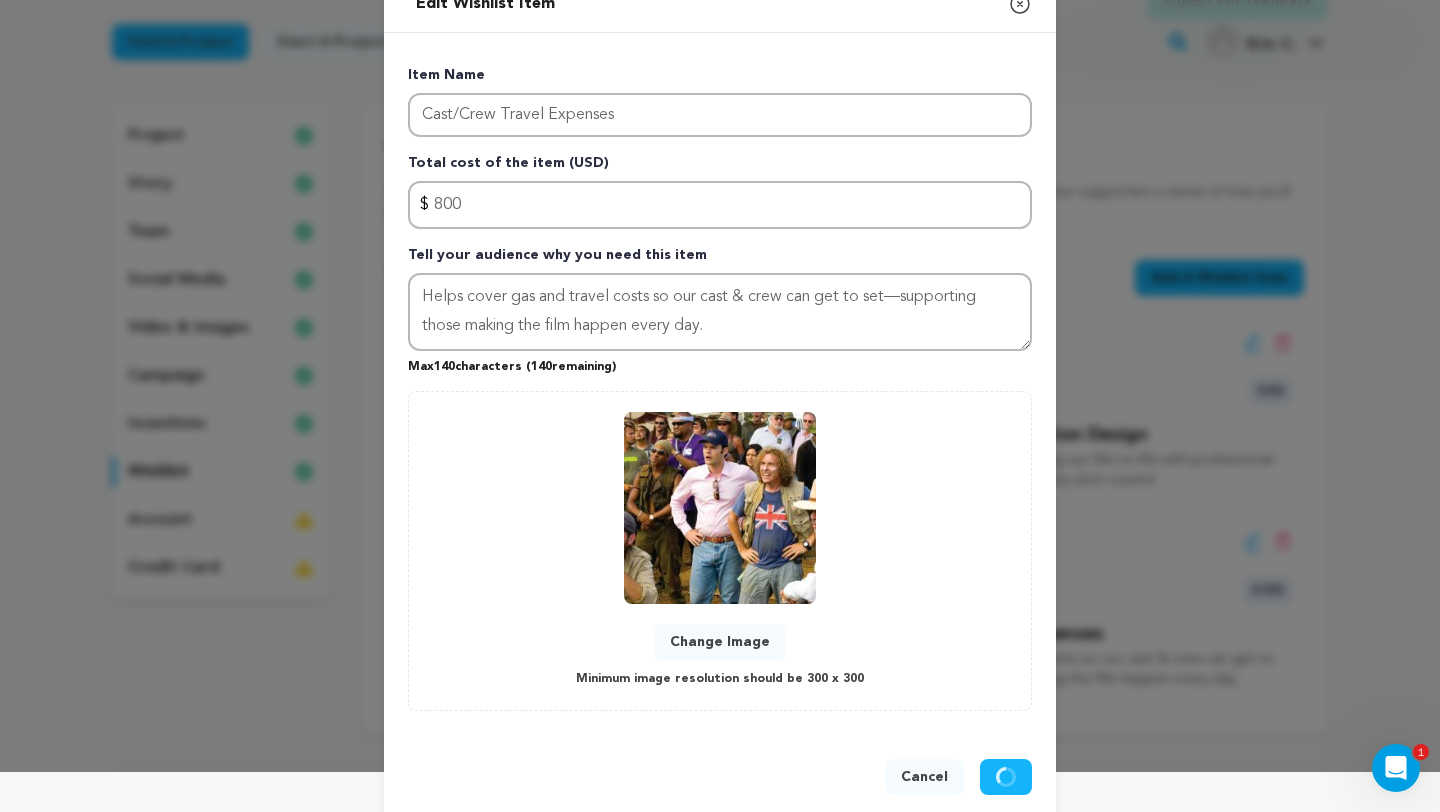 type 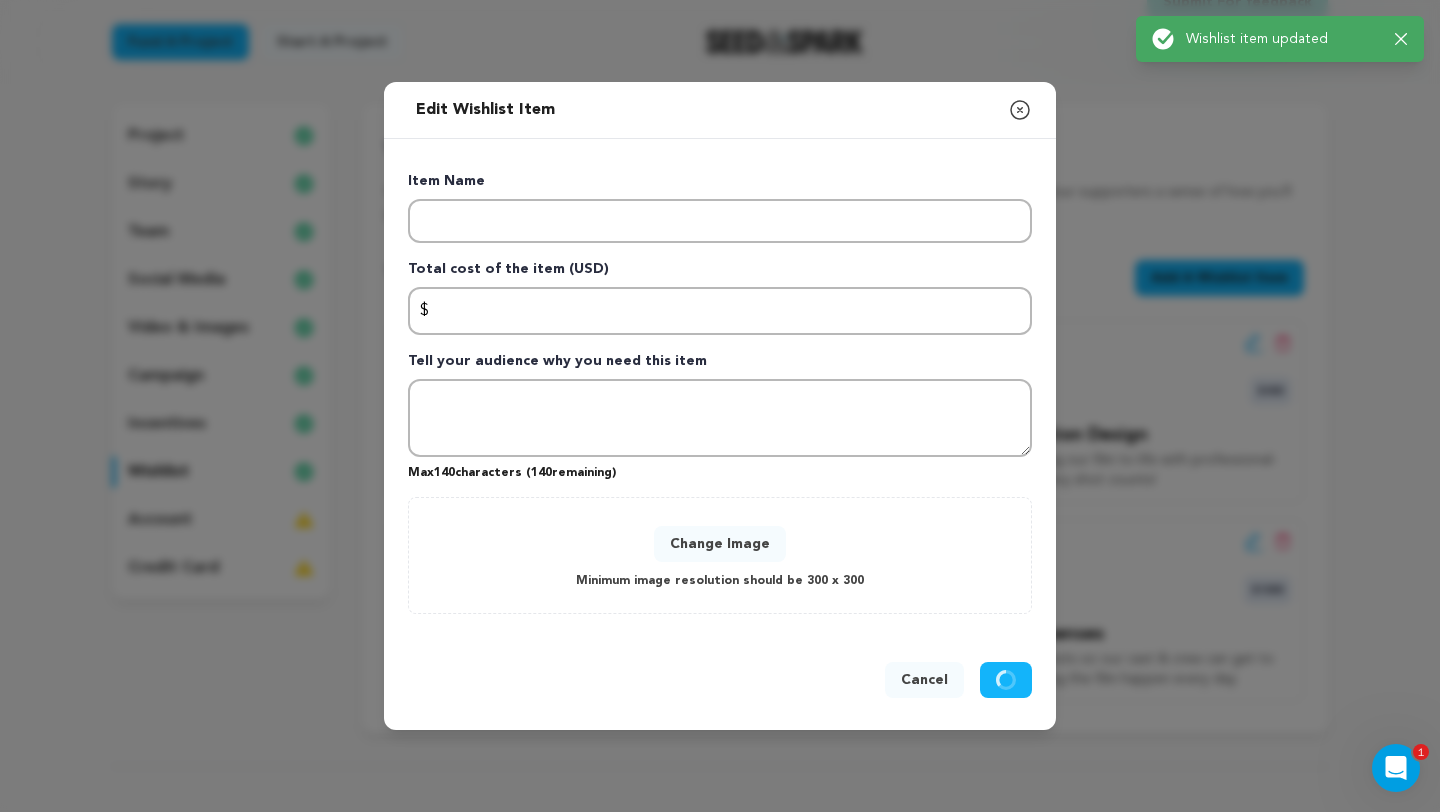scroll, scrollTop: 0, scrollLeft: 0, axis: both 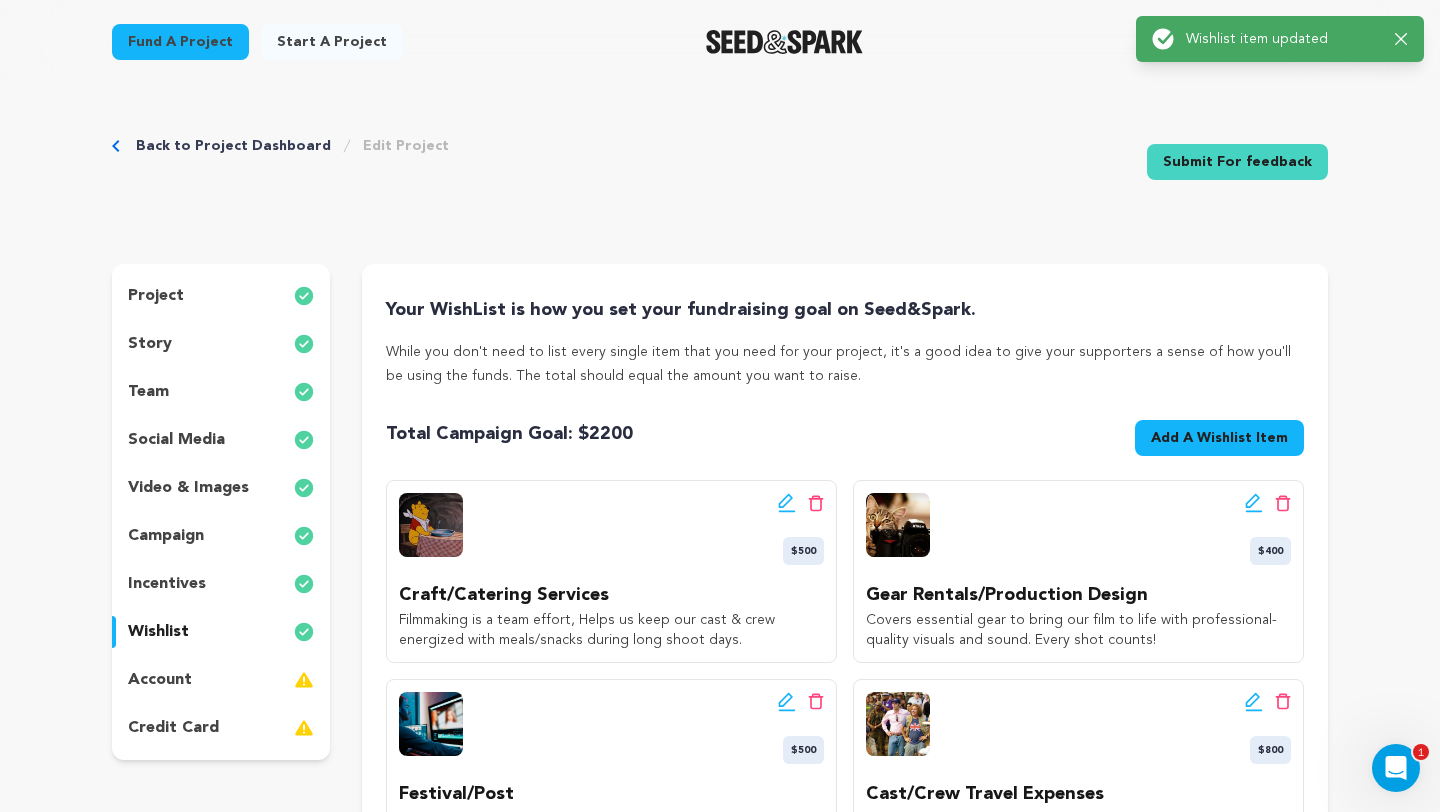 click on "Your WishList is how you set your fundraising goal on Seed&Spark.
While you don't need to list every single item that you need for your project, it's a good idea to give
your supporters a sense of how you'll be using the funds. The total should equal the amount you want to
raise.
Total Campaign Goal: $ 2200
Goal: $2,400
Add A Wishlist Item
New Wishlist Item" at bounding box center (845, 579) 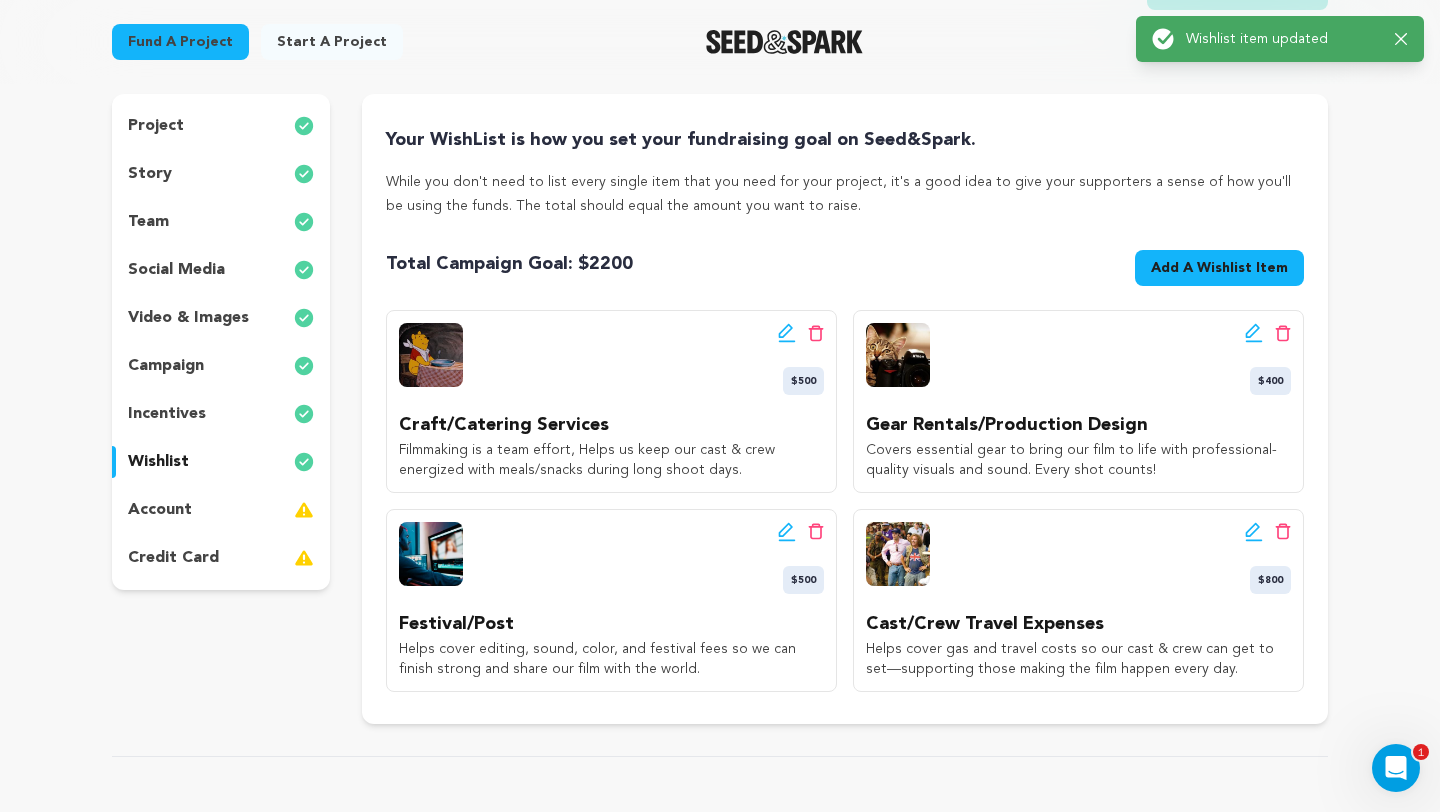 scroll, scrollTop: 200, scrollLeft: 0, axis: vertical 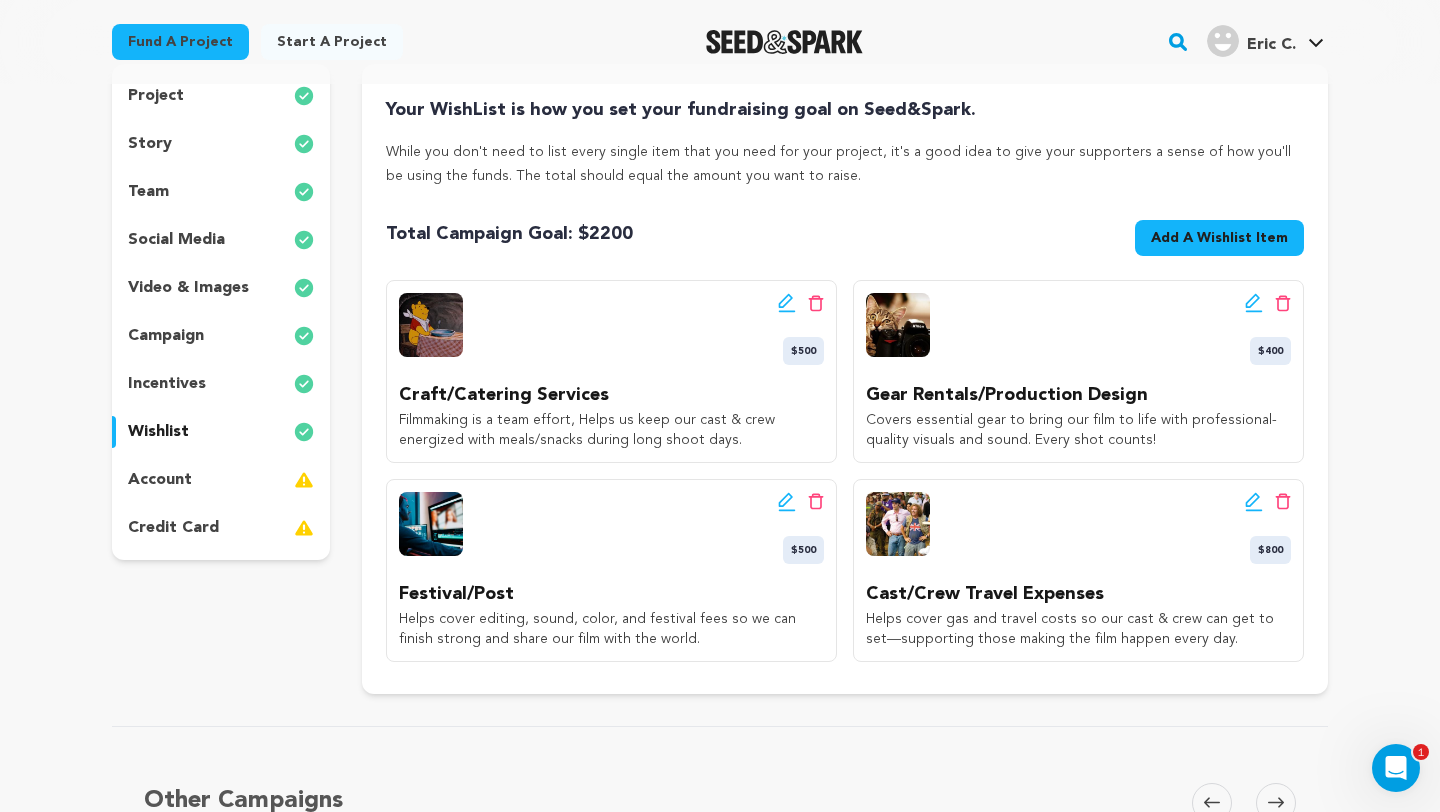 click 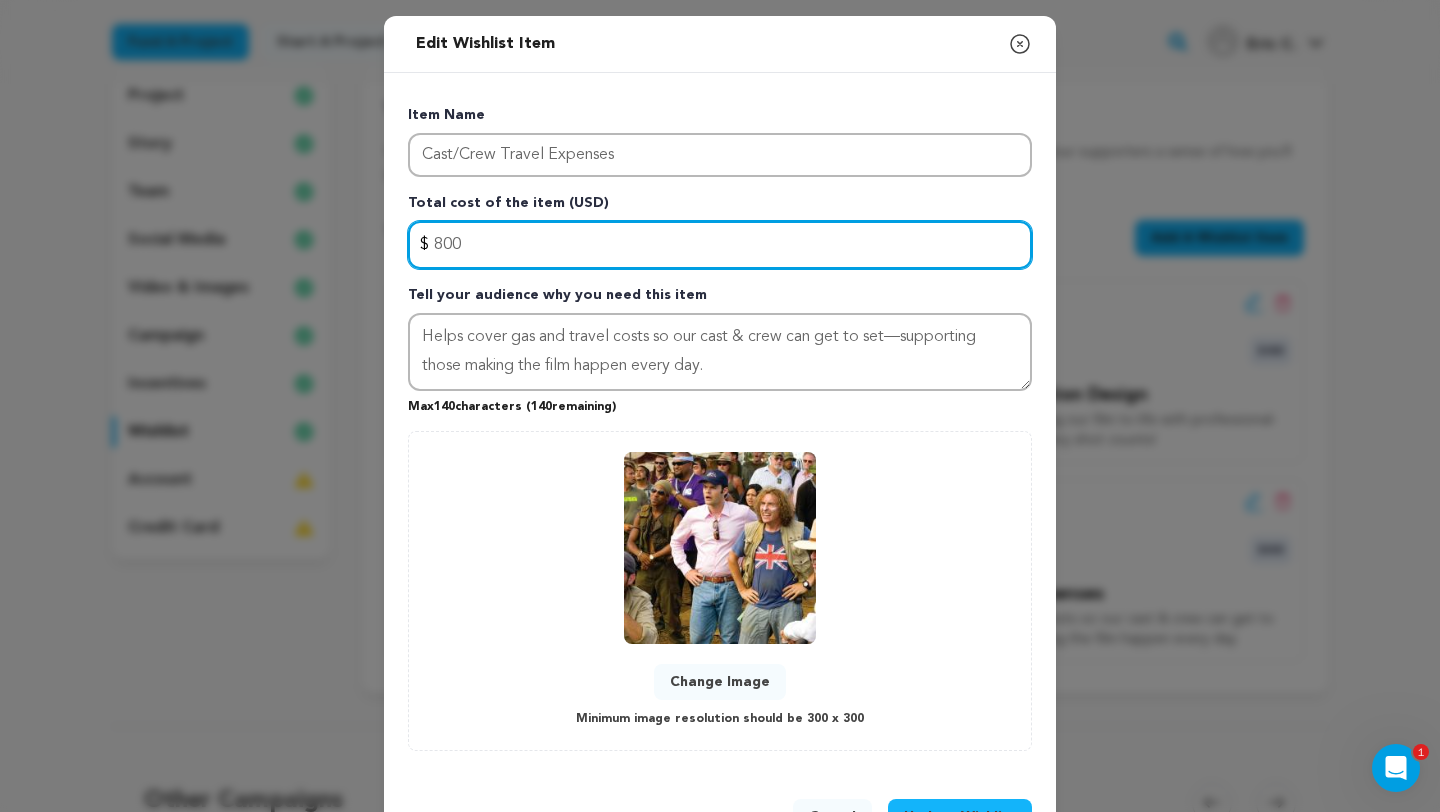 click on "800" at bounding box center [720, 245] 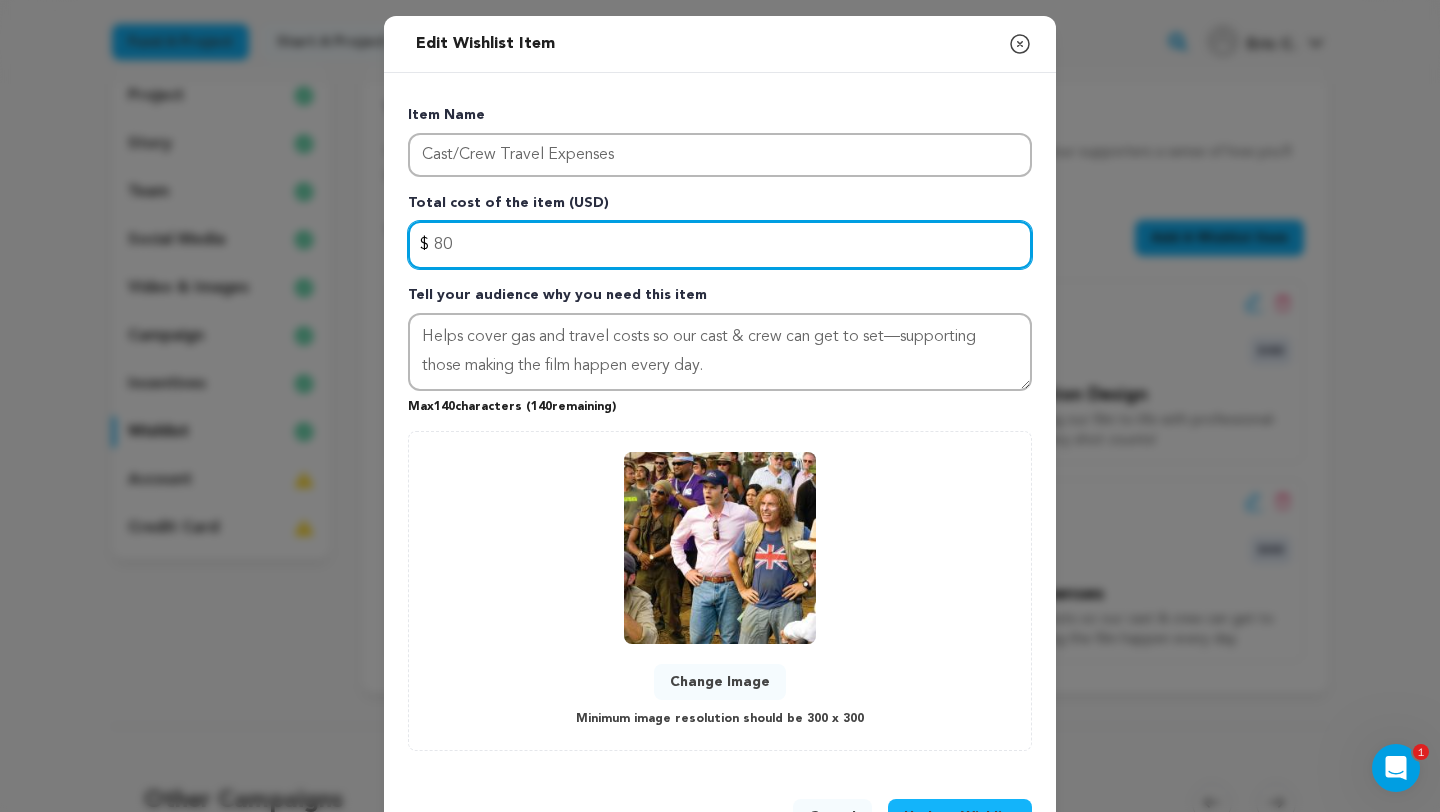 type on "8" 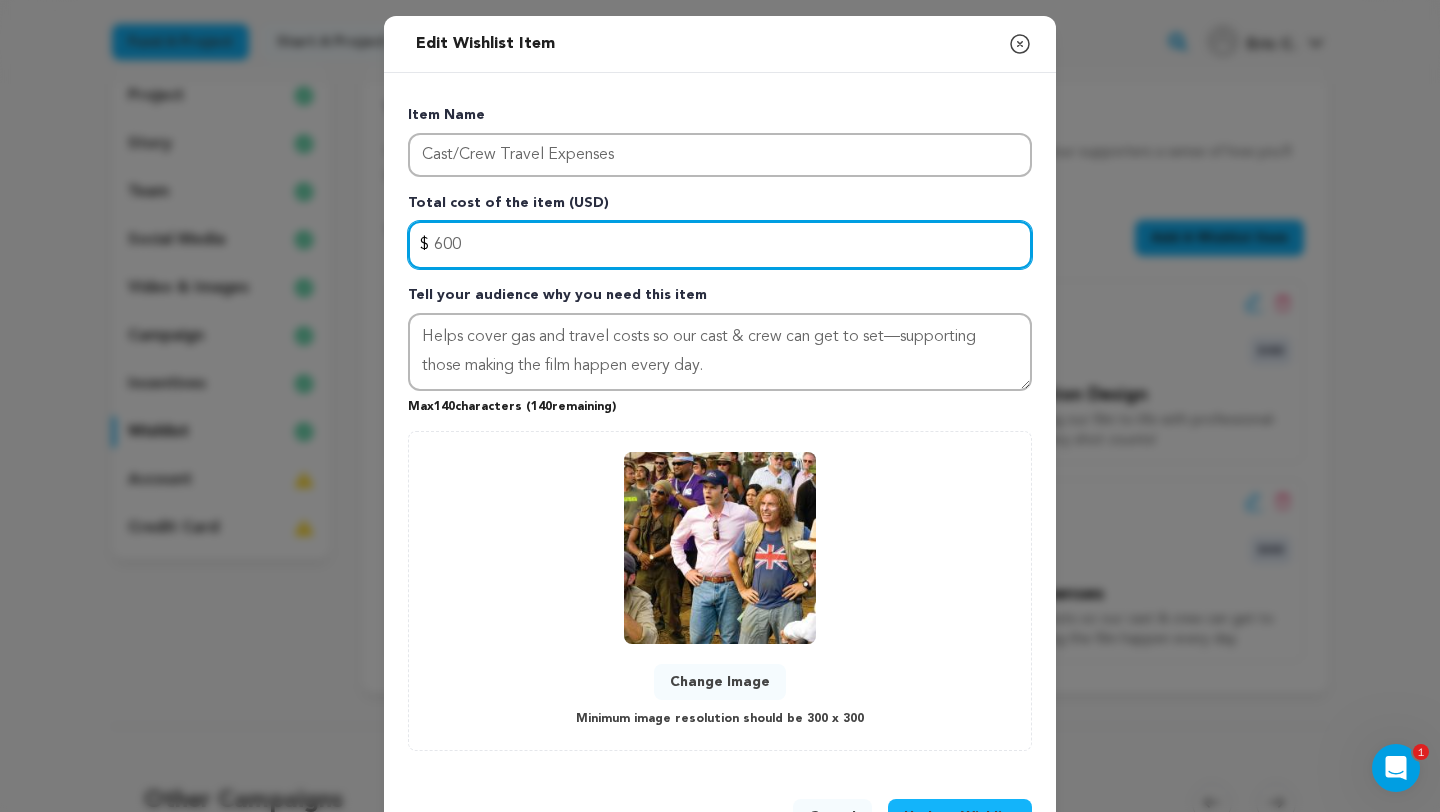type on "600" 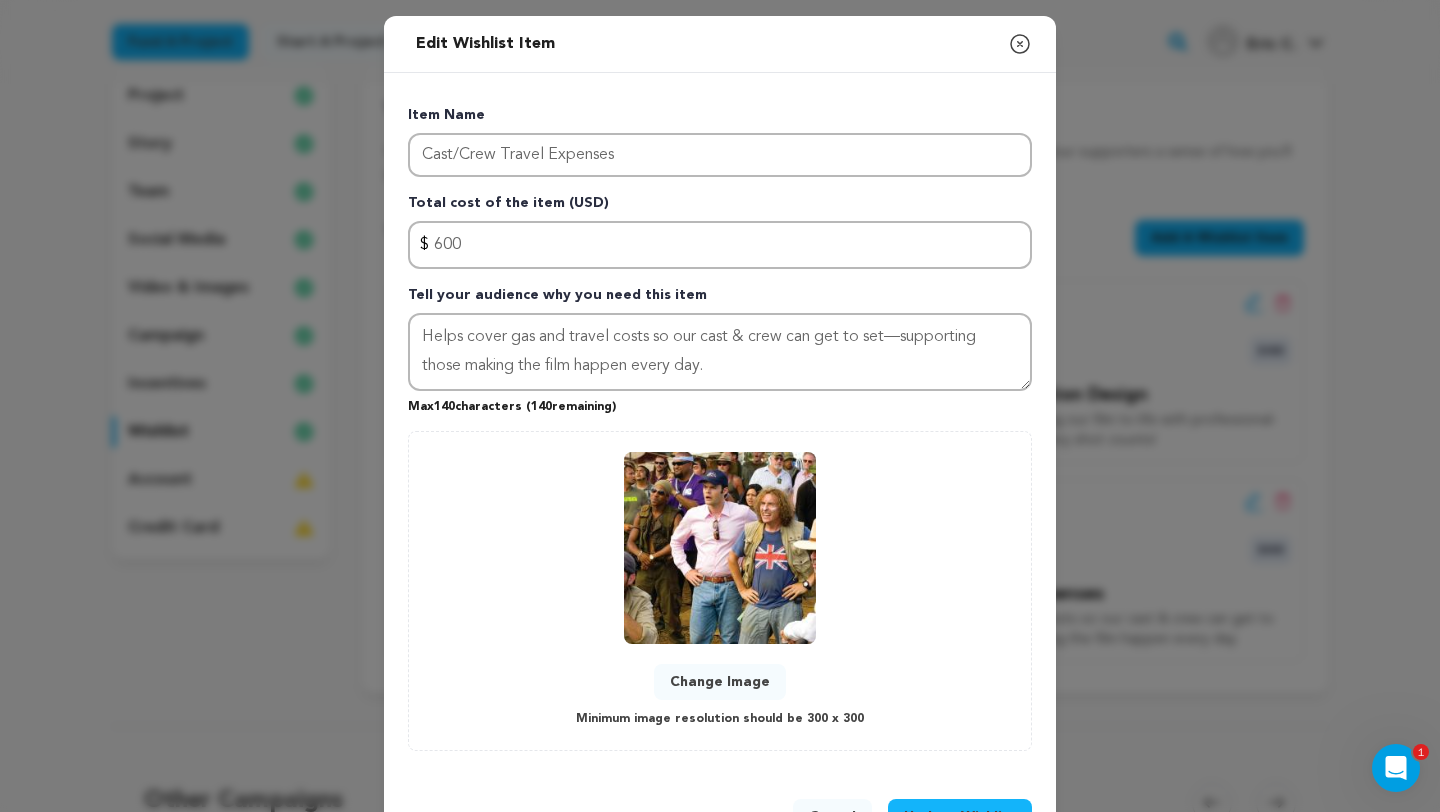 click on "Item Name
Cast/Crew Travel Expenses
Total cost of the item (USD)
$
Amount
600
Tell your audience why you need this item
Helps cover gas and travel costs so our cast & crew can get to set—supporting those making the film happen every day.
Max  140  characters
( 140  remaining)
0 %
0" at bounding box center [720, 428] 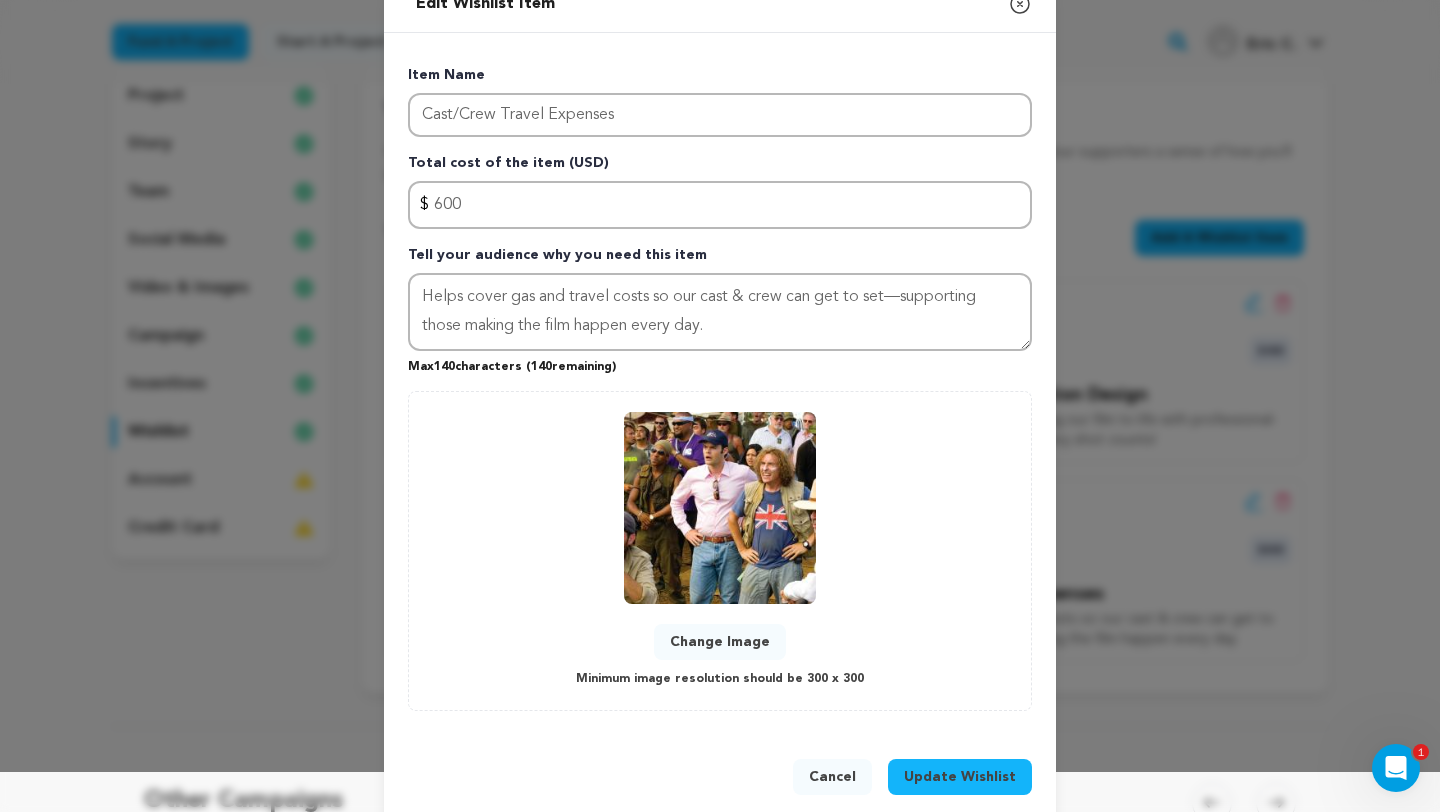 click on "Update Wishlist" at bounding box center [960, 777] 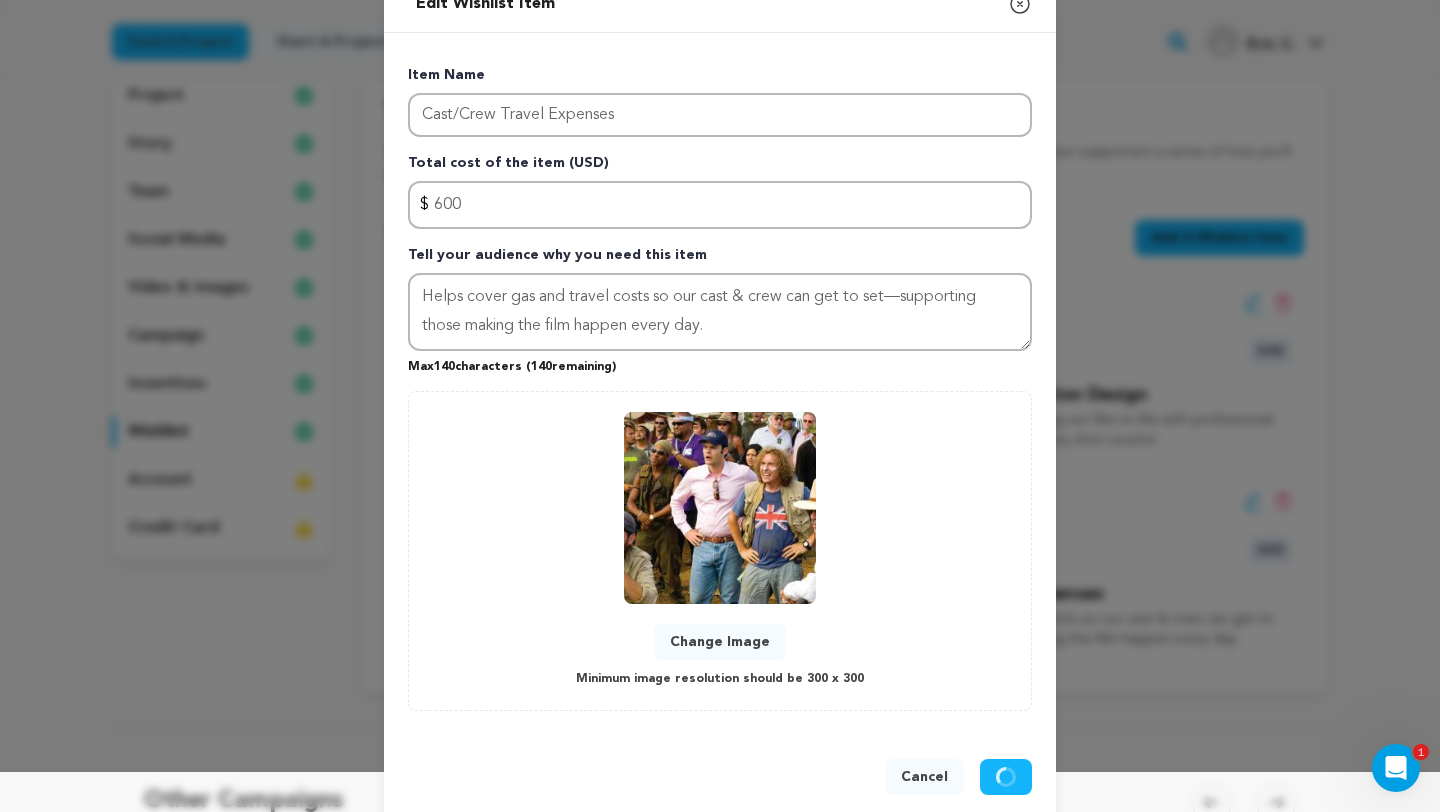 type 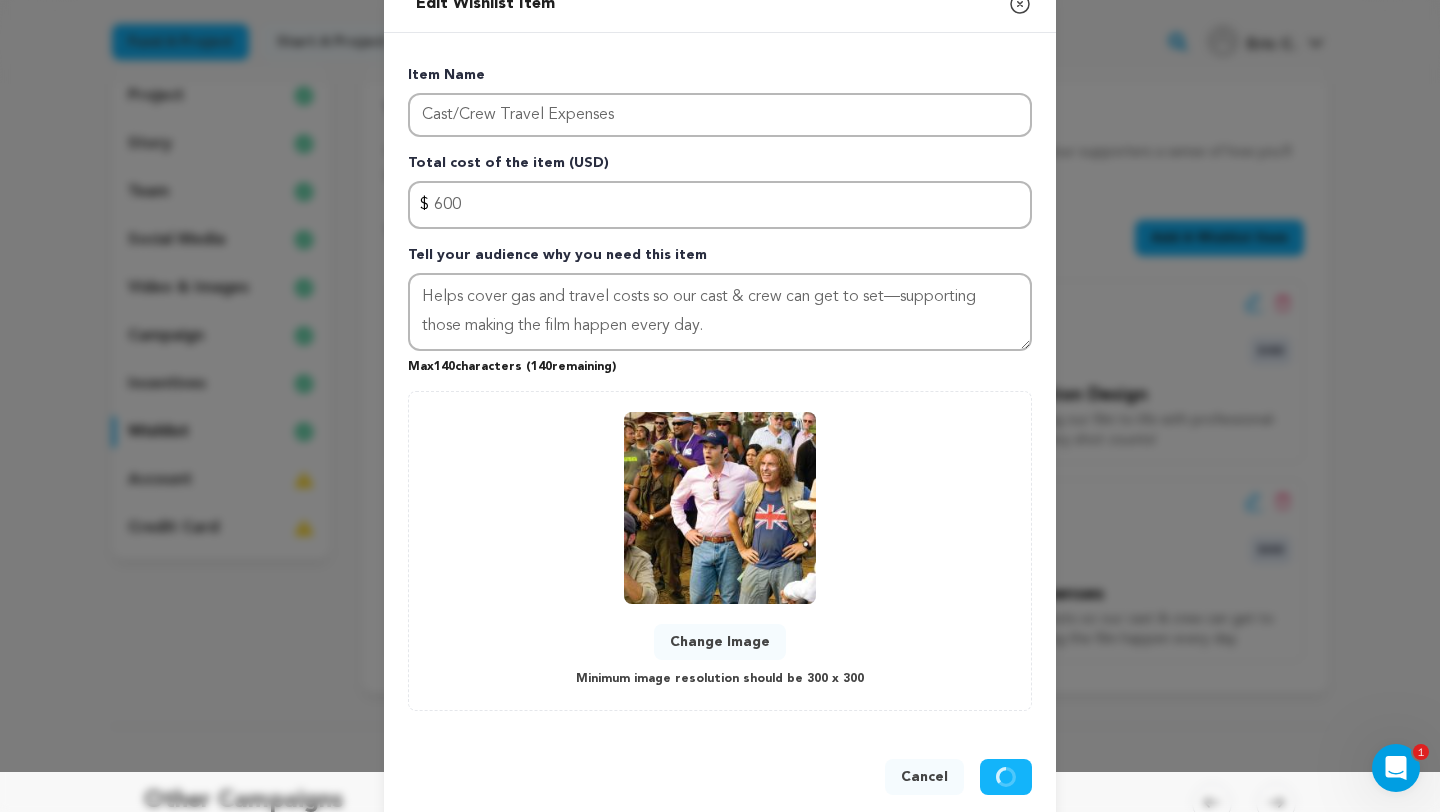 type 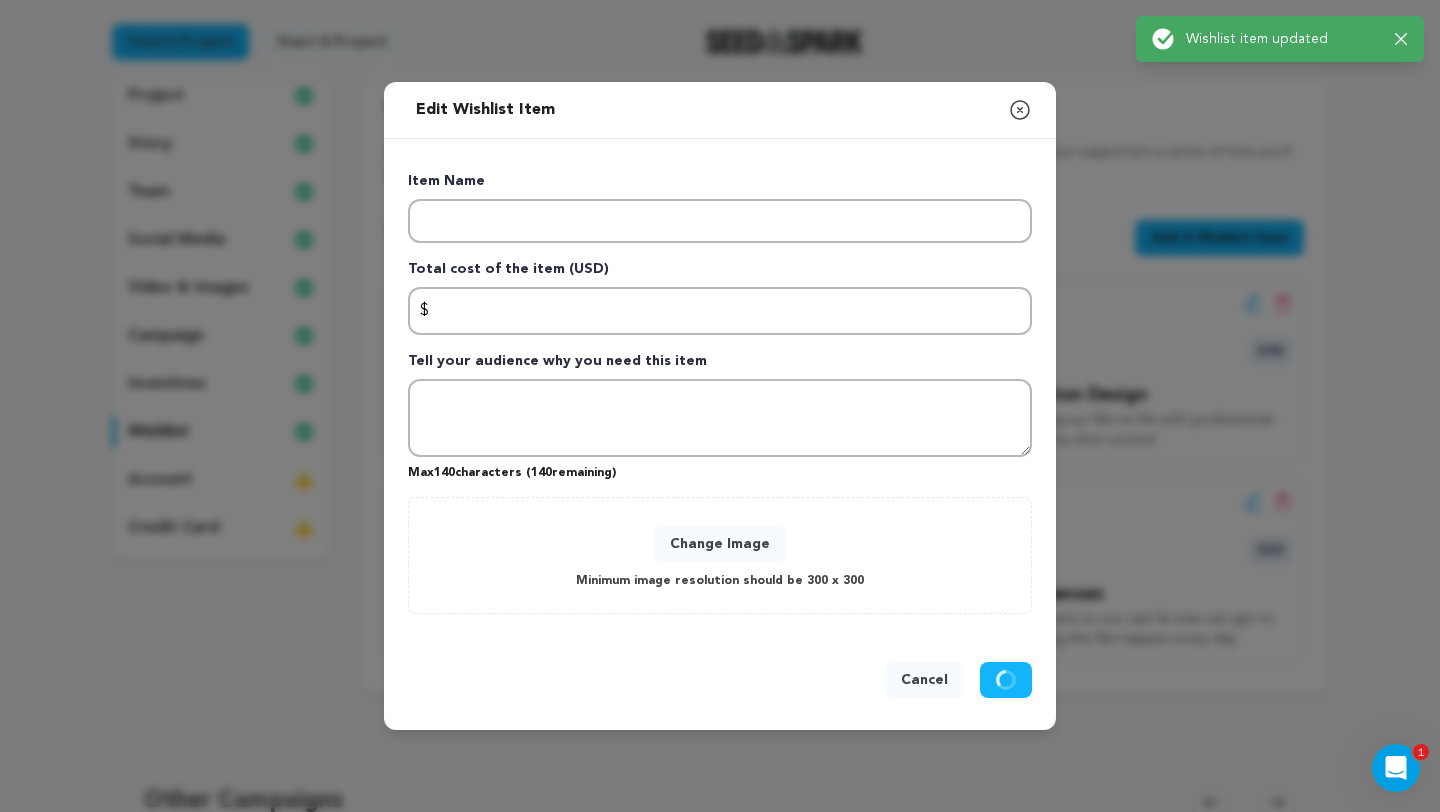 scroll, scrollTop: 0, scrollLeft: 0, axis: both 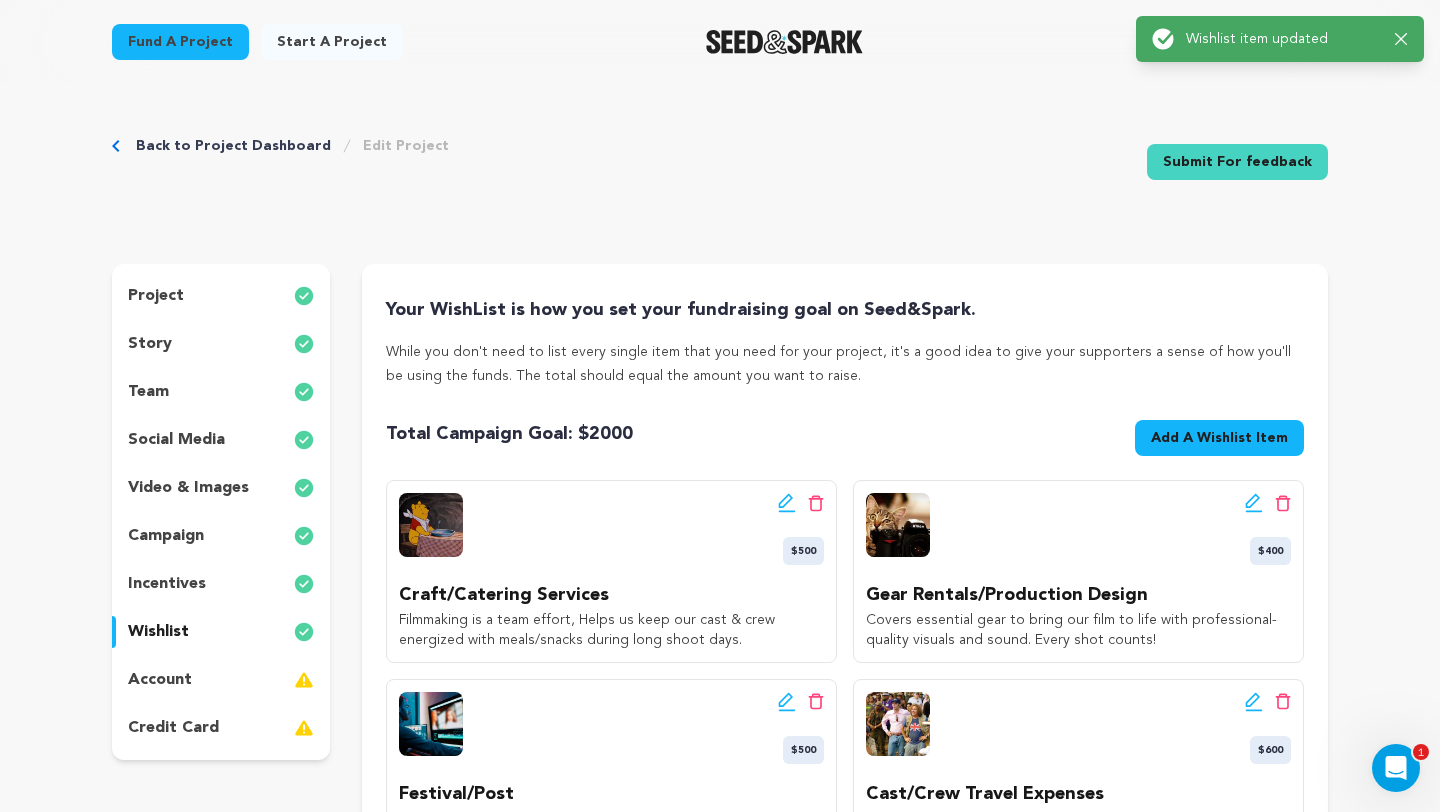 click on "Back to Project Dashboard
Edit Project
Submit For feedback
Submit For feedback
project
story" at bounding box center (720, 617) 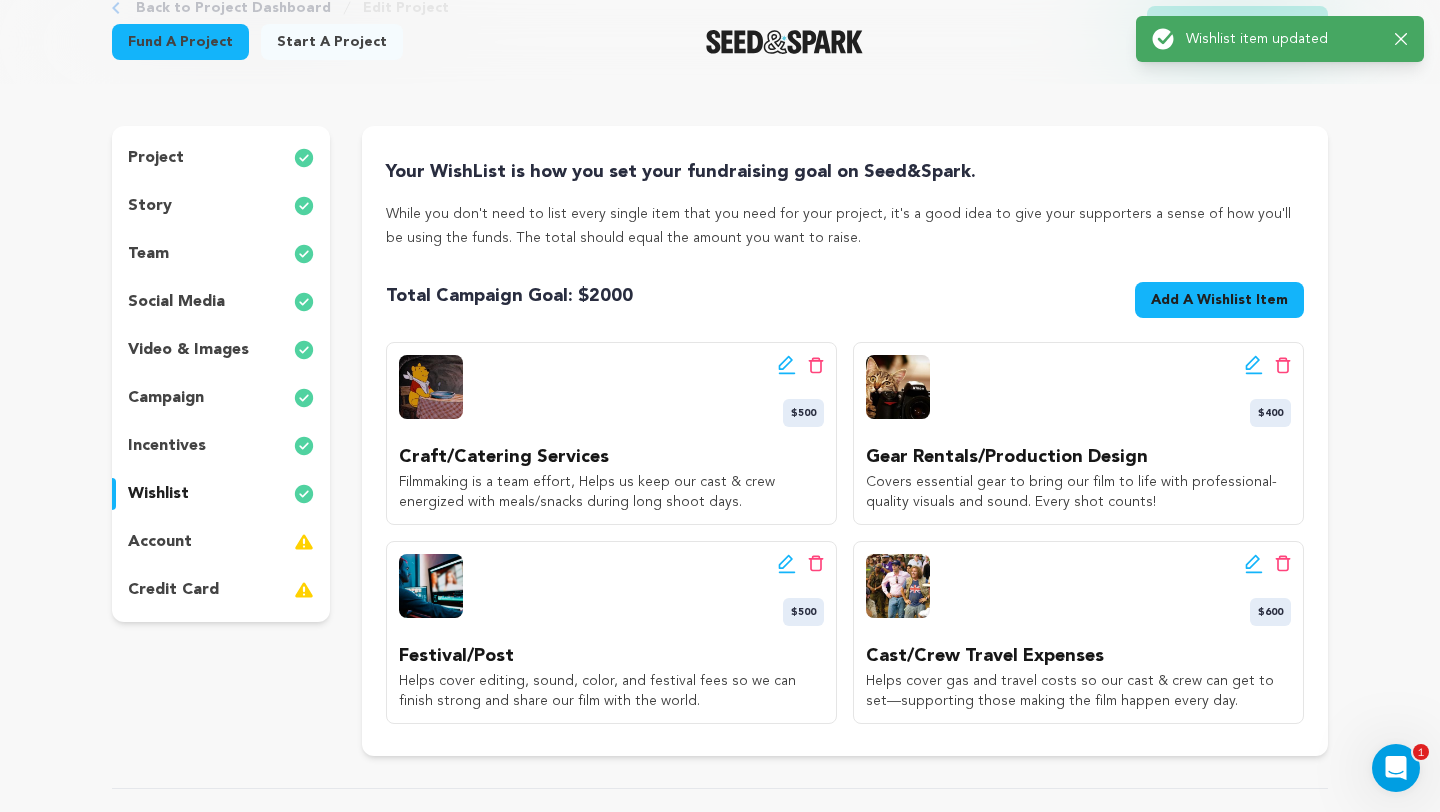 scroll, scrollTop: 160, scrollLeft: 0, axis: vertical 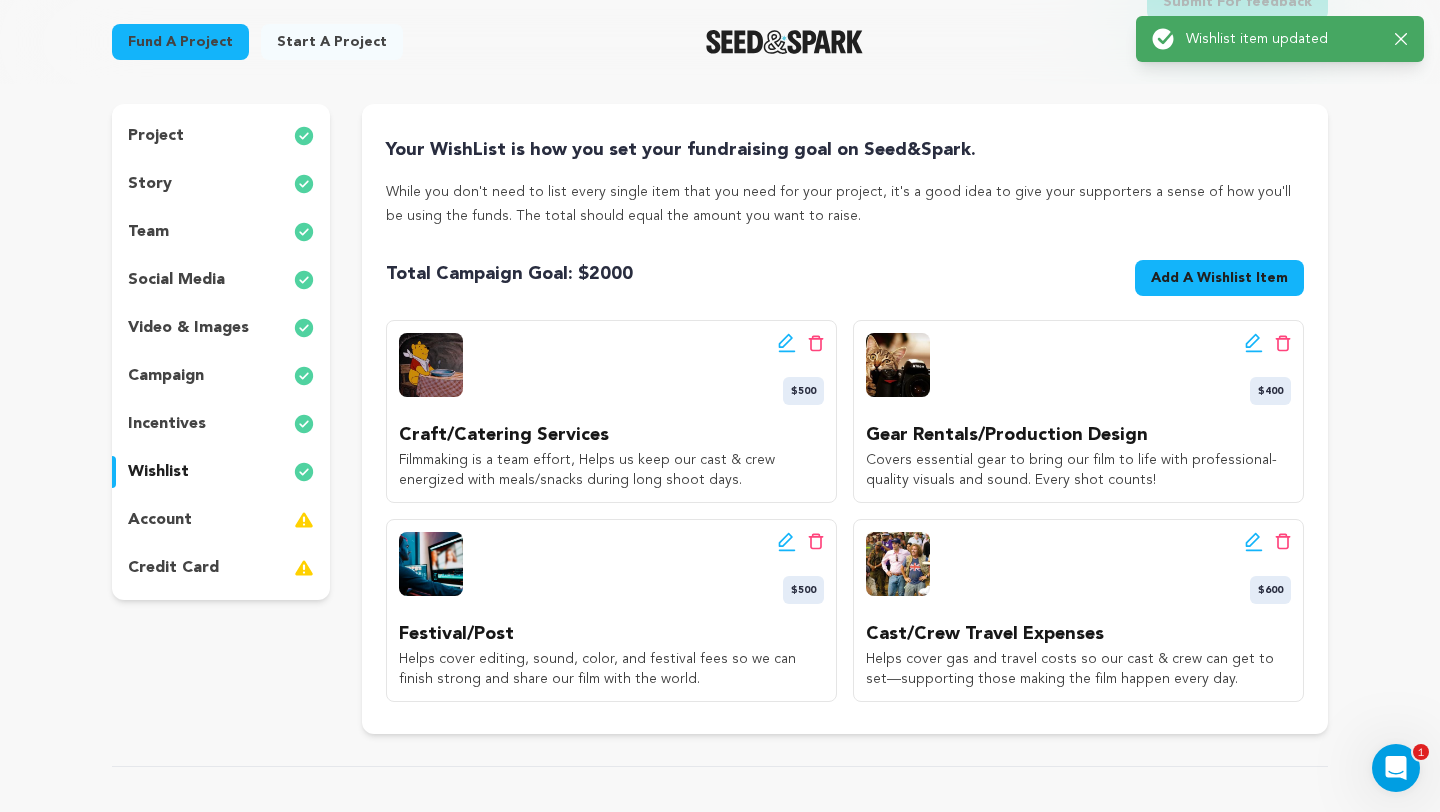 click on "incentives" at bounding box center (167, 424) 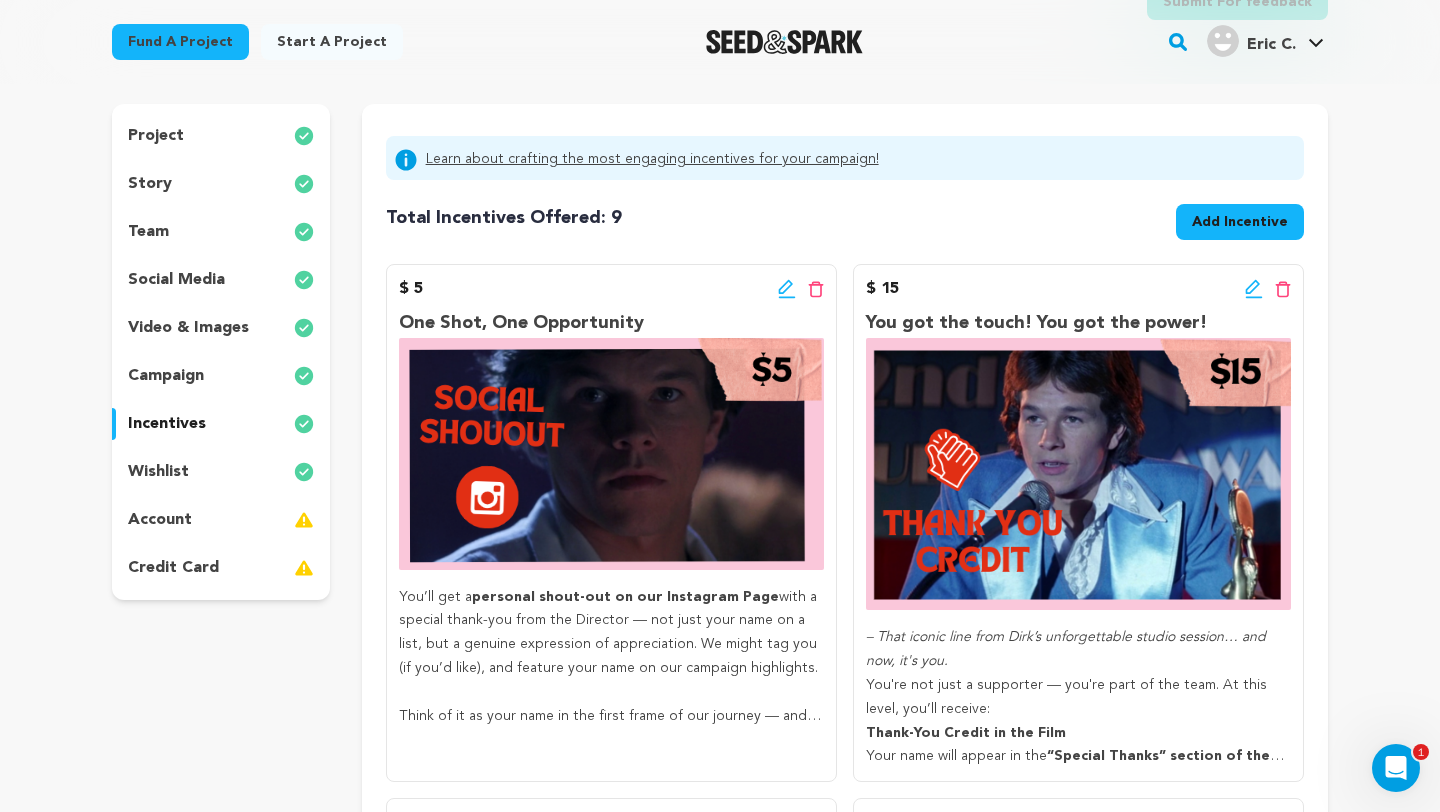 type 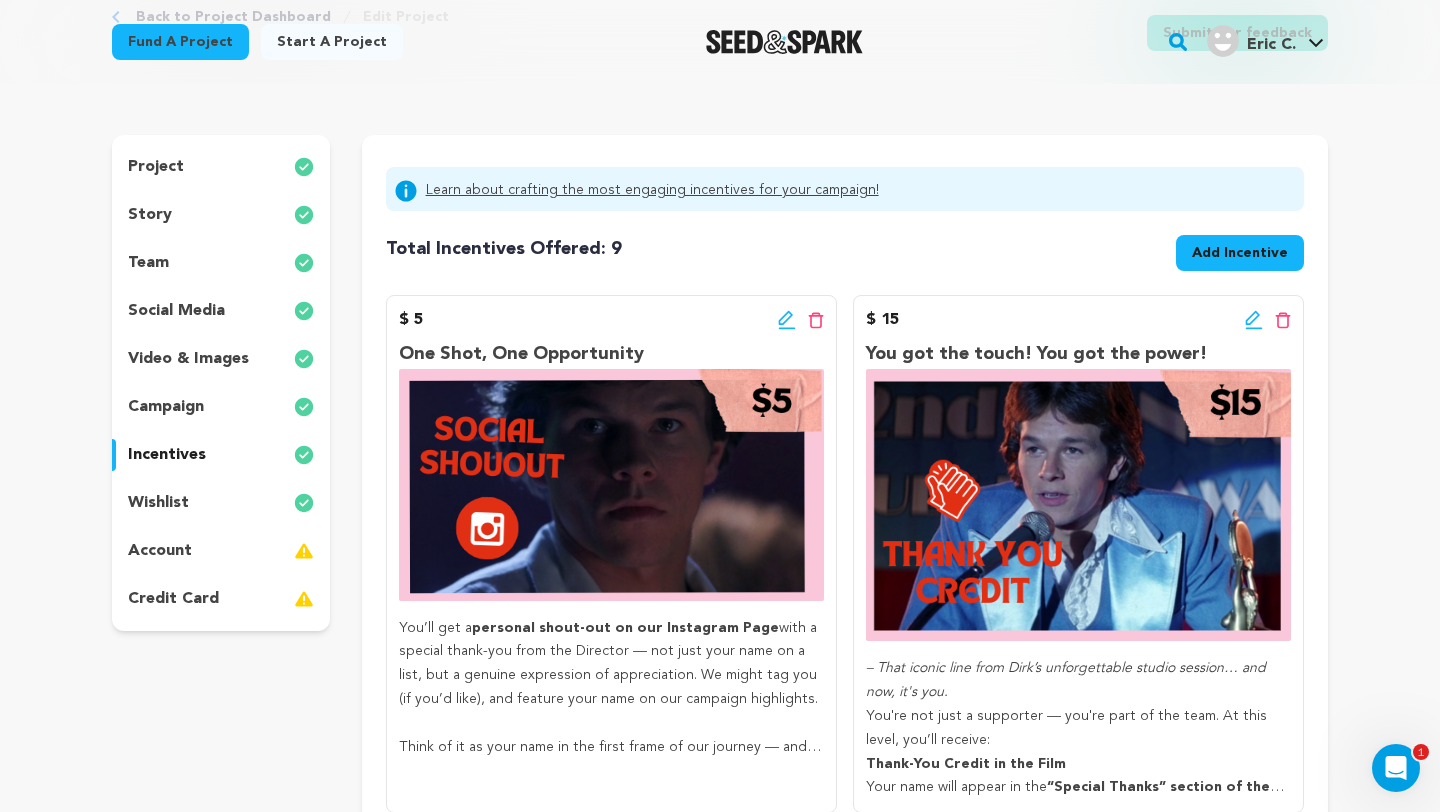 scroll, scrollTop: 120, scrollLeft: 0, axis: vertical 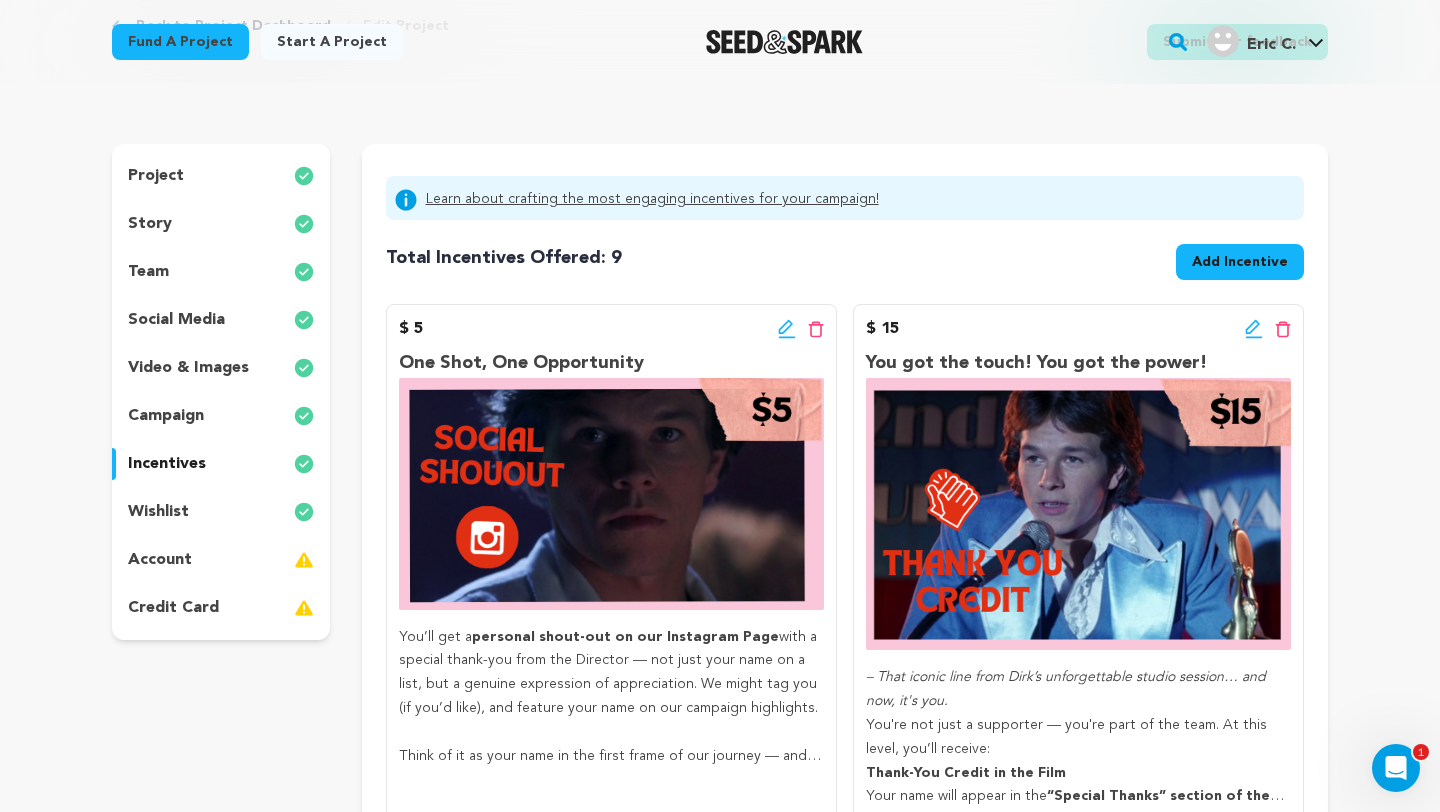 click on "project" at bounding box center [221, 176] 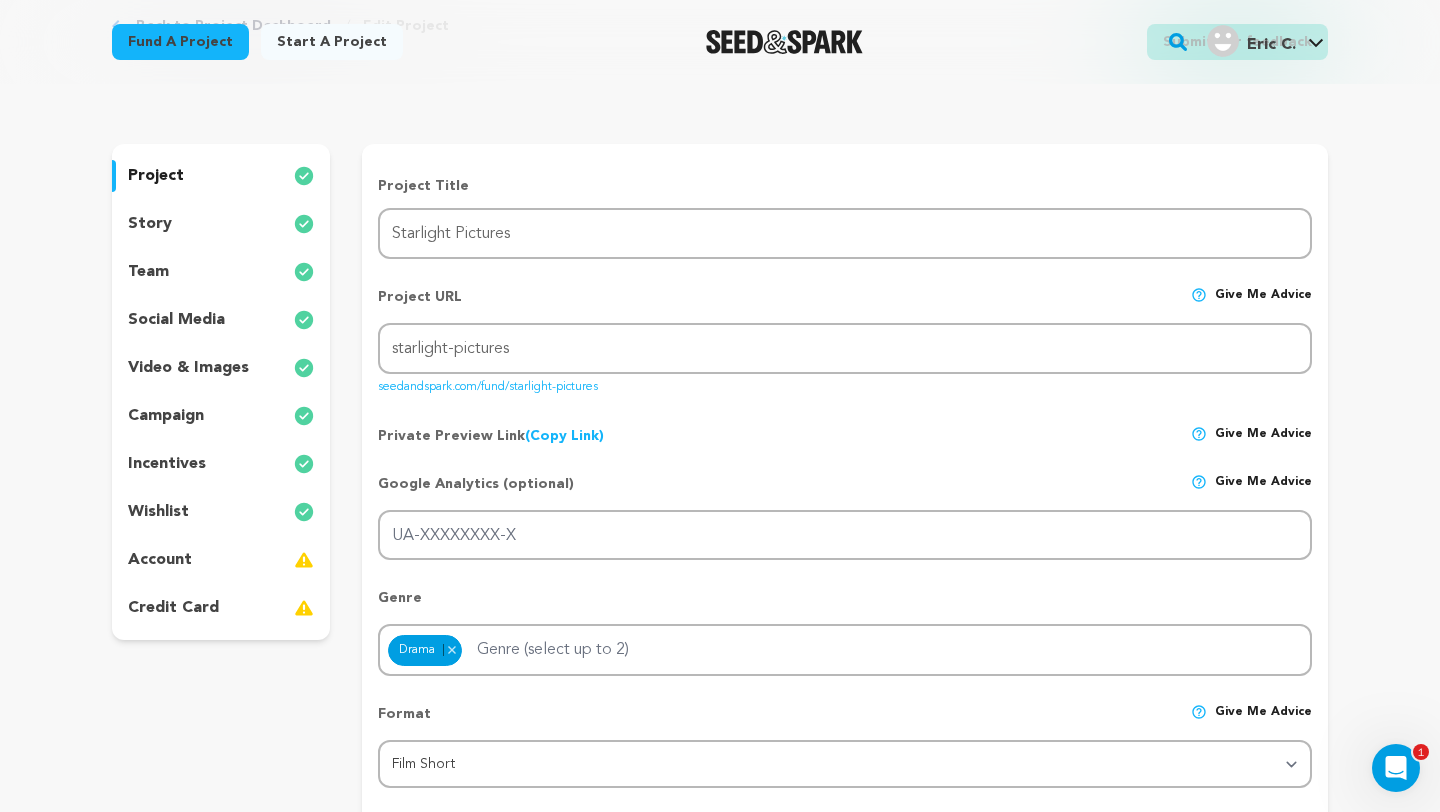 type 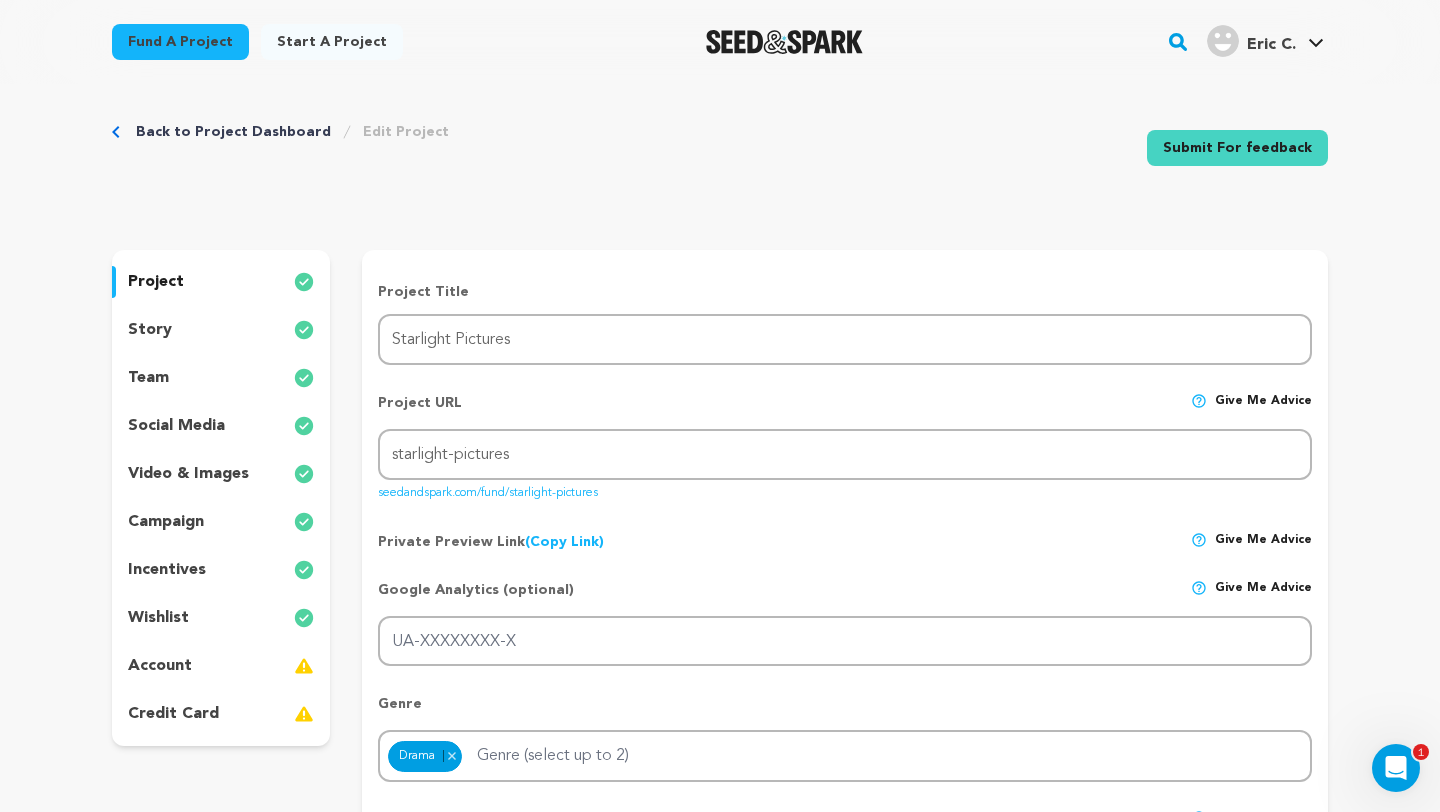 scroll, scrollTop: 0, scrollLeft: 0, axis: both 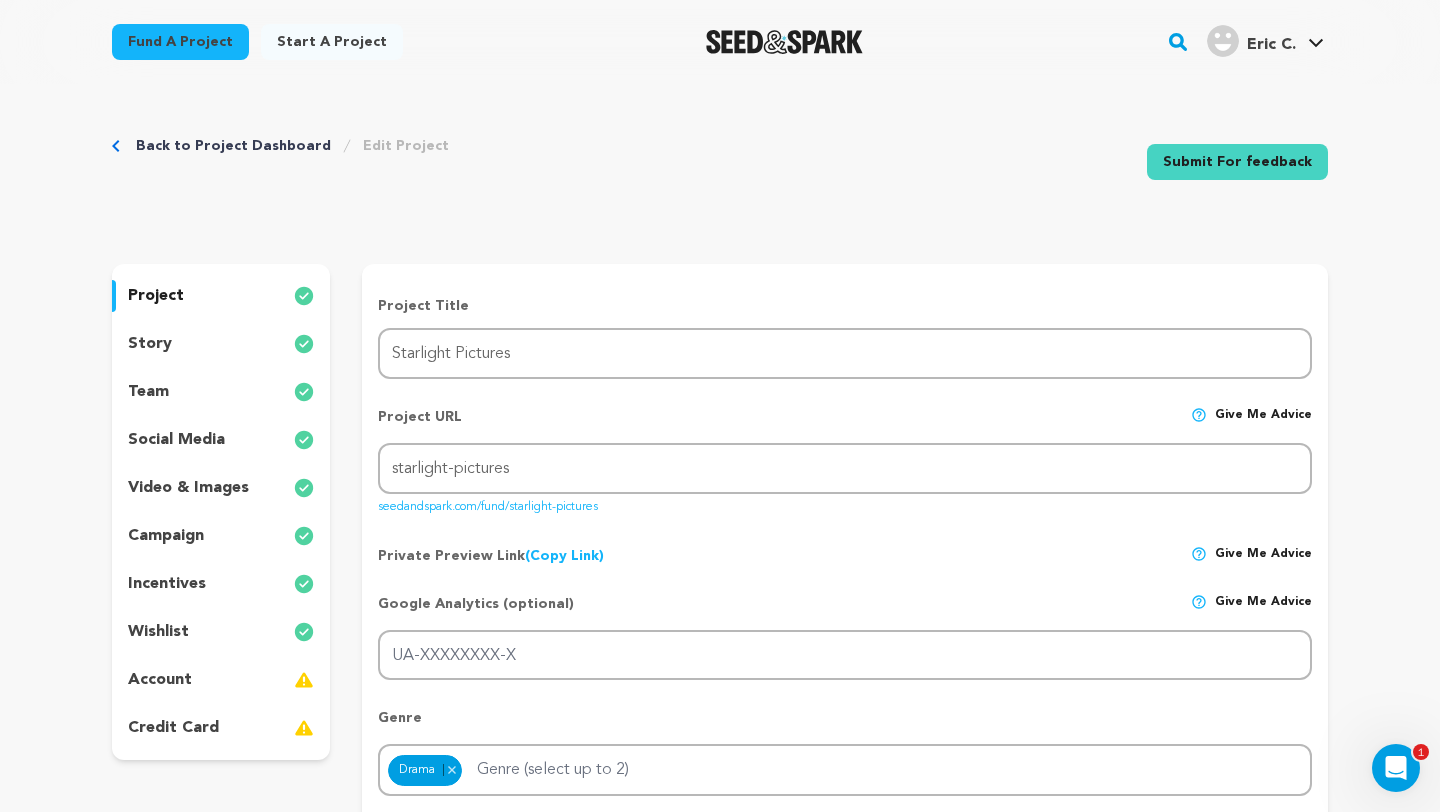 click on "Back to Project Dashboard" at bounding box center (233, 146) 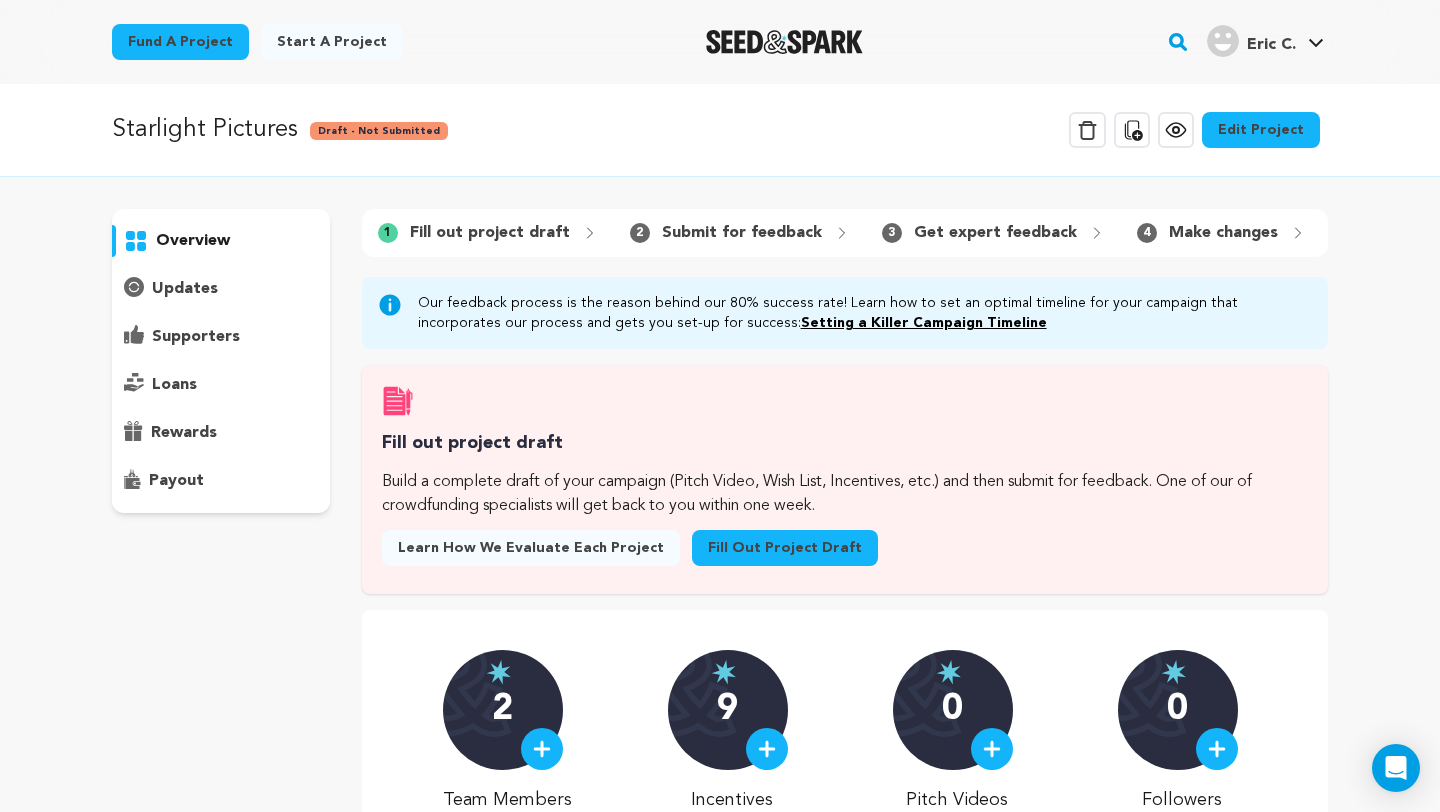 scroll, scrollTop: 0, scrollLeft: 0, axis: both 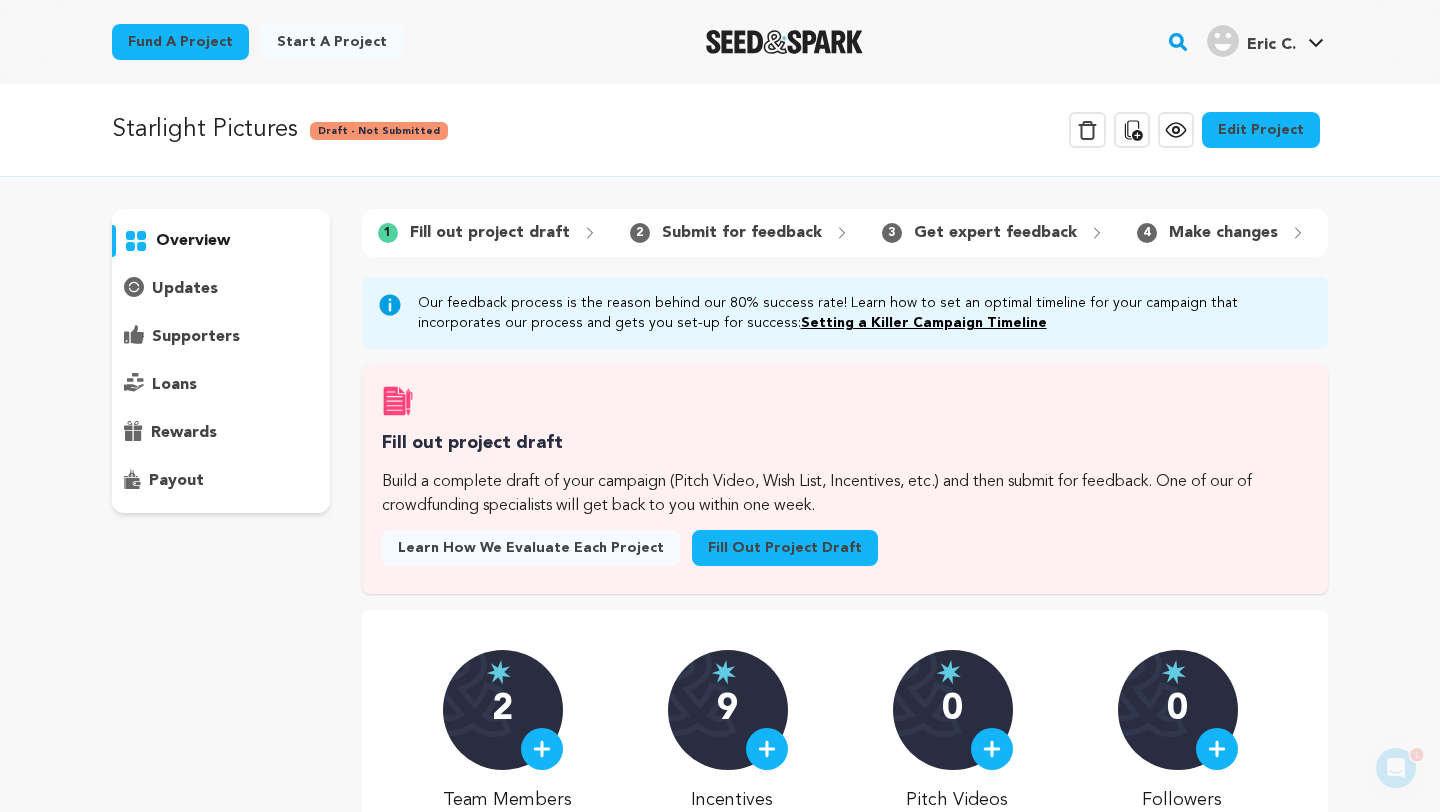 click on "overview
updates" at bounding box center (221, 531) 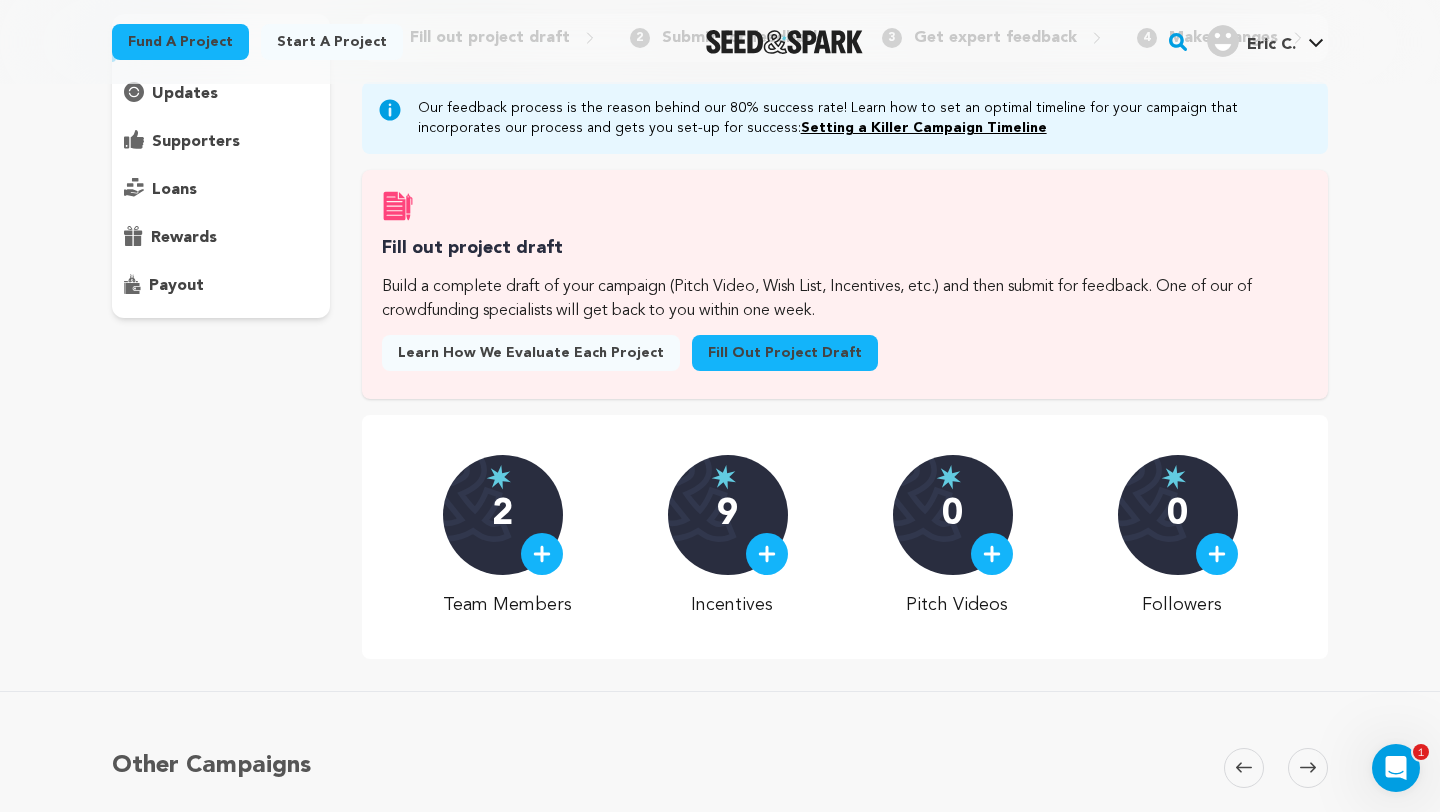 scroll, scrollTop: 0, scrollLeft: 0, axis: both 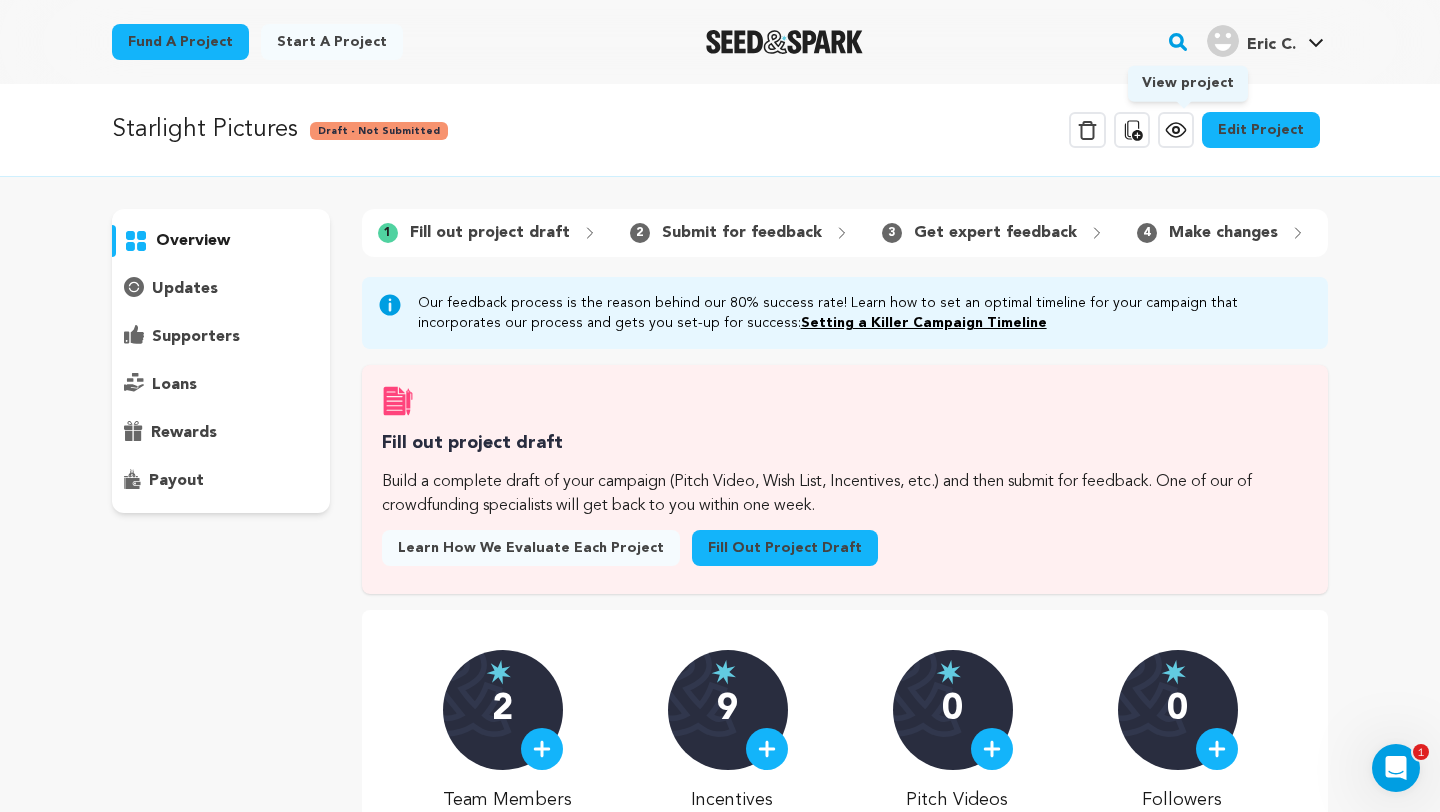 click 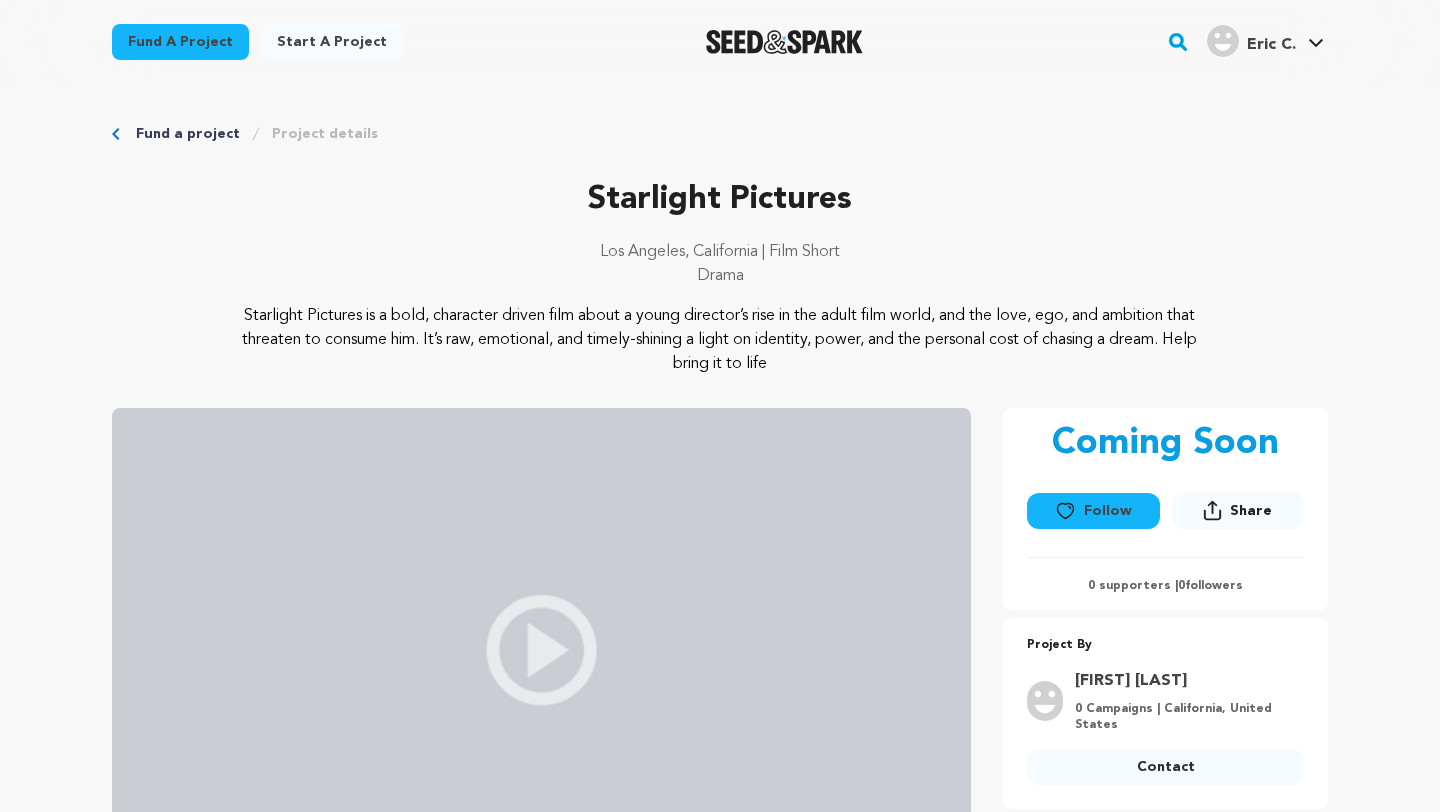 scroll, scrollTop: 0, scrollLeft: 0, axis: both 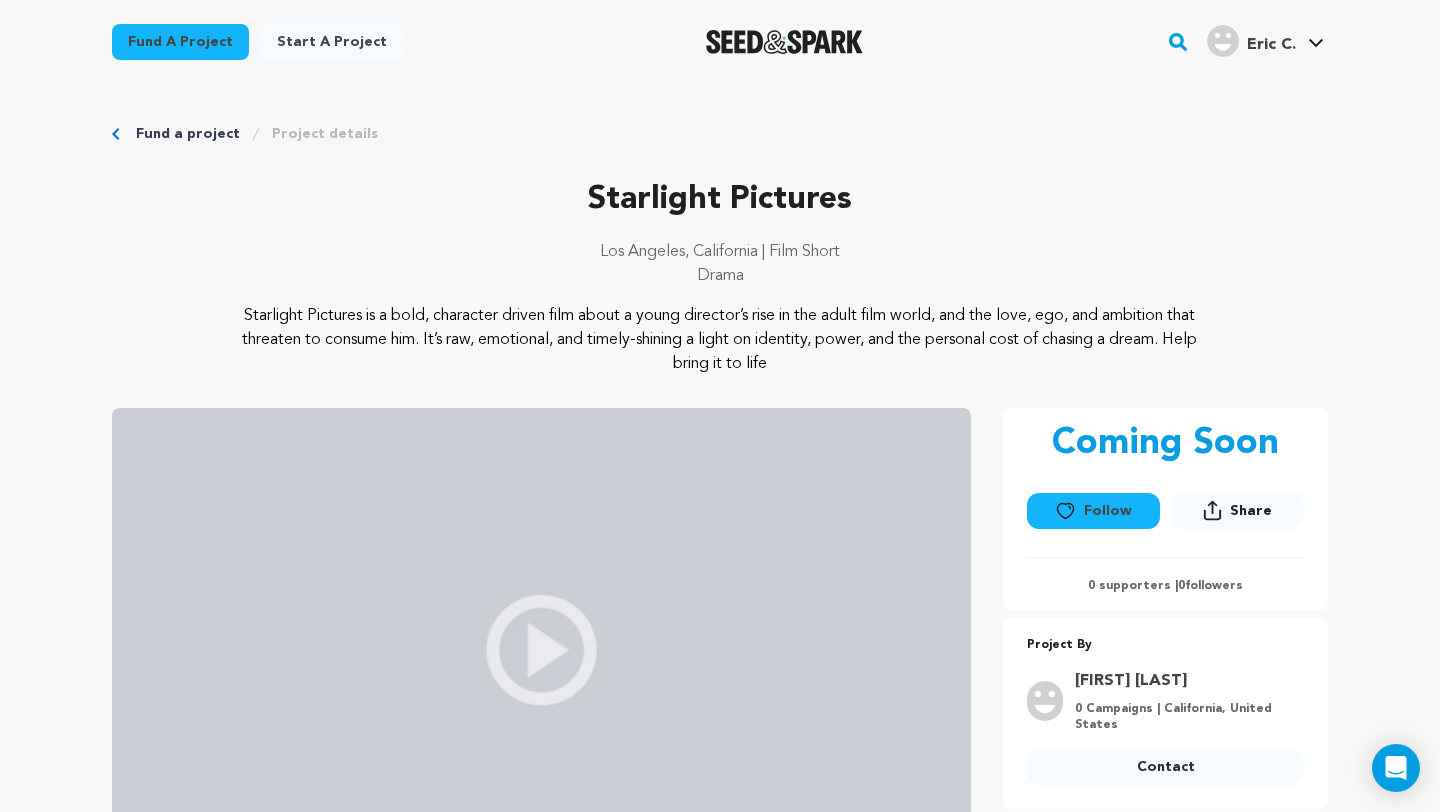 click on "Starlight Pictures is a bold, character driven film about a young director’s rise in the adult film world, and the love, ego, and ambition that threaten to consume him. It’s raw, emotional, and timely-shining a light on identity, power, and the personal cost of chasing a dream. Help bring it to life" at bounding box center [720, 340] 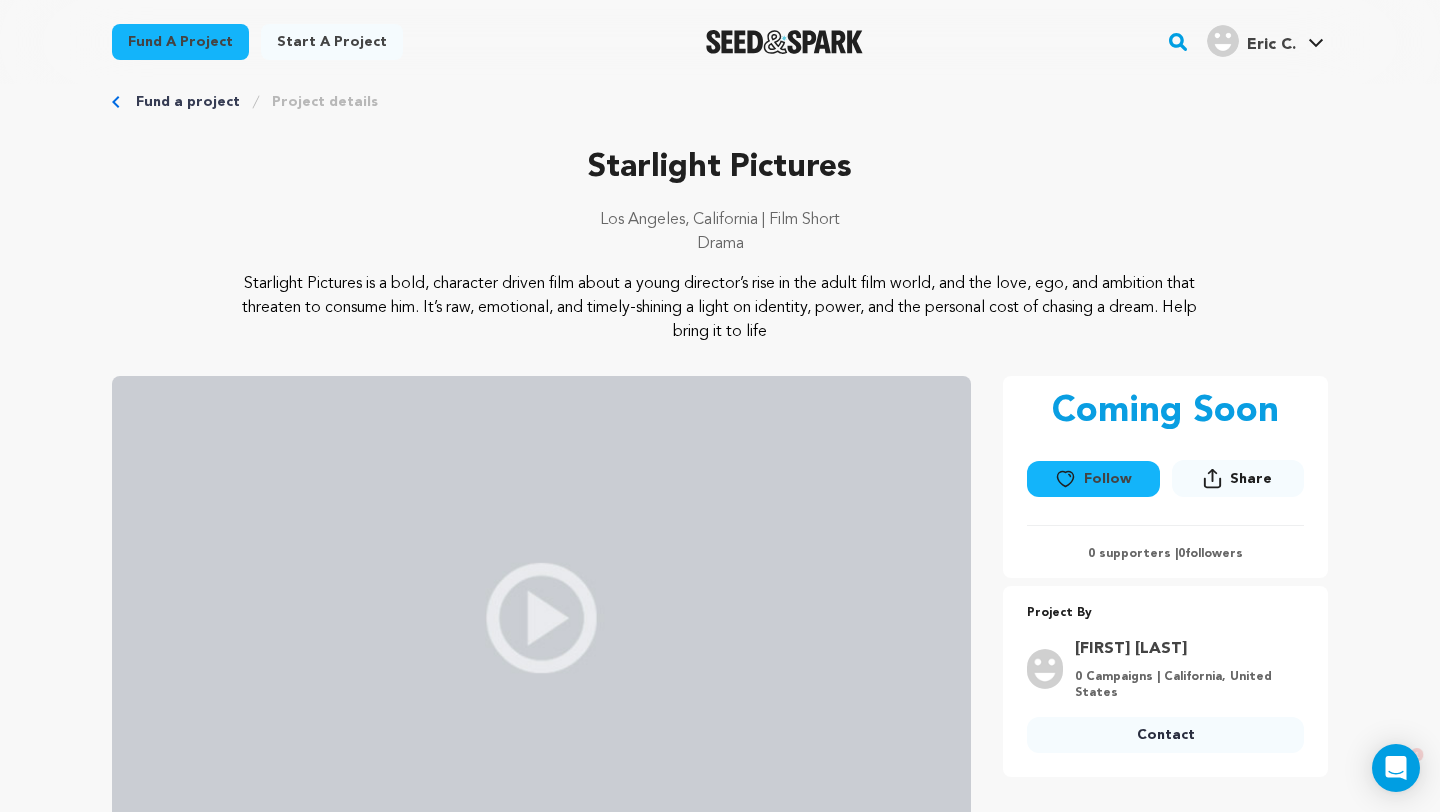scroll, scrollTop: 0, scrollLeft: 0, axis: both 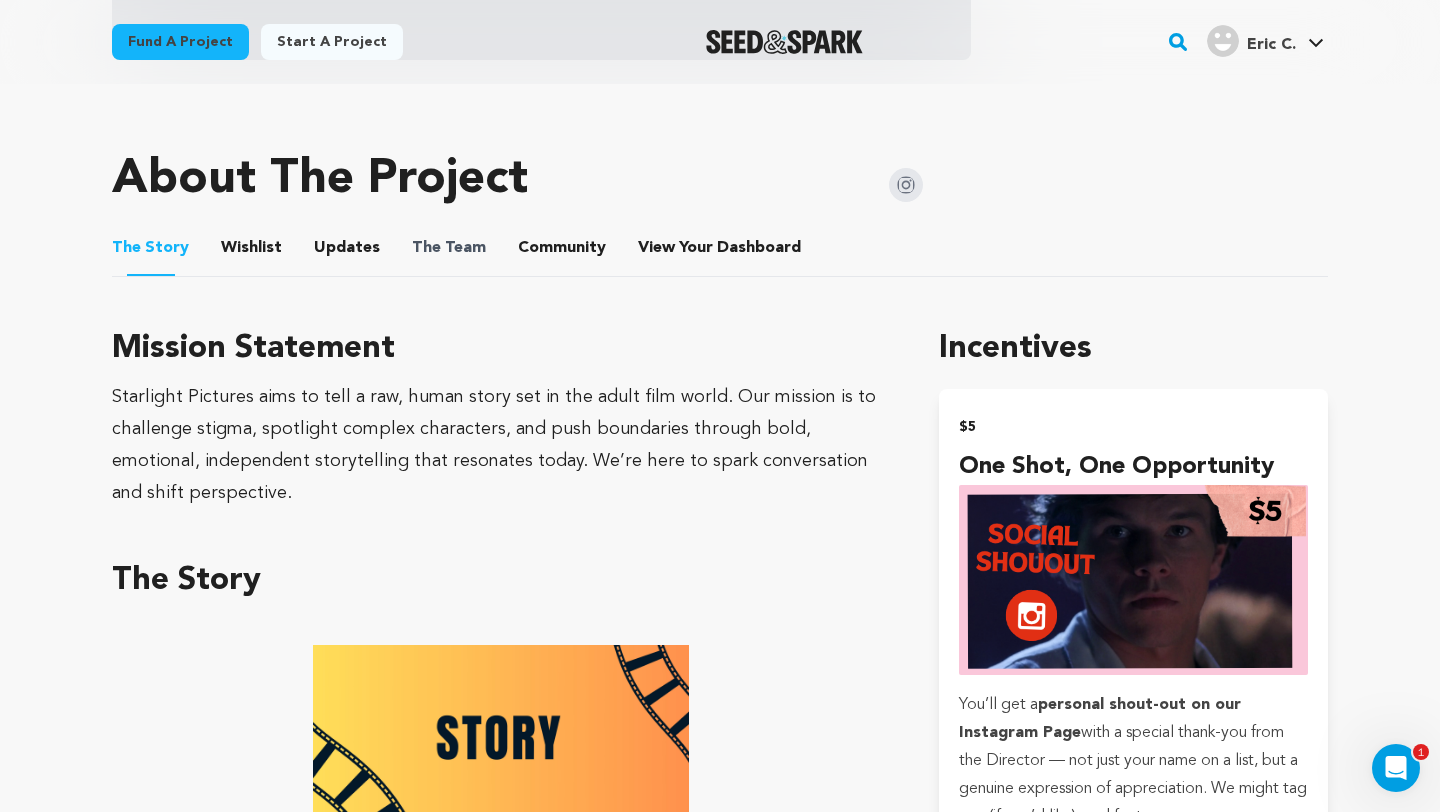 click on "The" at bounding box center [426, 248] 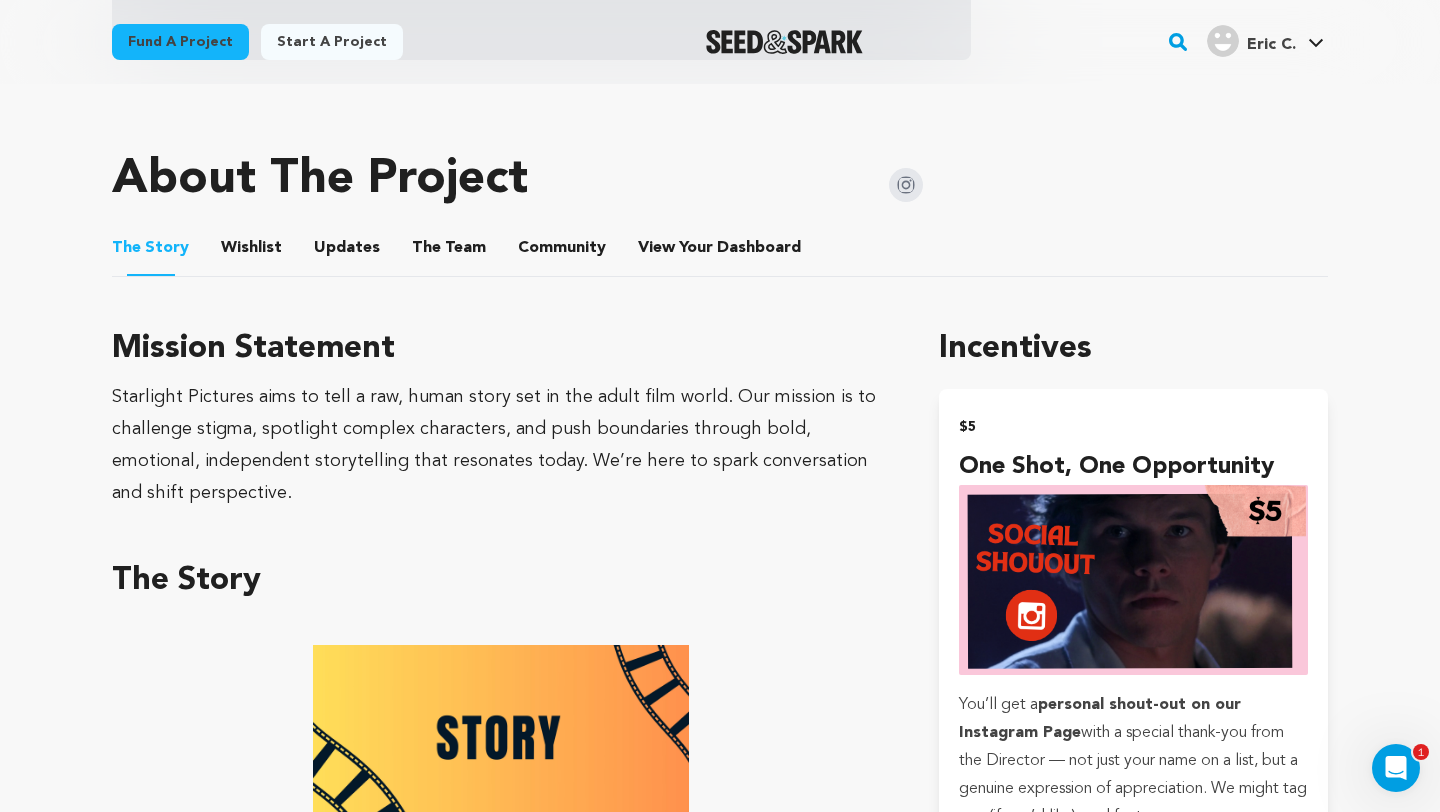 click on "Community" at bounding box center (562, 252) 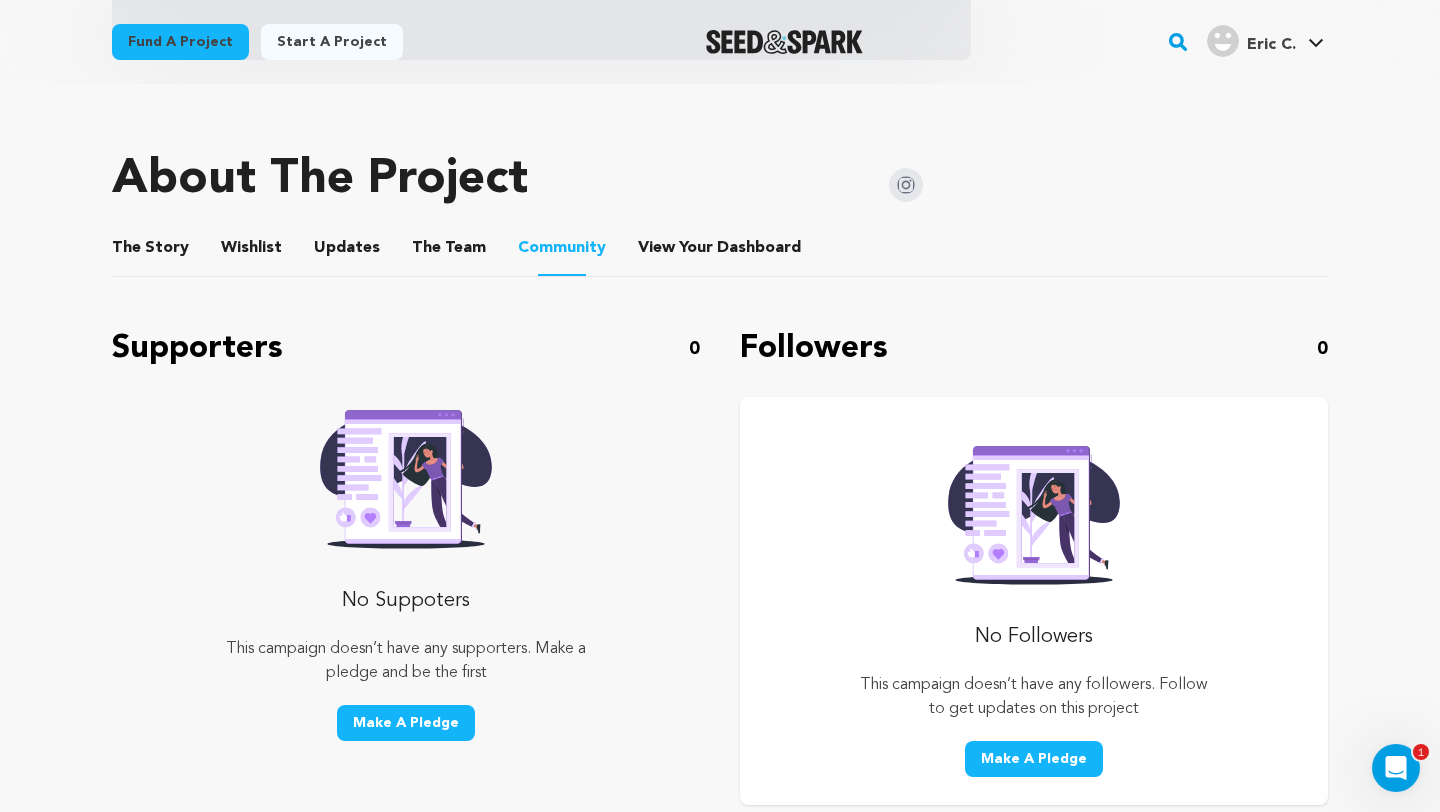 click on "View Your Dashboard
View   Your   Dashboard" at bounding box center (721, 248) 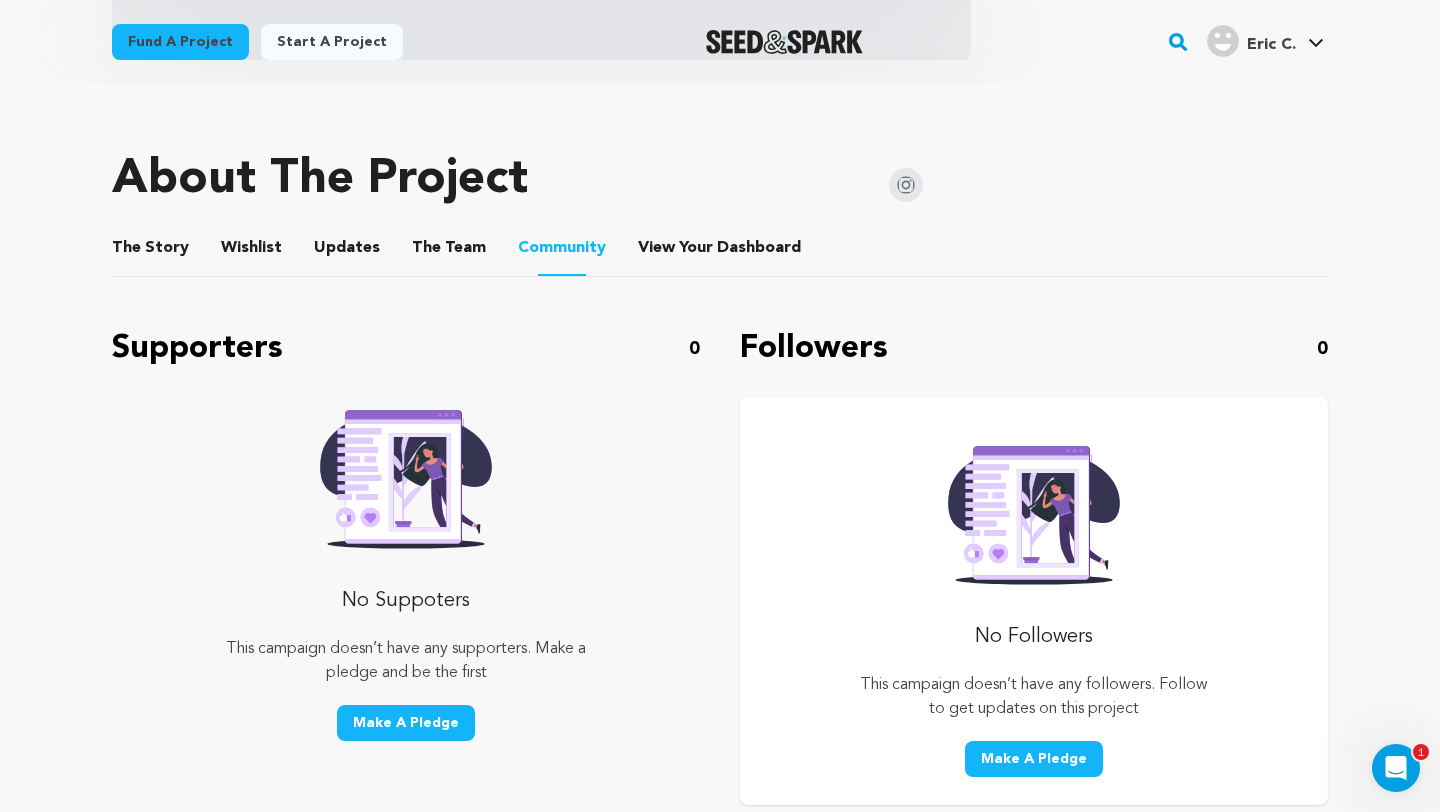 click on "The Team" at bounding box center (449, 252) 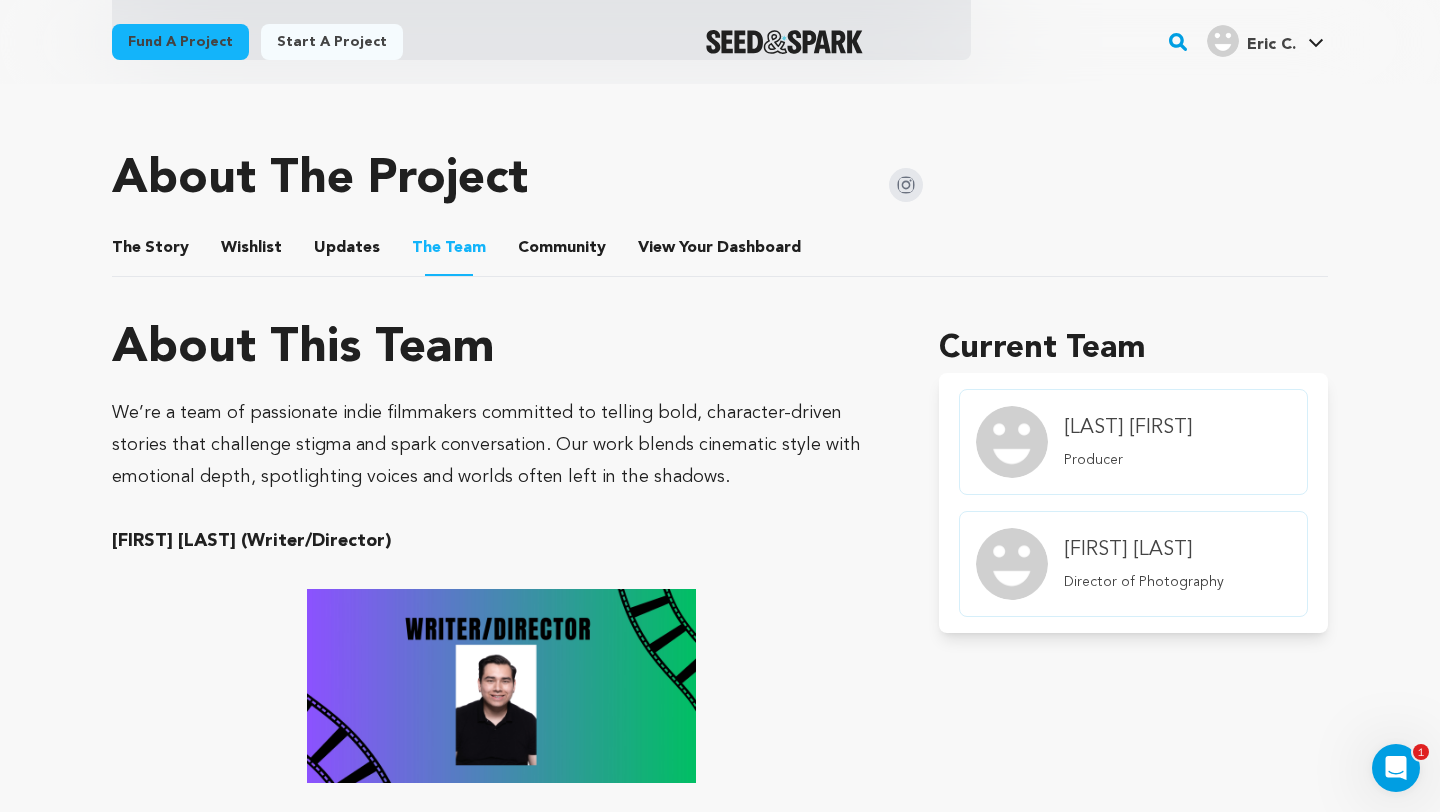 click on "Updates" at bounding box center (347, 252) 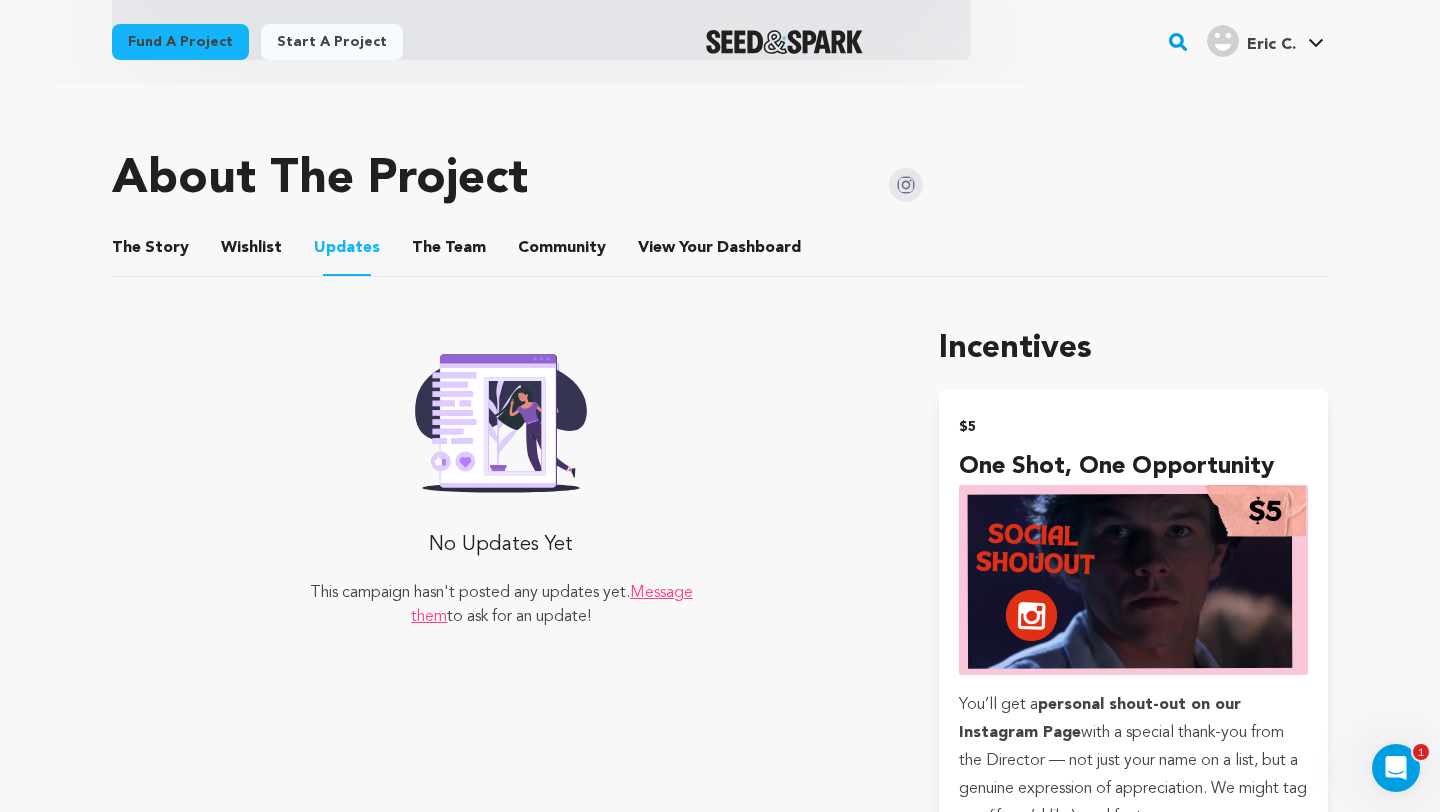 click on "Wishlist" at bounding box center (252, 252) 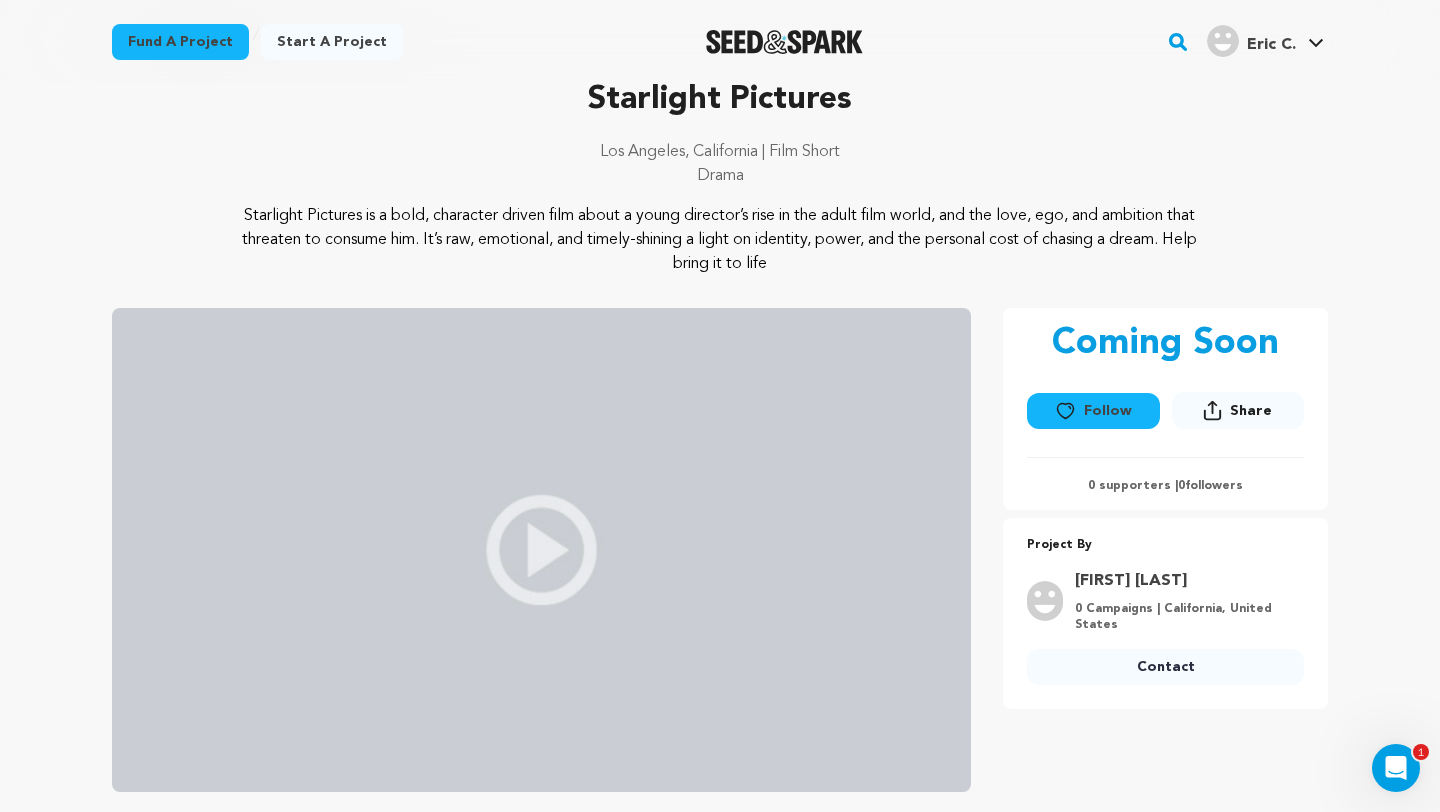 scroll, scrollTop: 74, scrollLeft: 0, axis: vertical 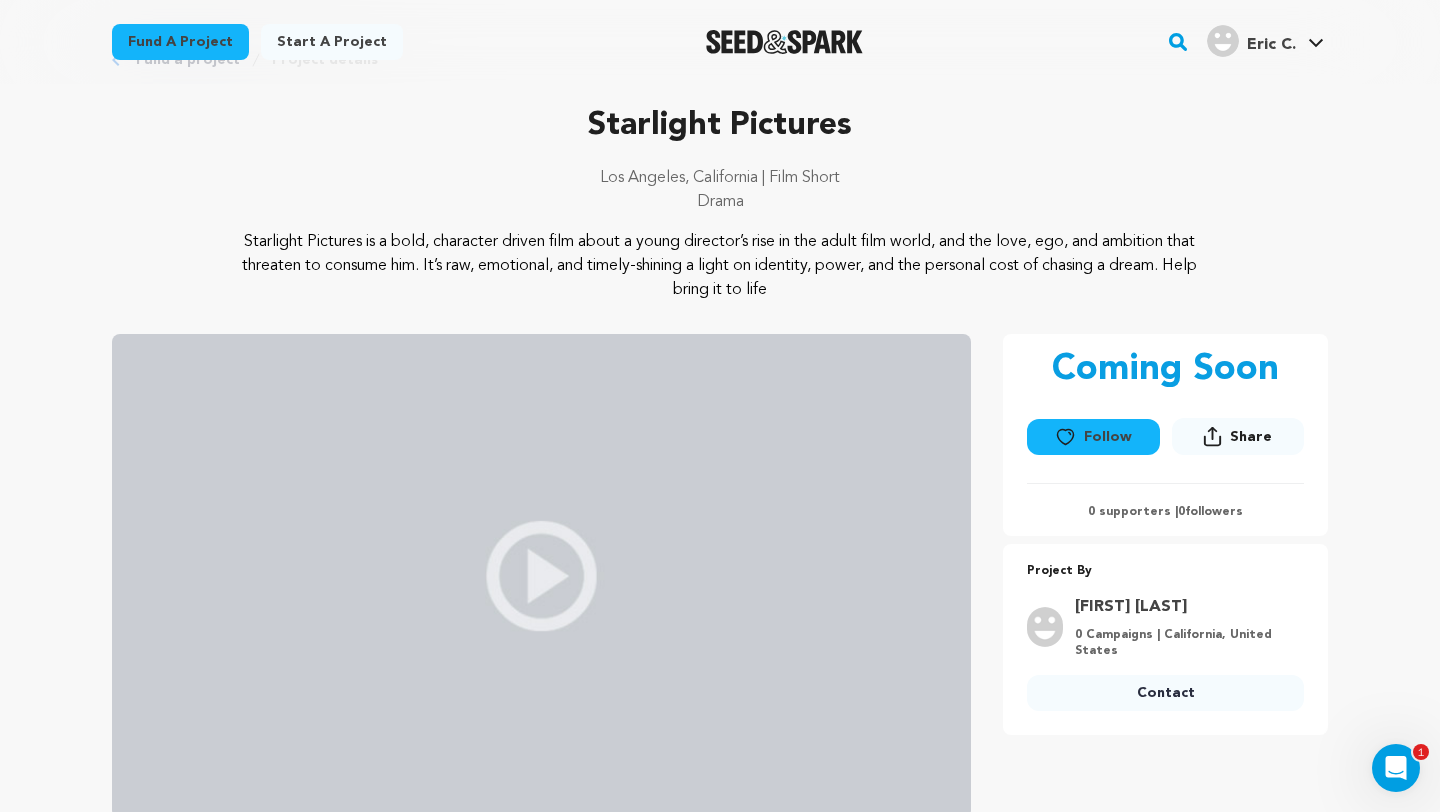click on "Fund a project
Project details
Starlight Pictures
[CITY], [STATE] |                                 Film Short
Drama" at bounding box center (720, 6656) 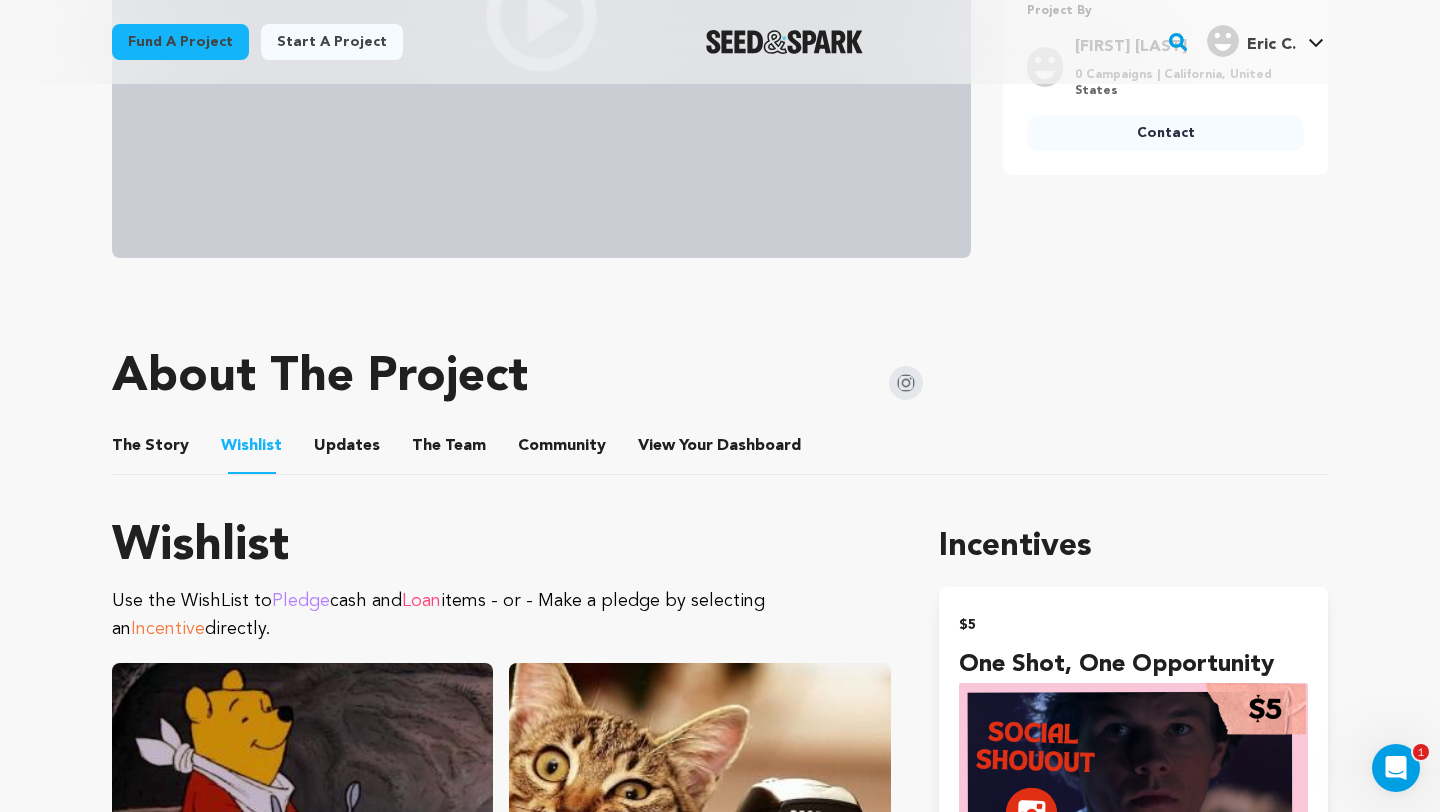 click on "The Story" at bounding box center [151, 450] 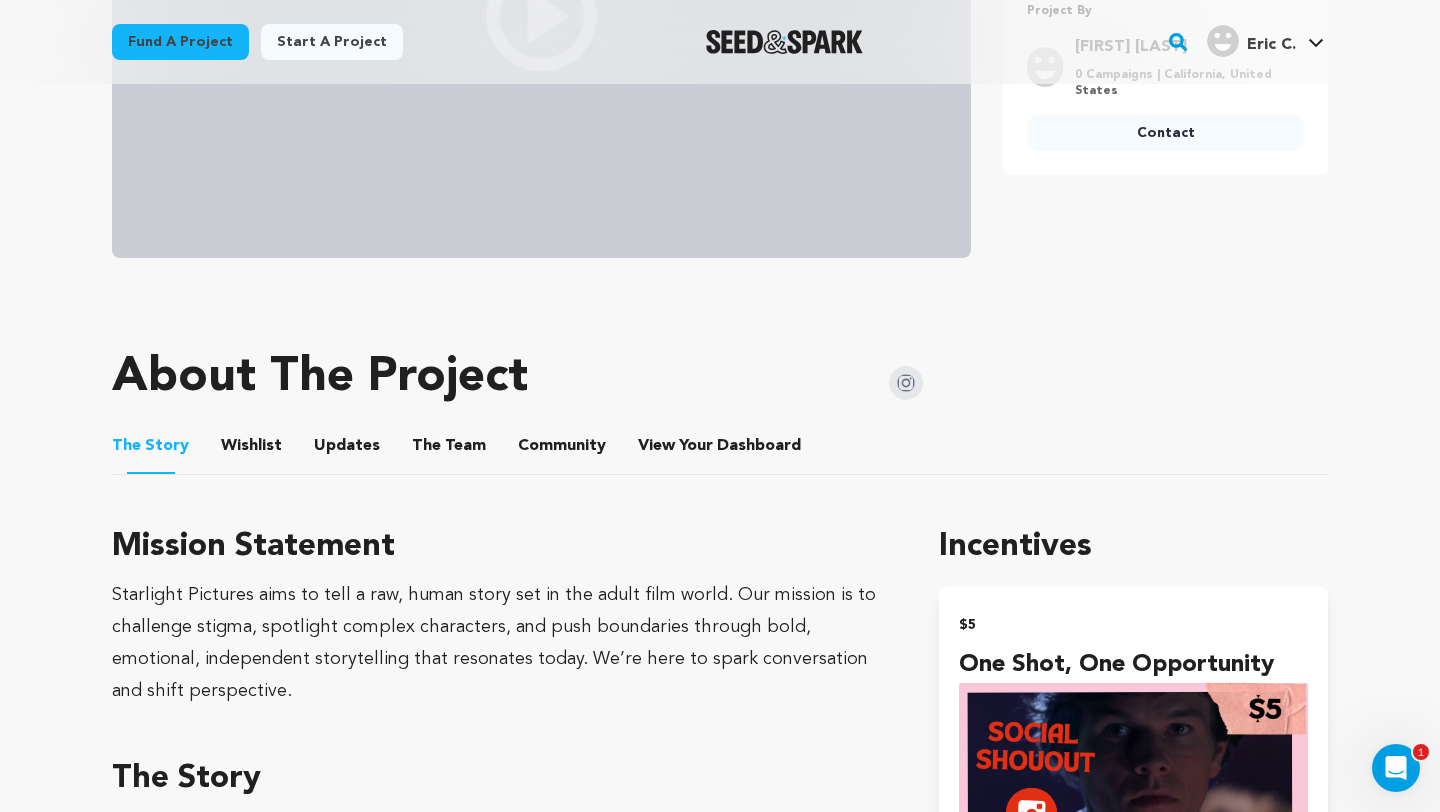 click on "Fund a project
Start a project
Search" at bounding box center (720, 6311) 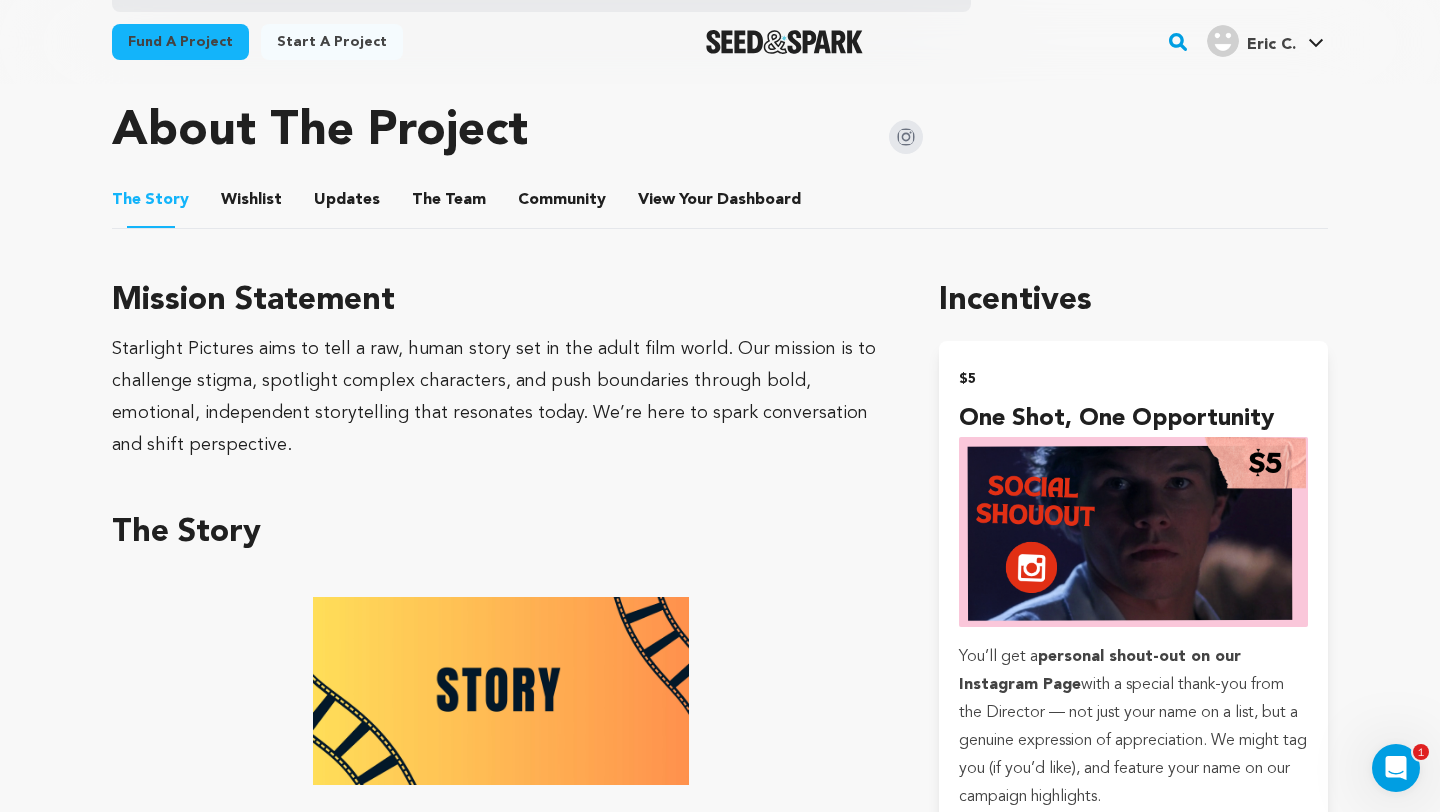scroll, scrollTop: 0, scrollLeft: 0, axis: both 